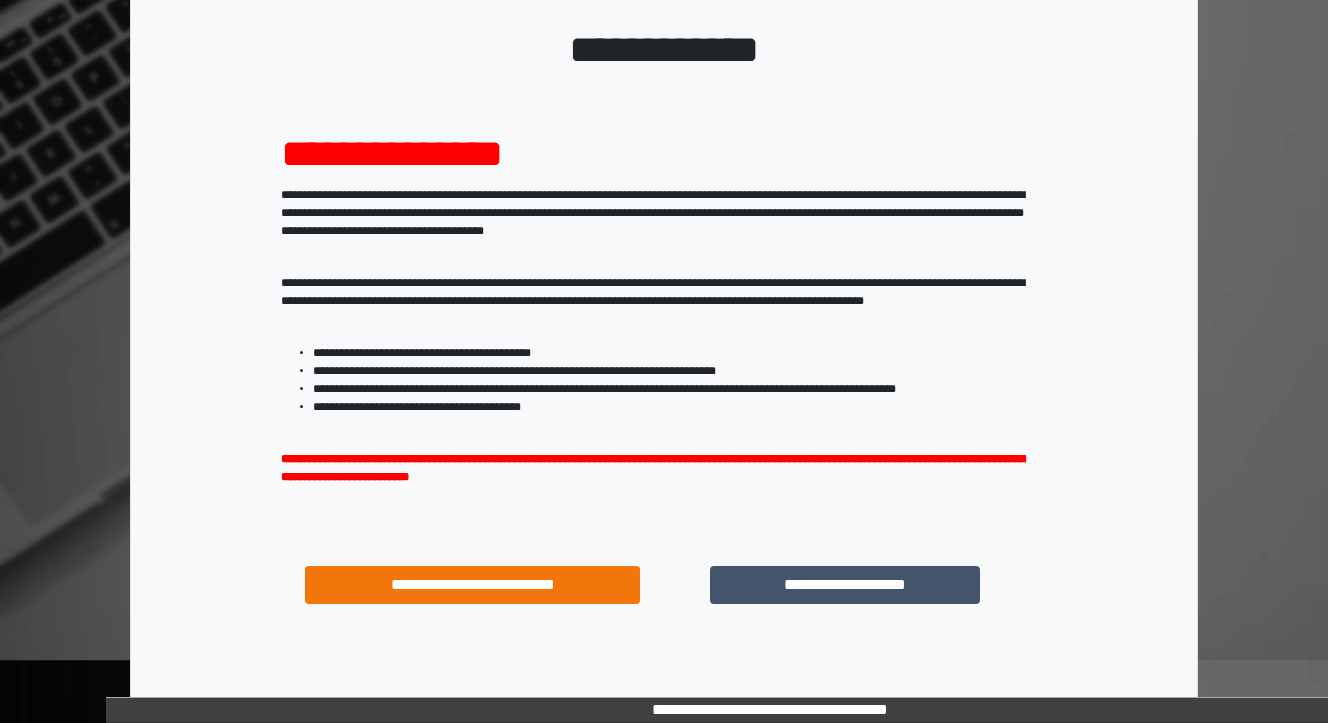 scroll, scrollTop: 124, scrollLeft: 0, axis: vertical 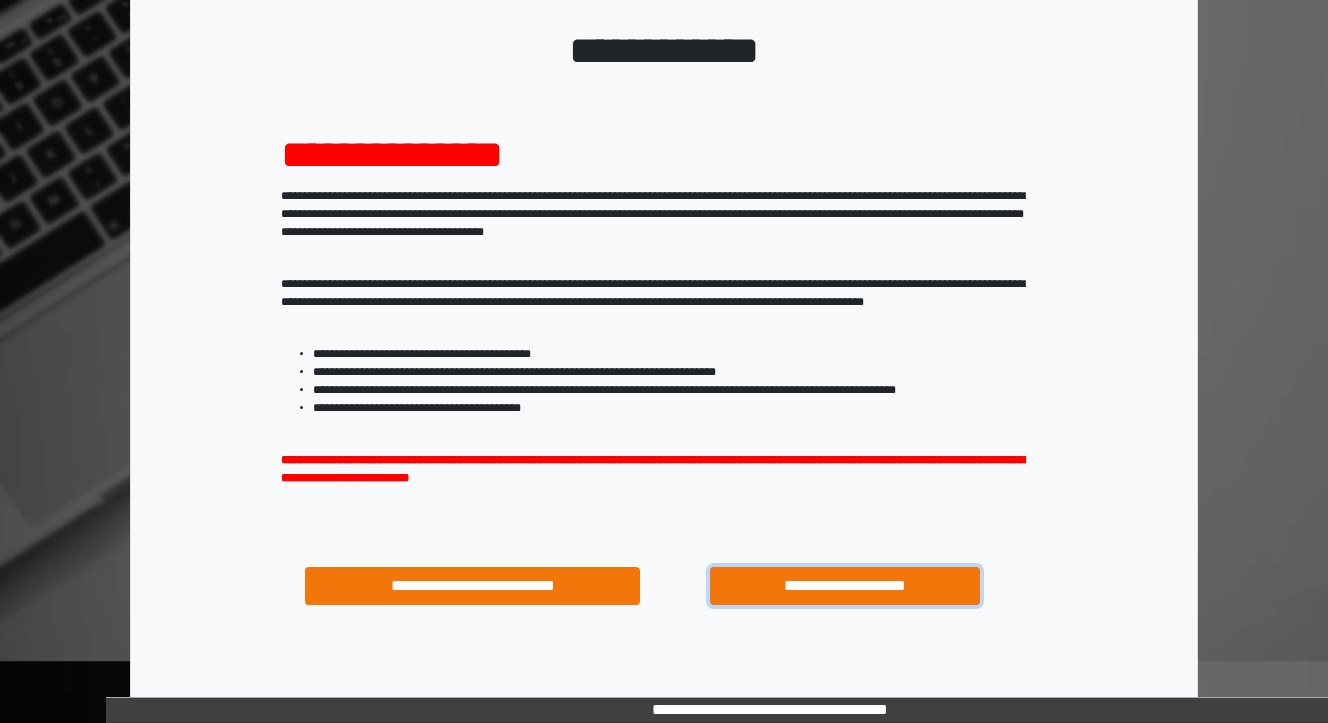 click on "**********" at bounding box center (844, 586) 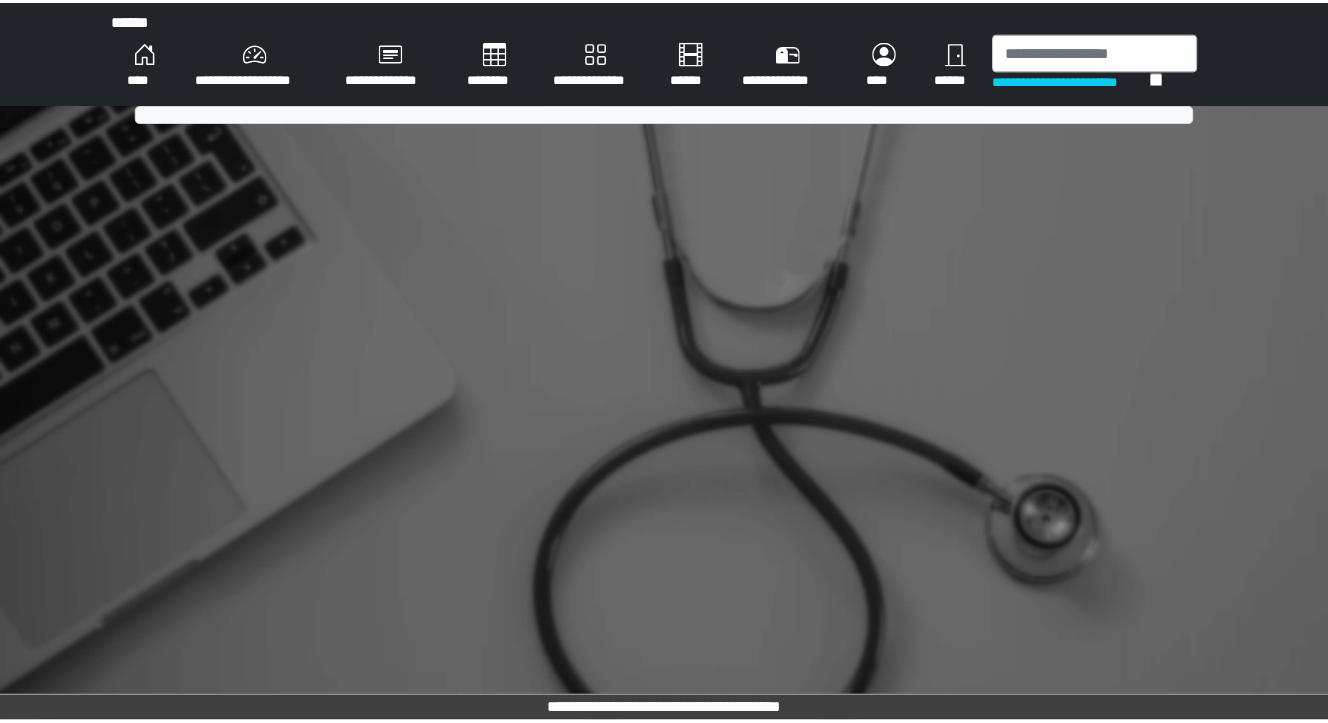 scroll, scrollTop: 0, scrollLeft: 0, axis: both 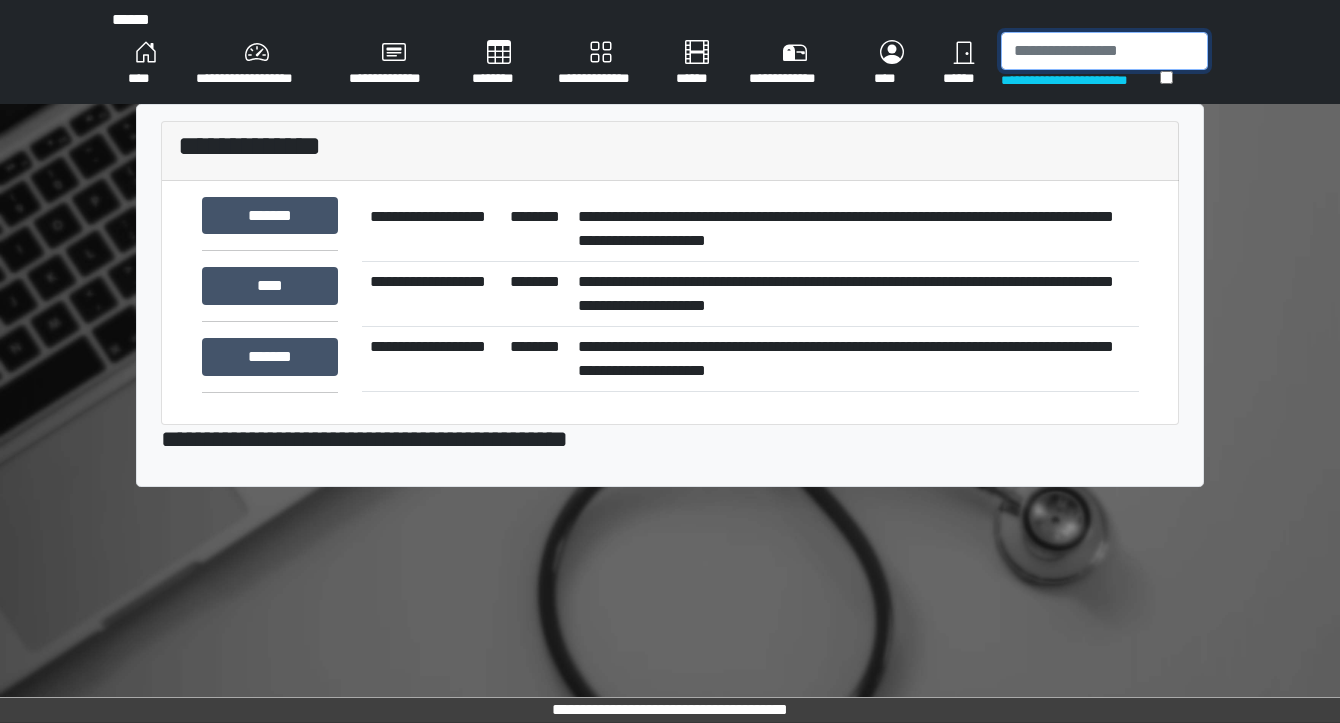 click at bounding box center [1104, 51] 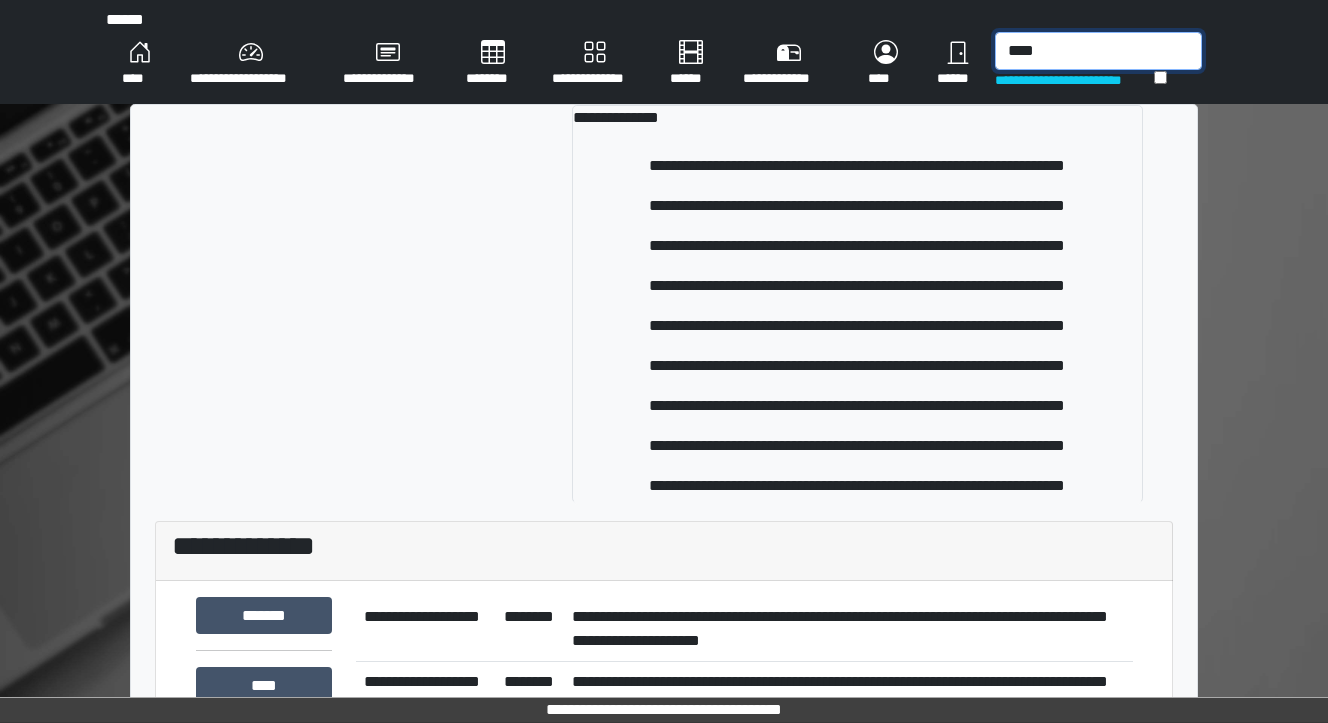 type on "****" 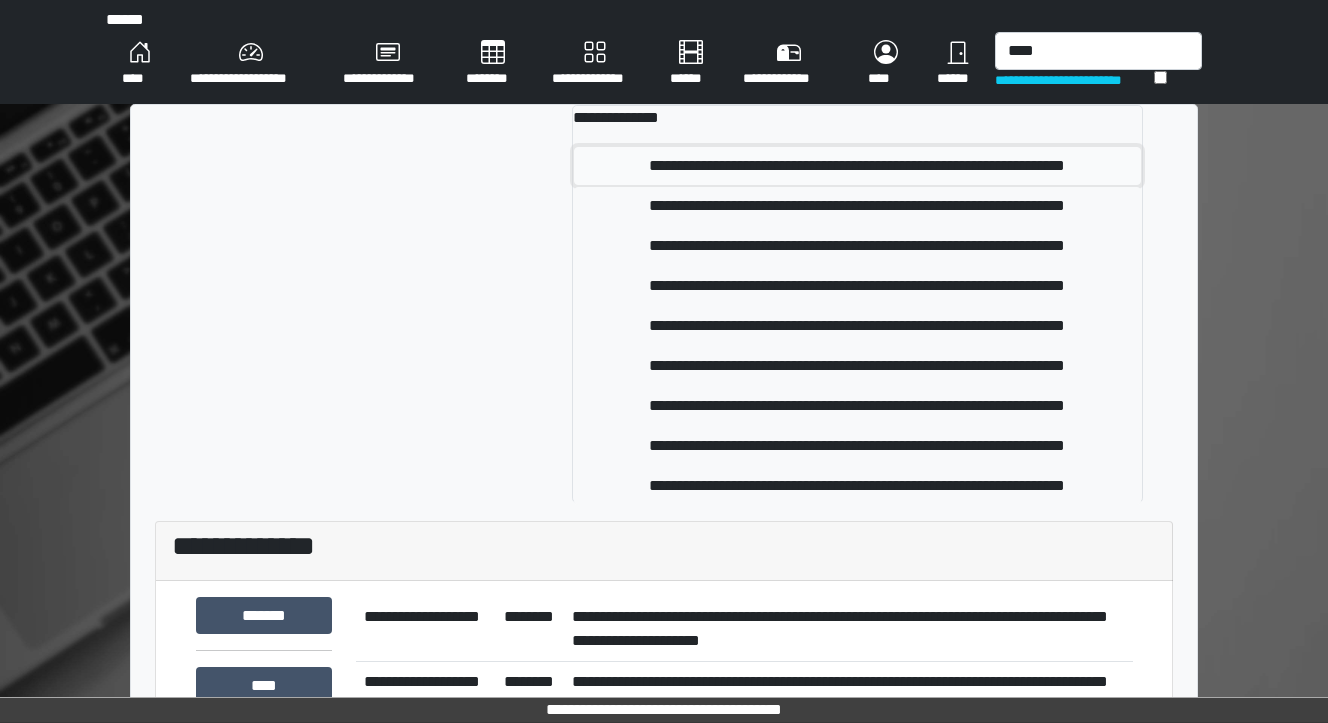 click on "**********" at bounding box center [858, 166] 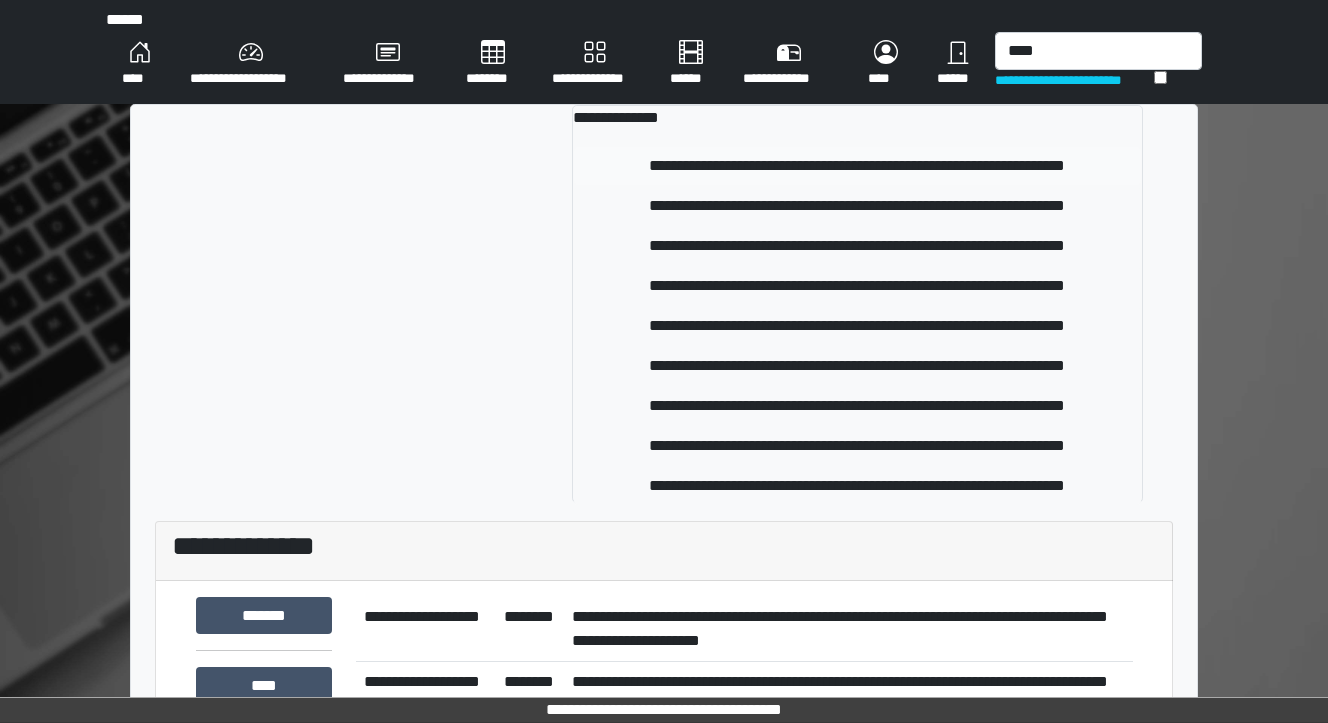 type 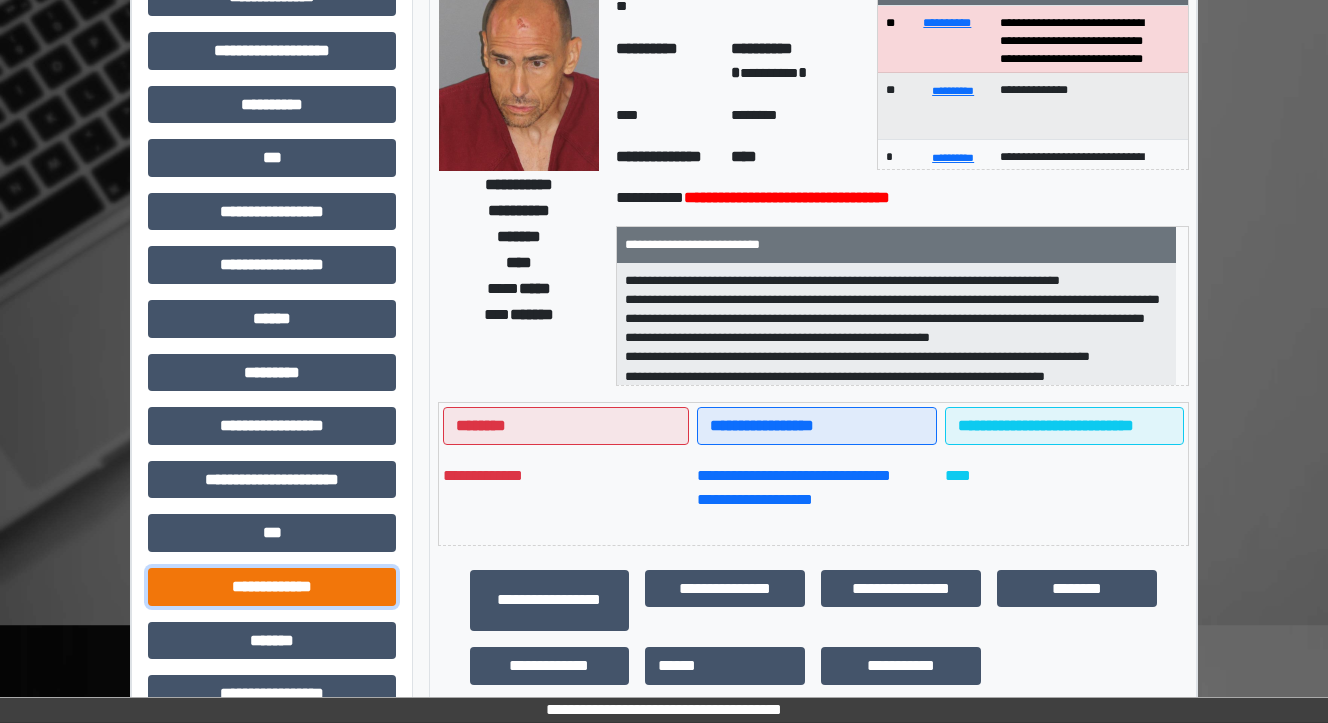 click on "**********" at bounding box center (272, 587) 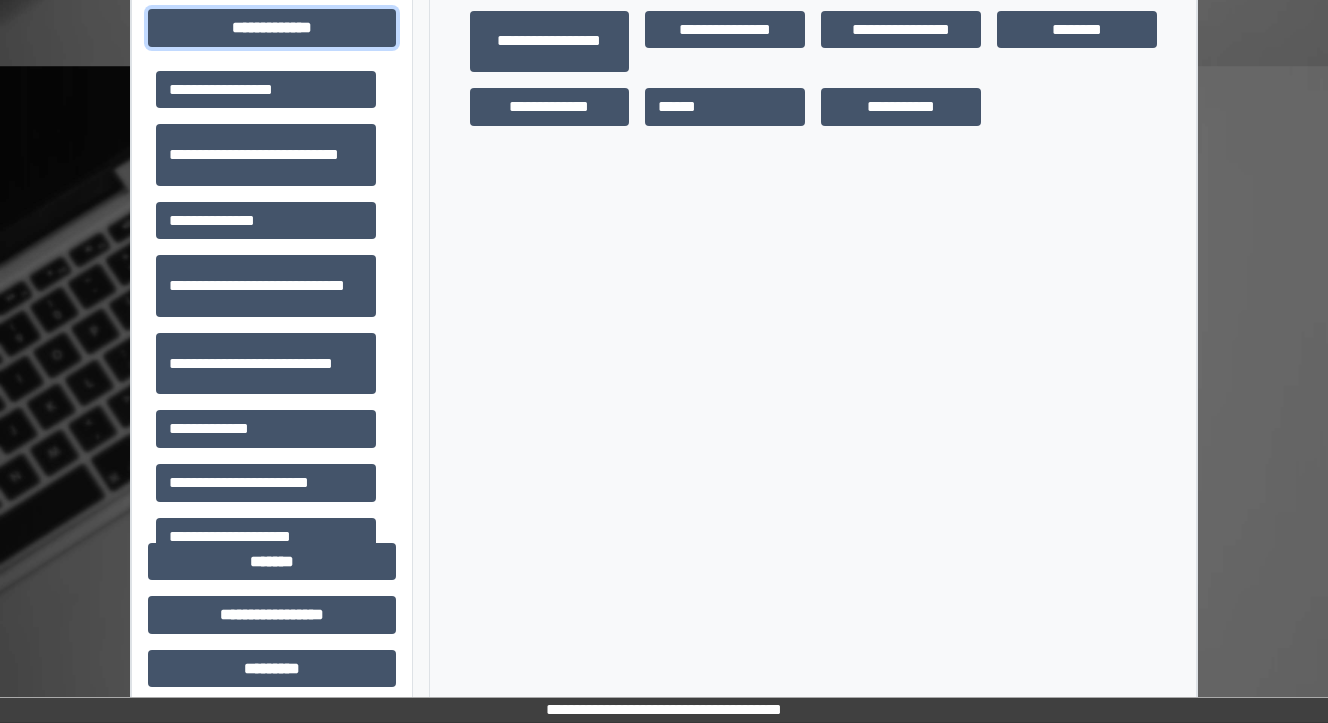 scroll, scrollTop: 720, scrollLeft: 0, axis: vertical 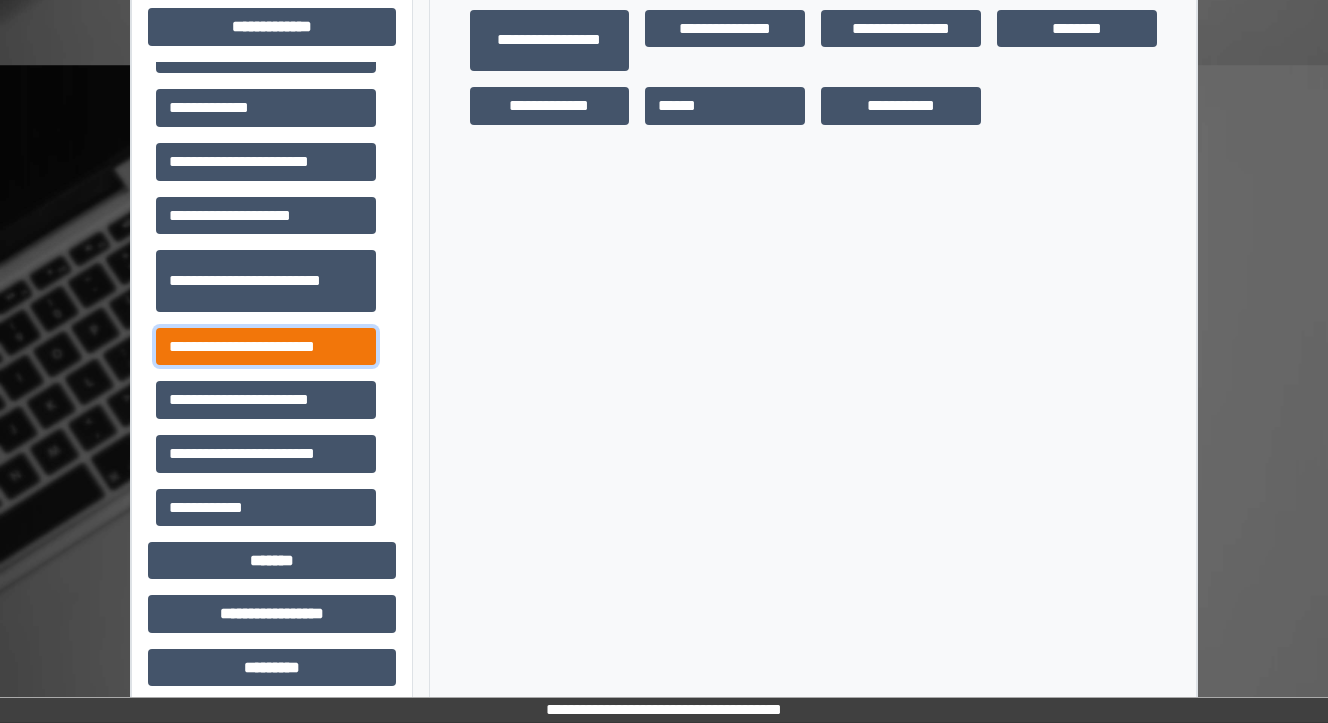 click on "**********" at bounding box center (266, 347) 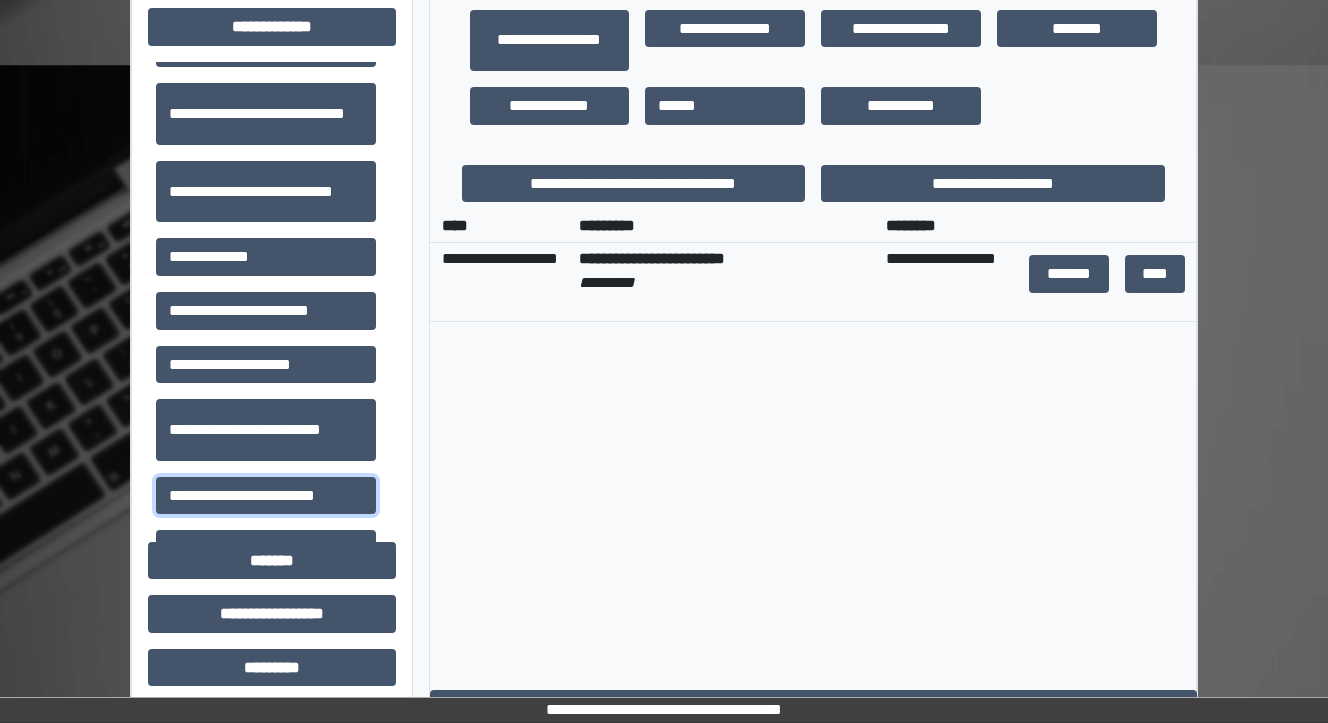scroll, scrollTop: 160, scrollLeft: 0, axis: vertical 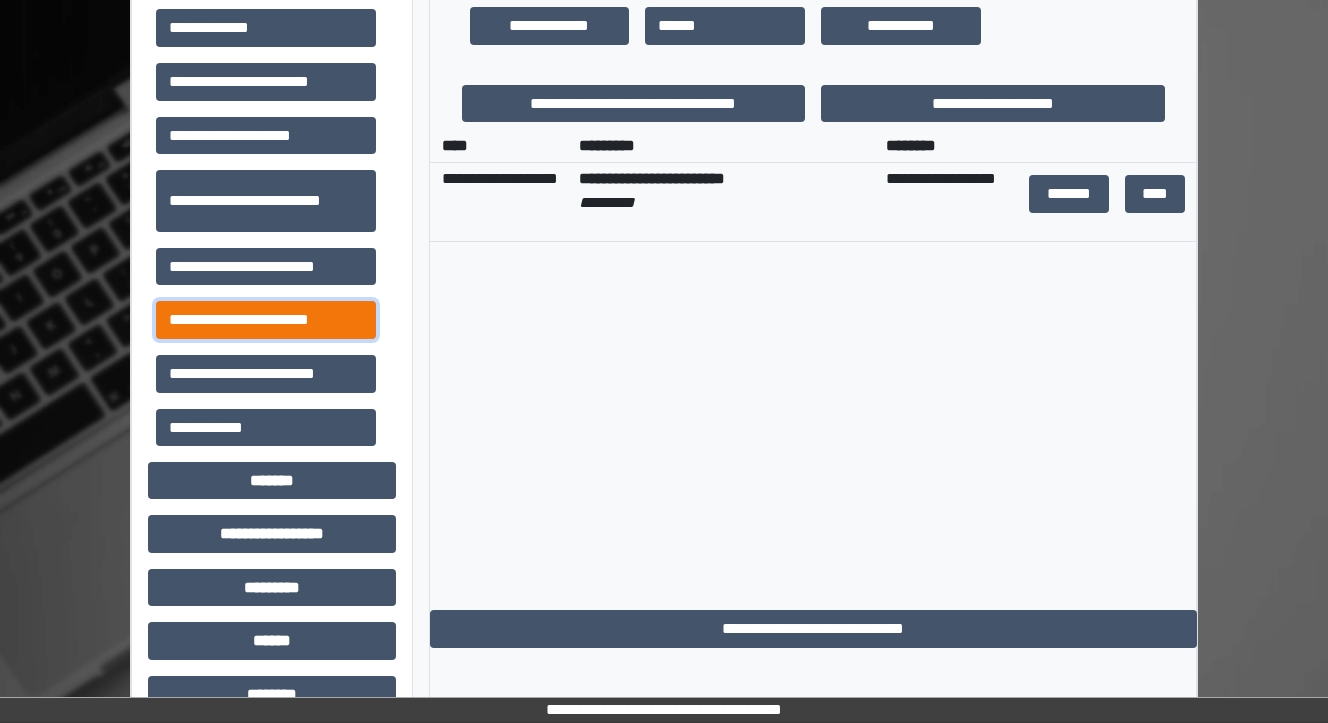click on "**********" at bounding box center [266, 320] 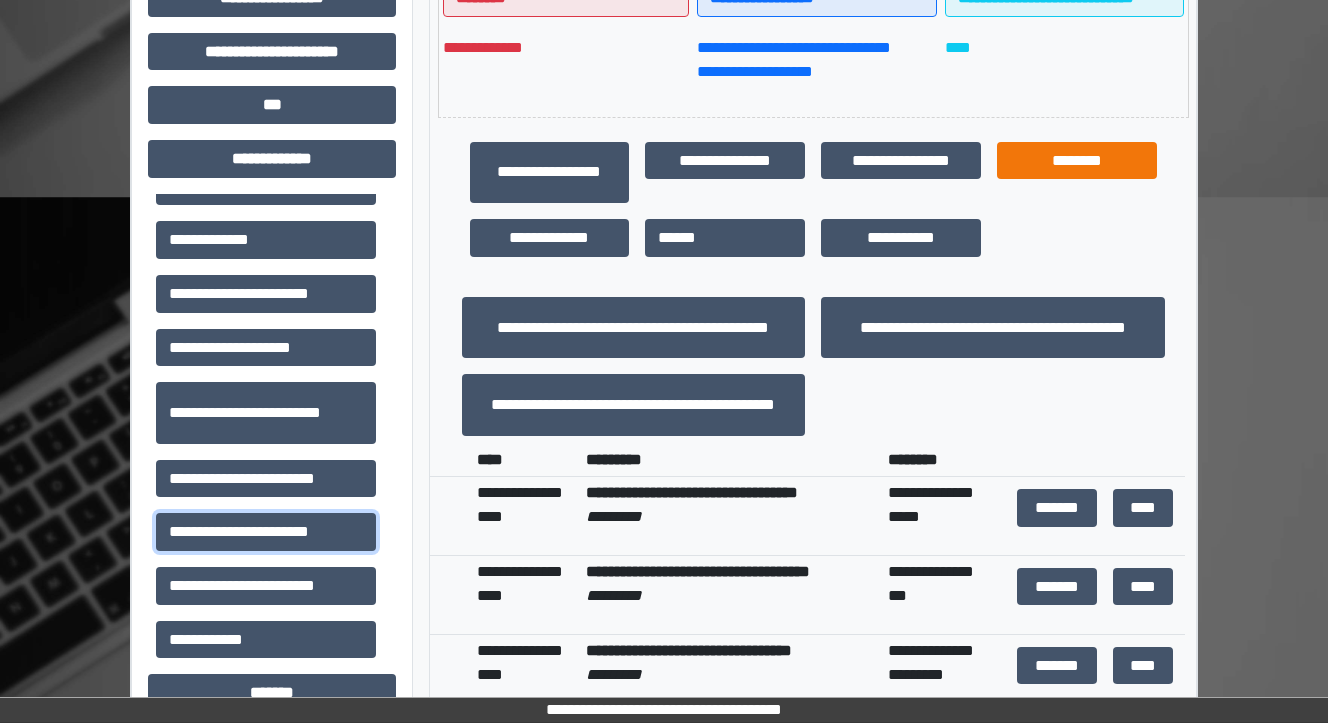 scroll, scrollTop: 560, scrollLeft: 0, axis: vertical 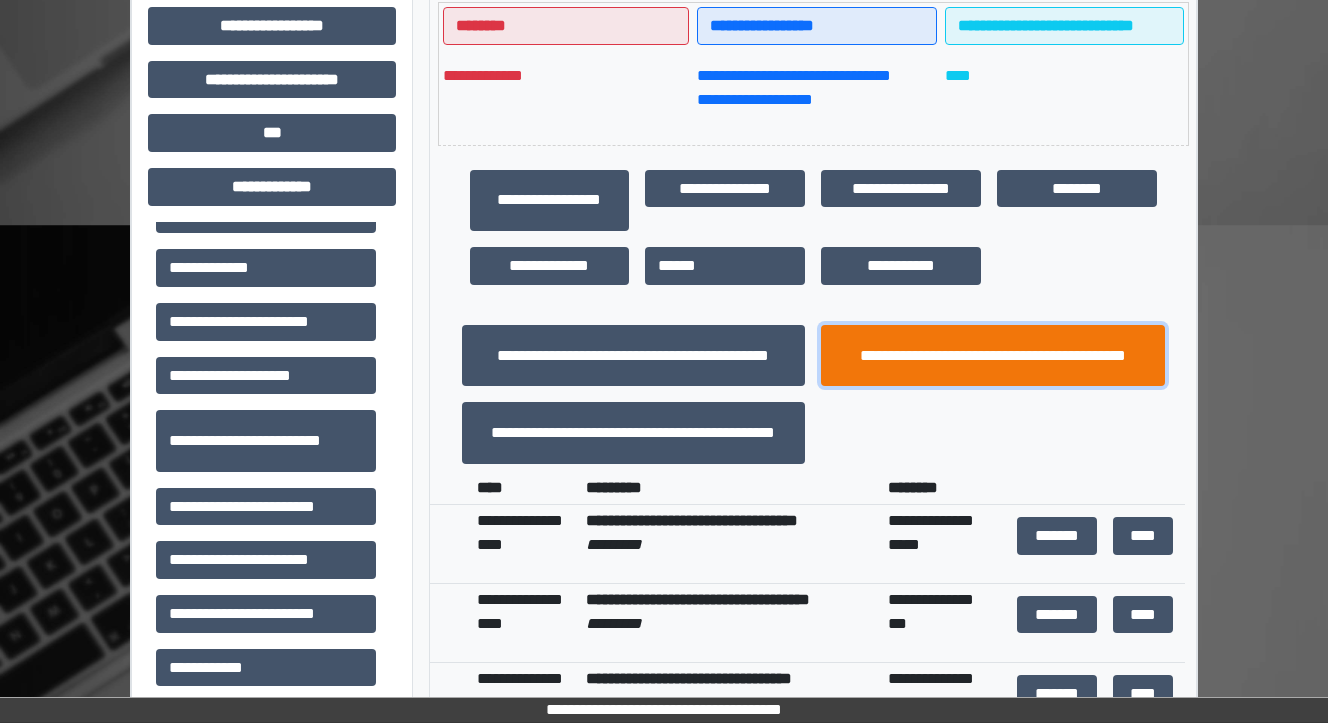 click on "**********" at bounding box center (993, 356) 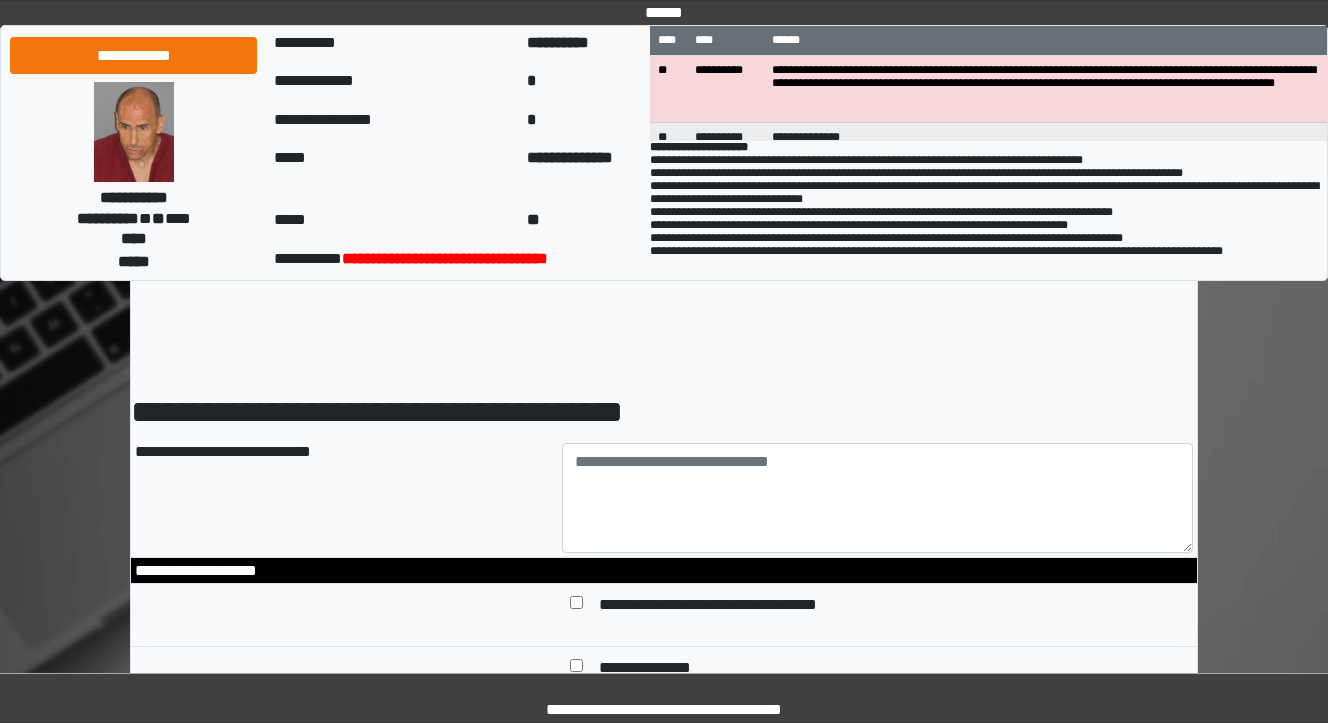 scroll, scrollTop: 0, scrollLeft: 0, axis: both 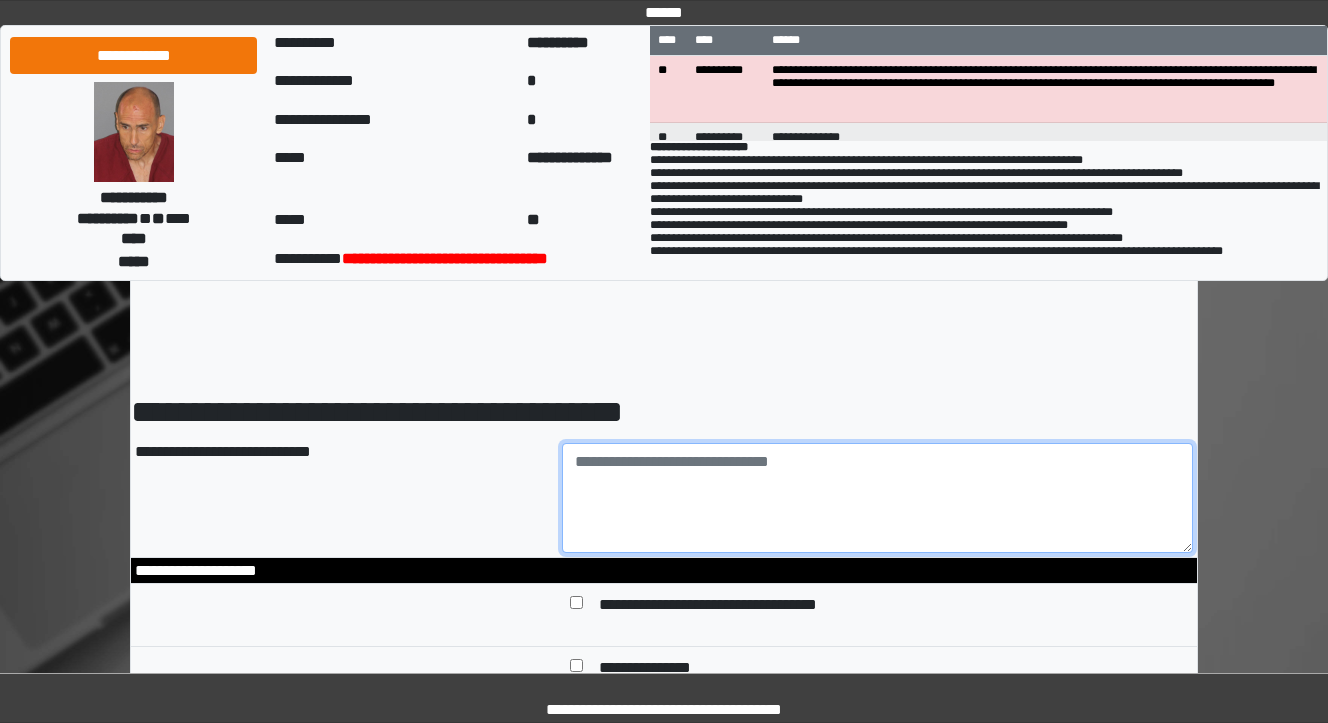 click at bounding box center (878, 498) 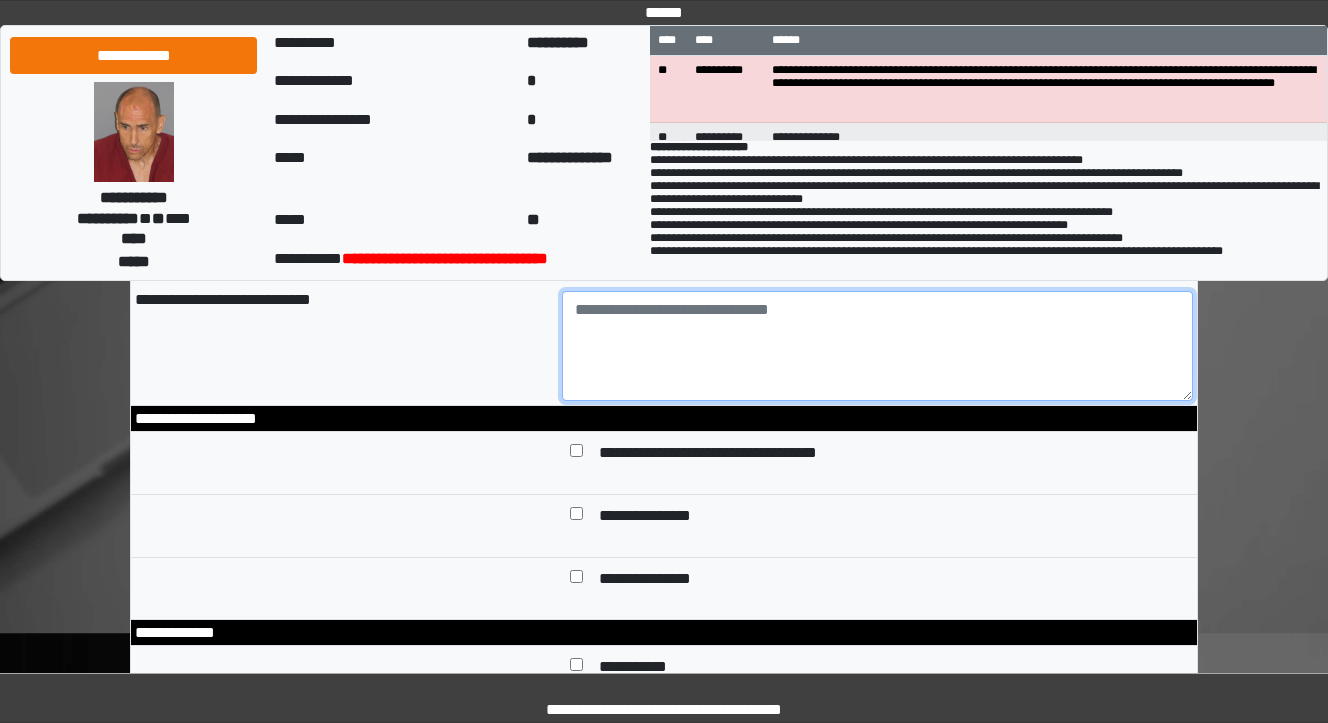 scroll, scrollTop: 160, scrollLeft: 0, axis: vertical 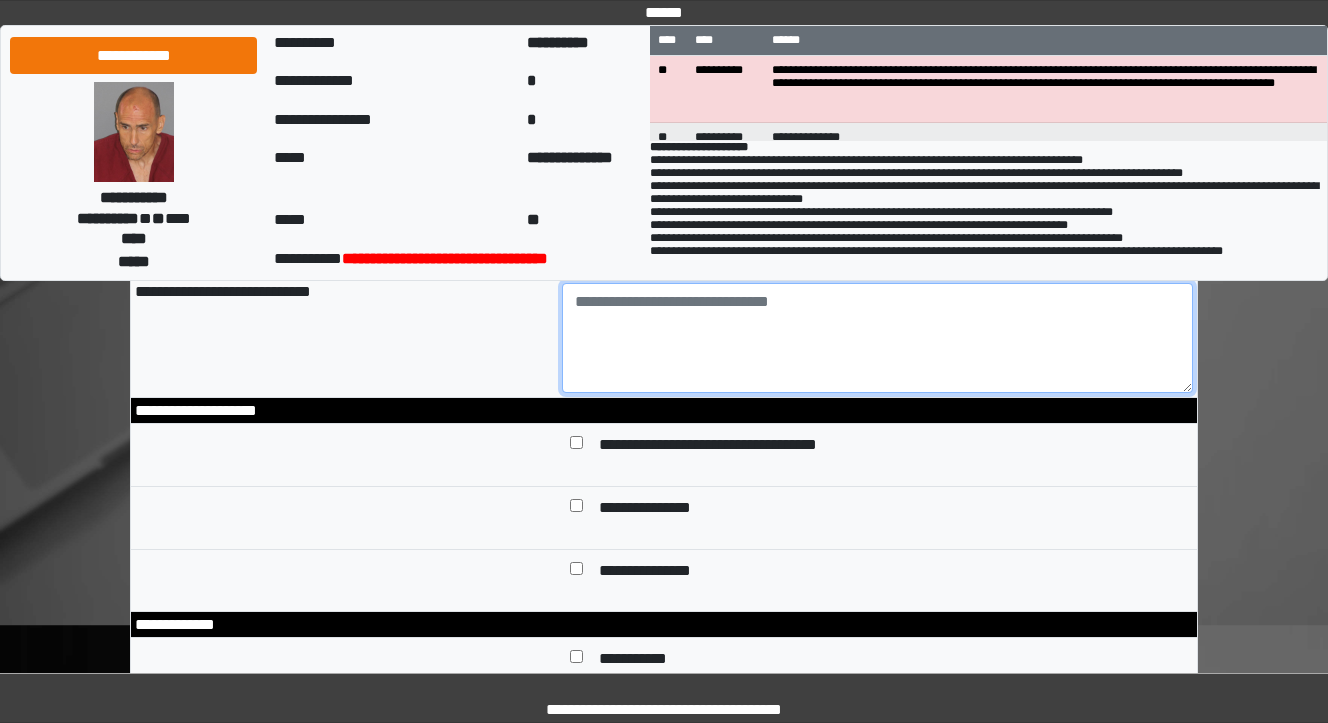 click at bounding box center [878, 338] 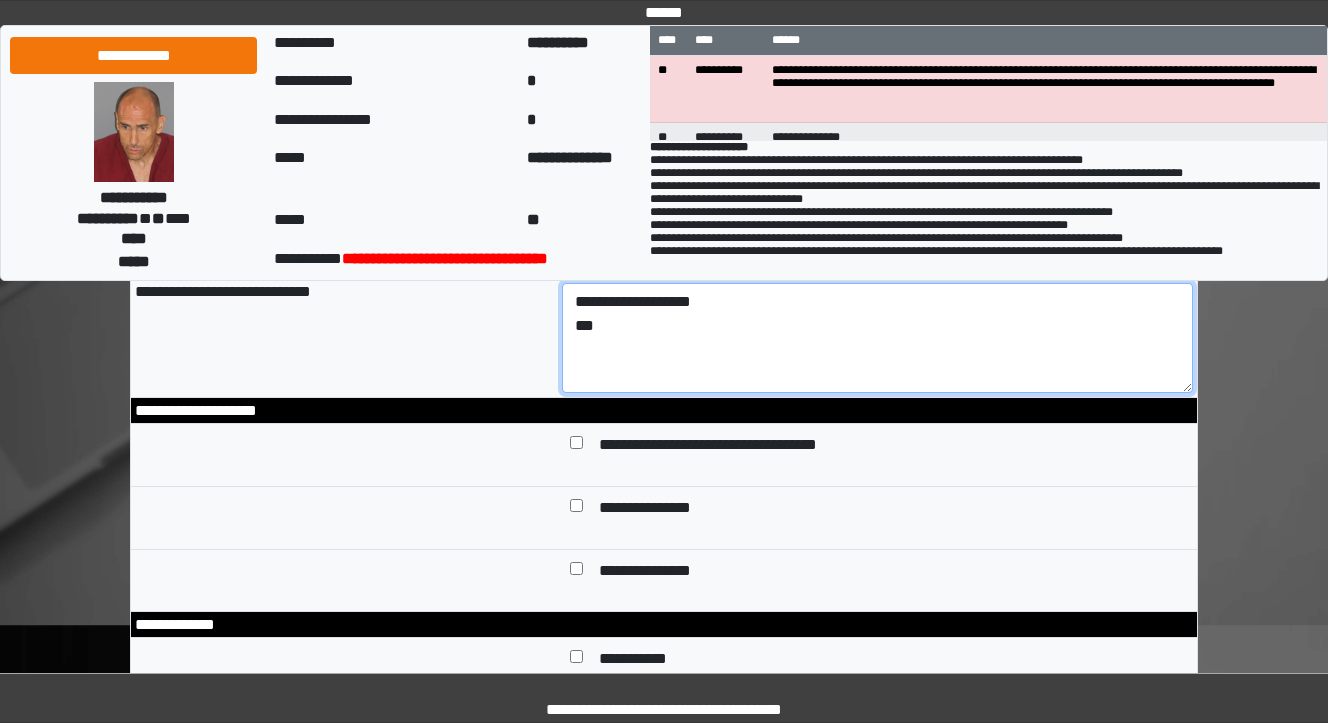 type on "**********" 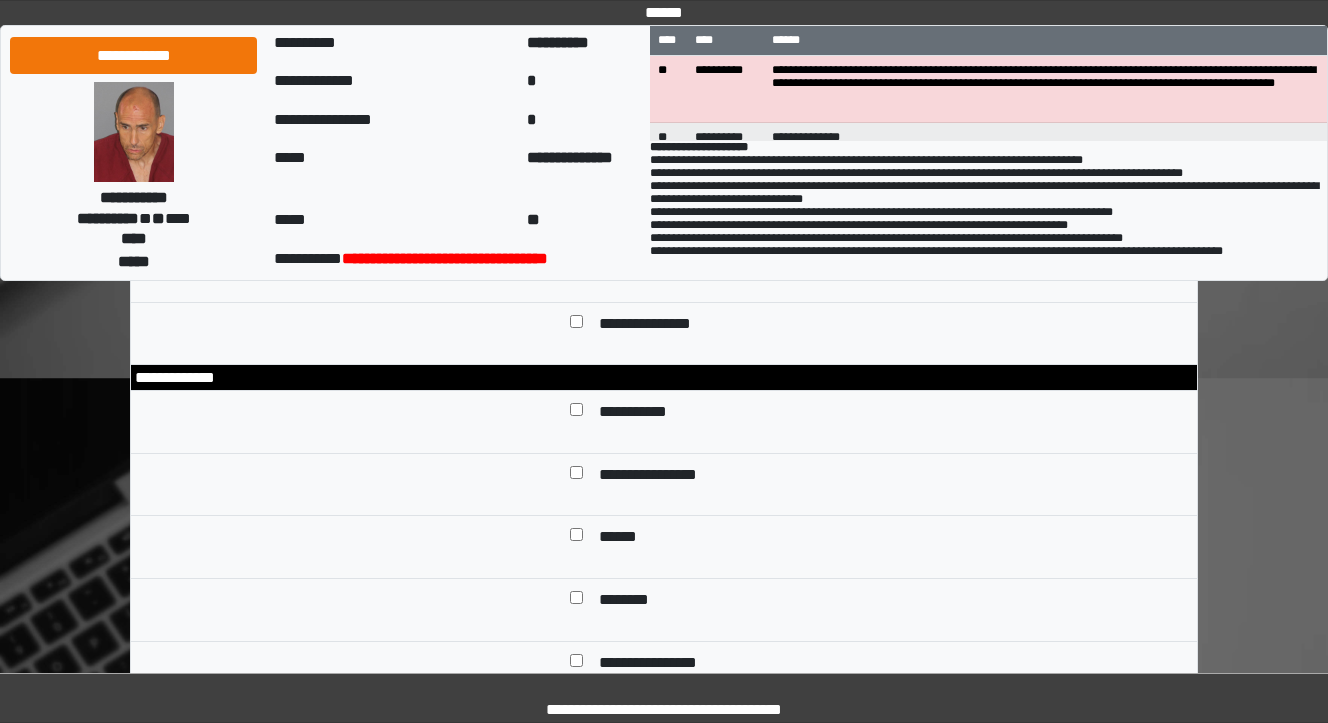 scroll, scrollTop: 400, scrollLeft: 0, axis: vertical 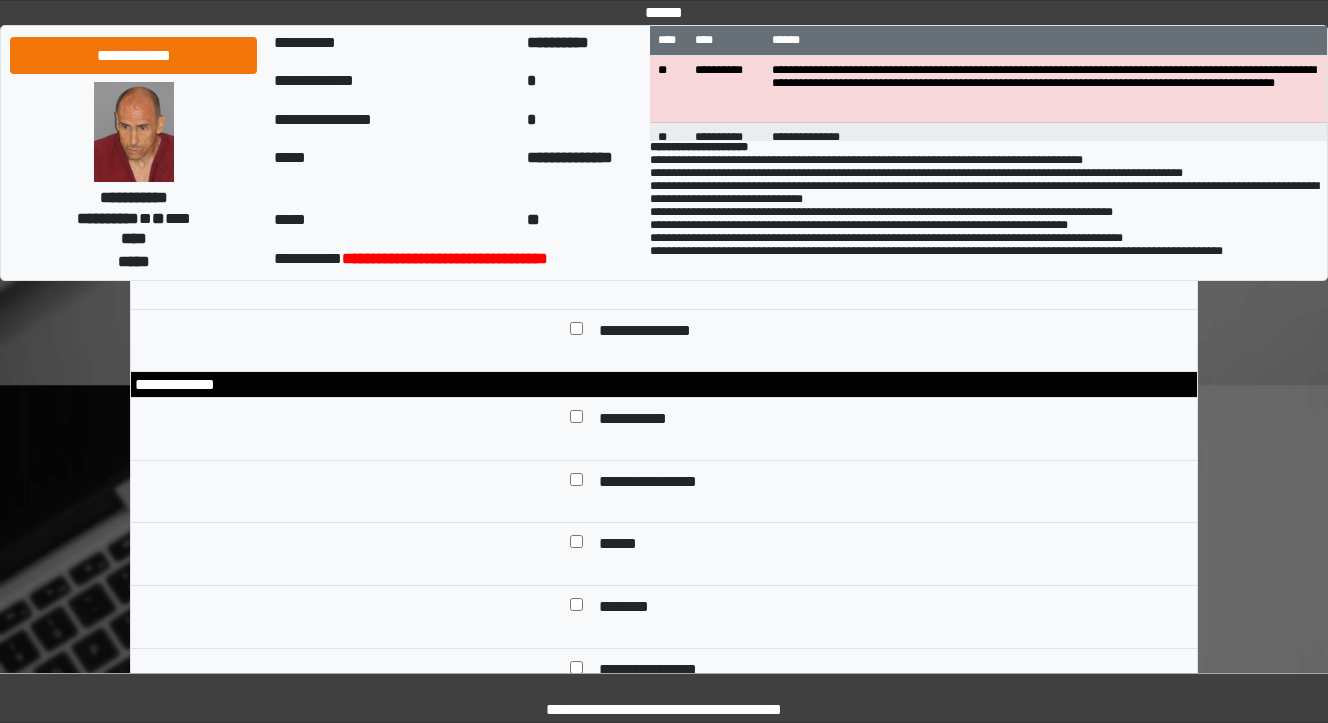 click at bounding box center (576, 421) 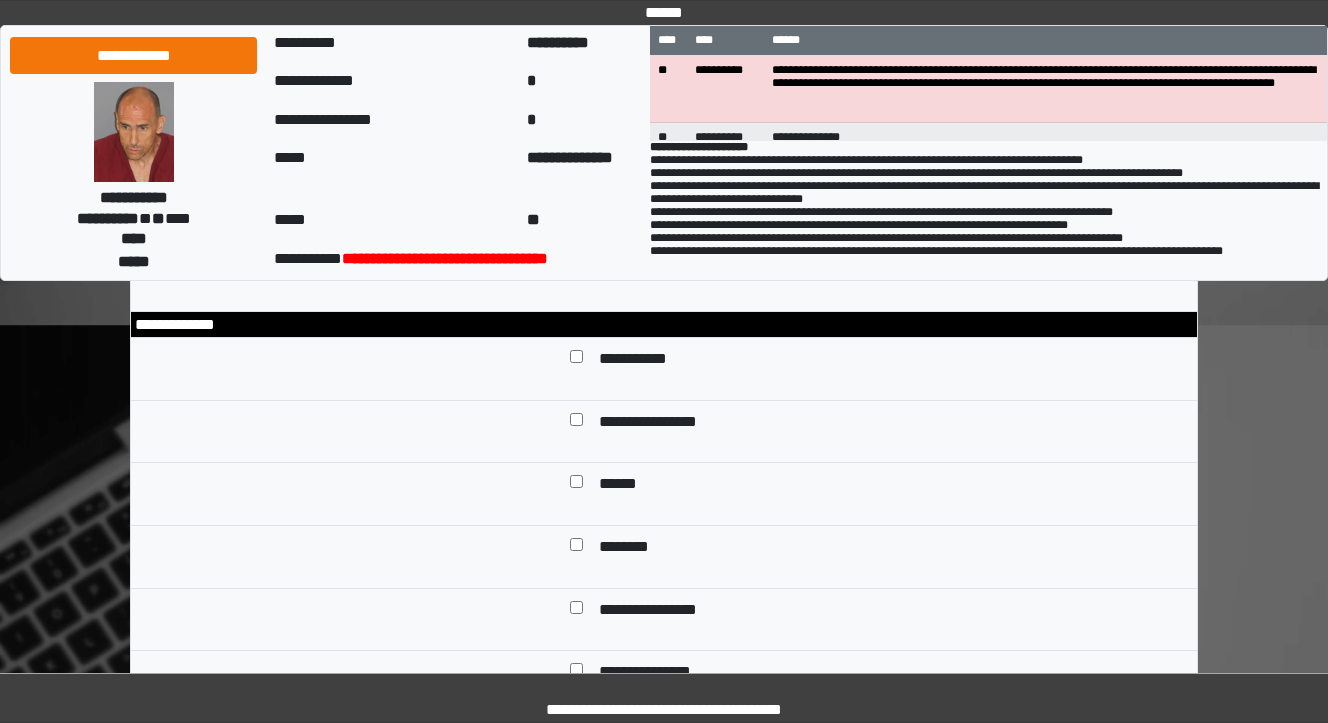 scroll, scrollTop: 560, scrollLeft: 0, axis: vertical 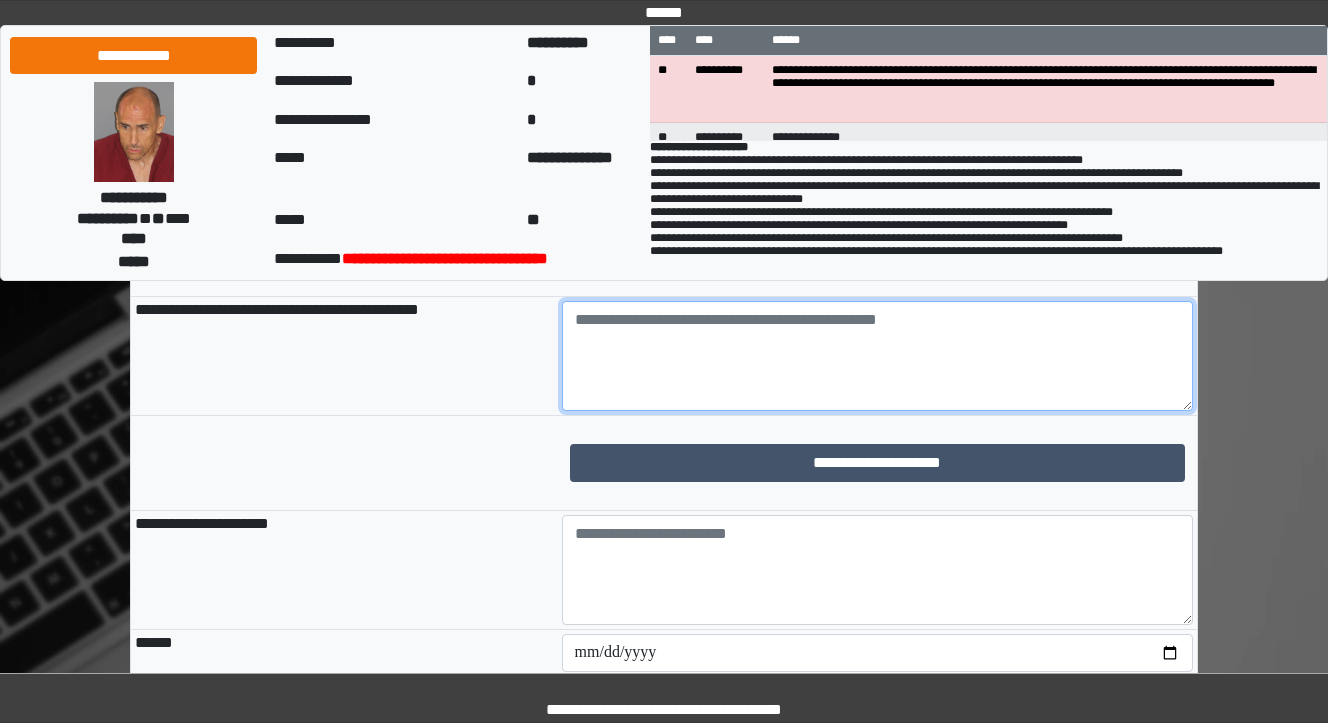 click at bounding box center (878, 356) 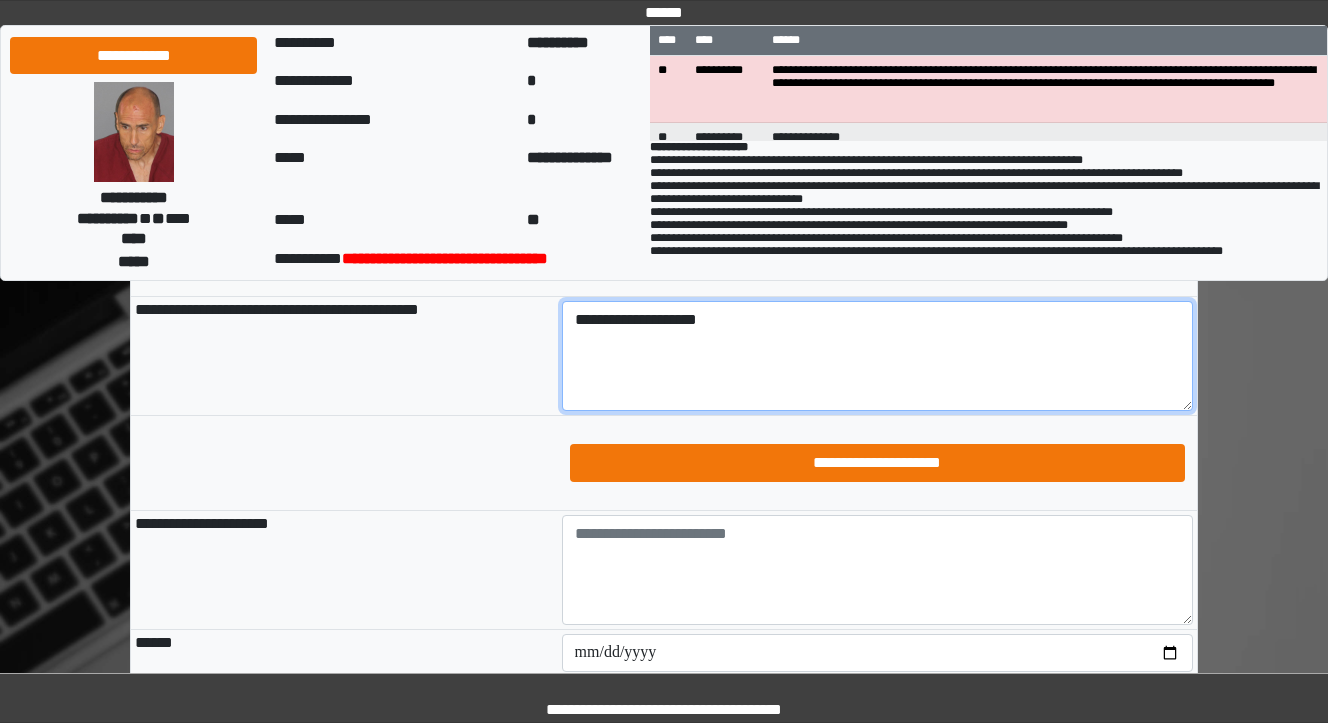 type on "**********" 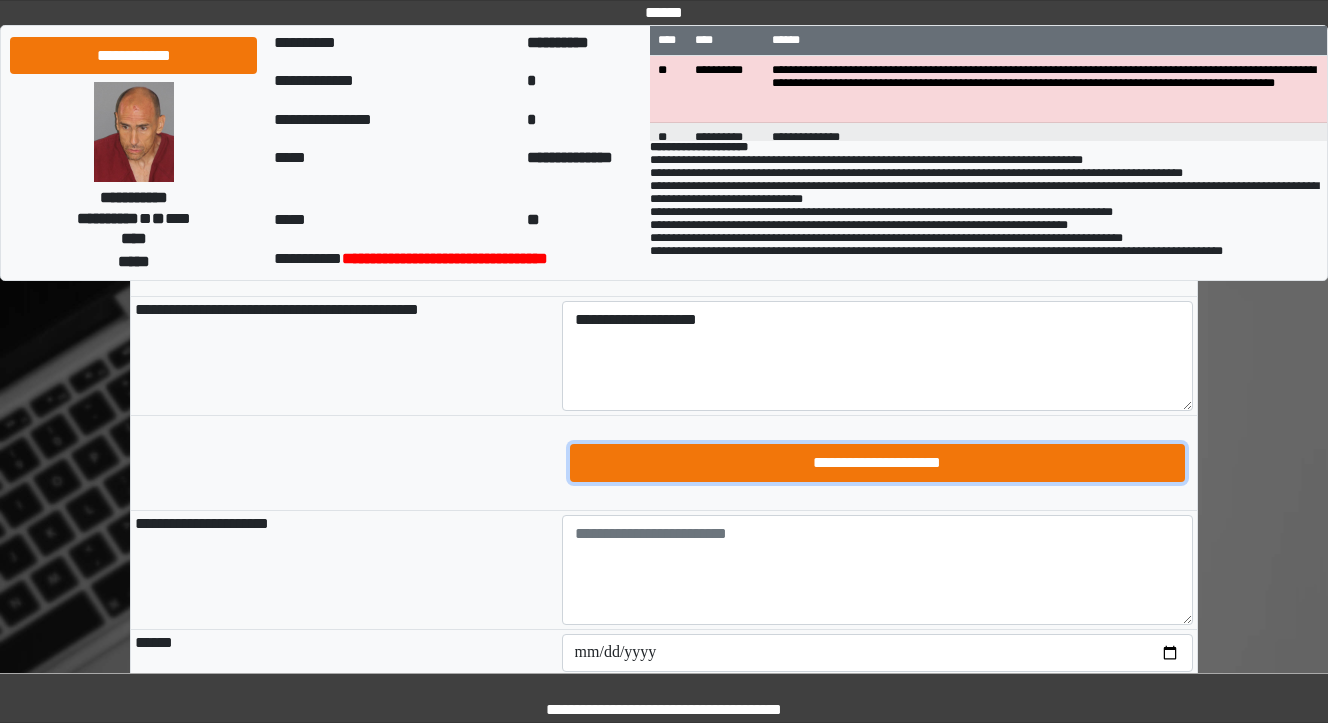 click on "**********" at bounding box center [878, 463] 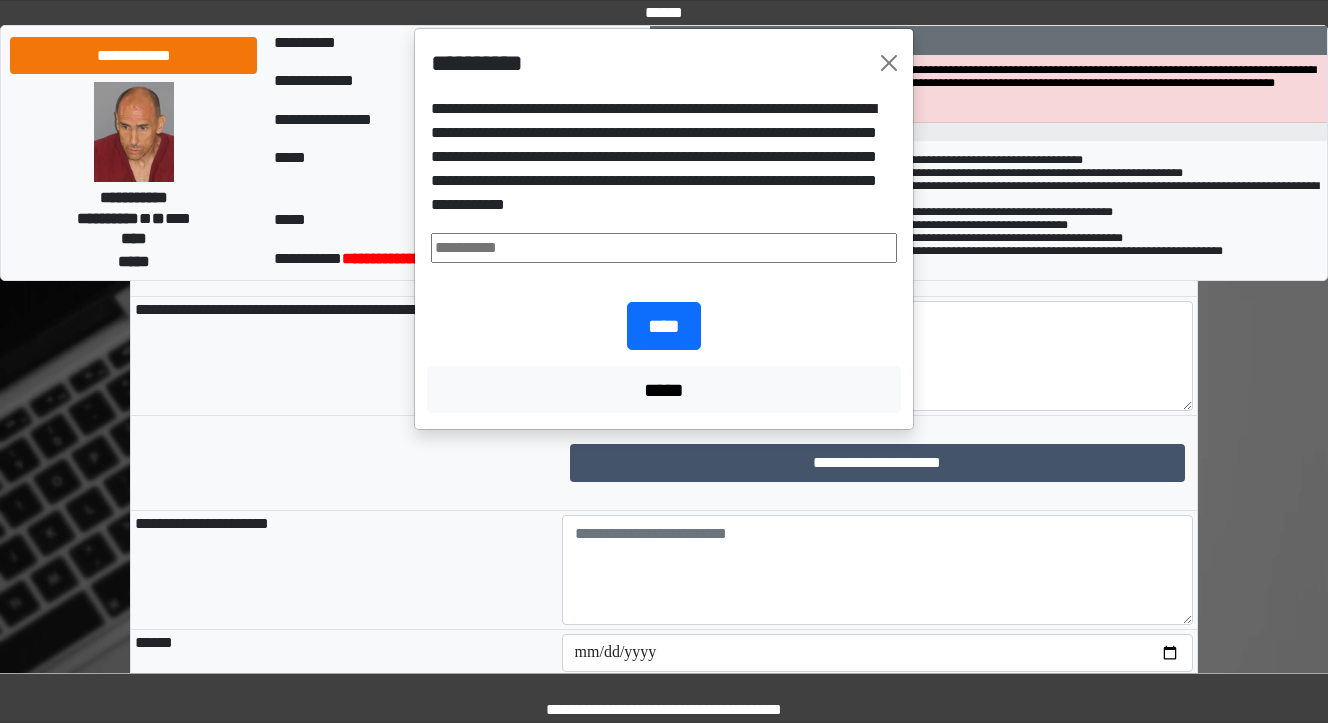 click at bounding box center [664, 248] 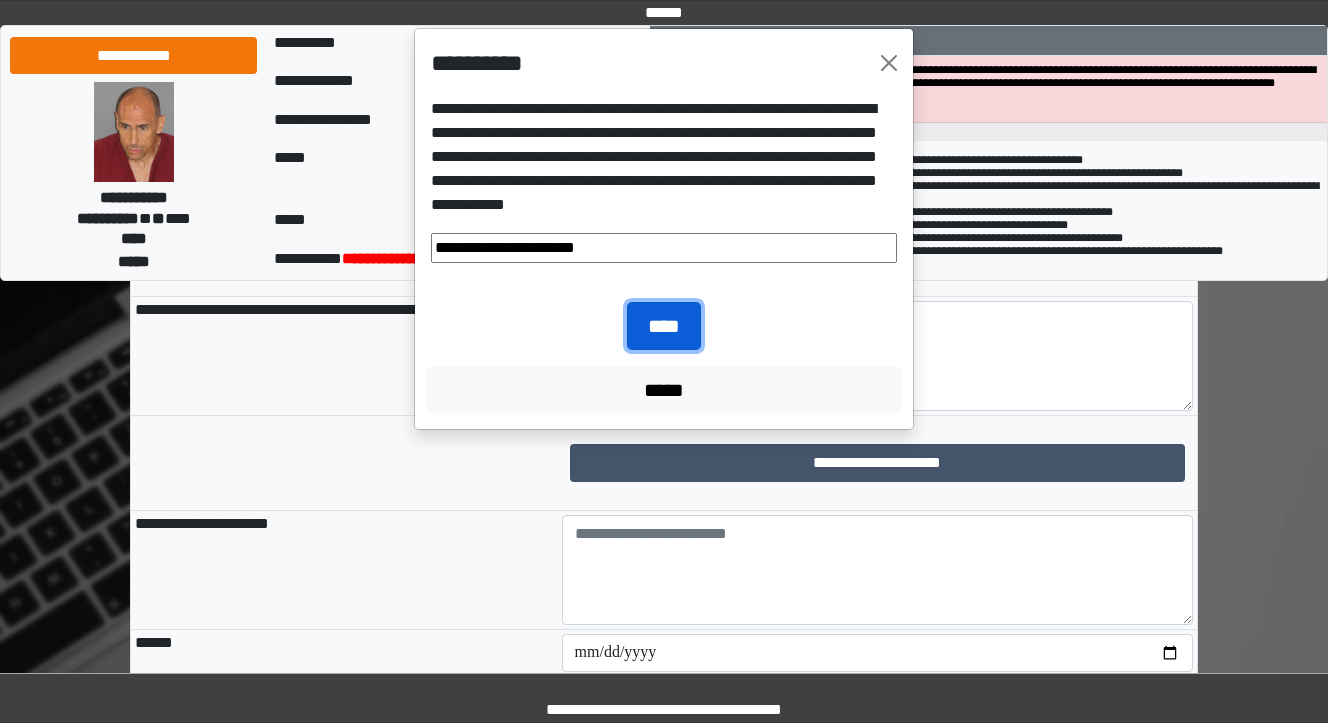 click on "****" at bounding box center (664, 326) 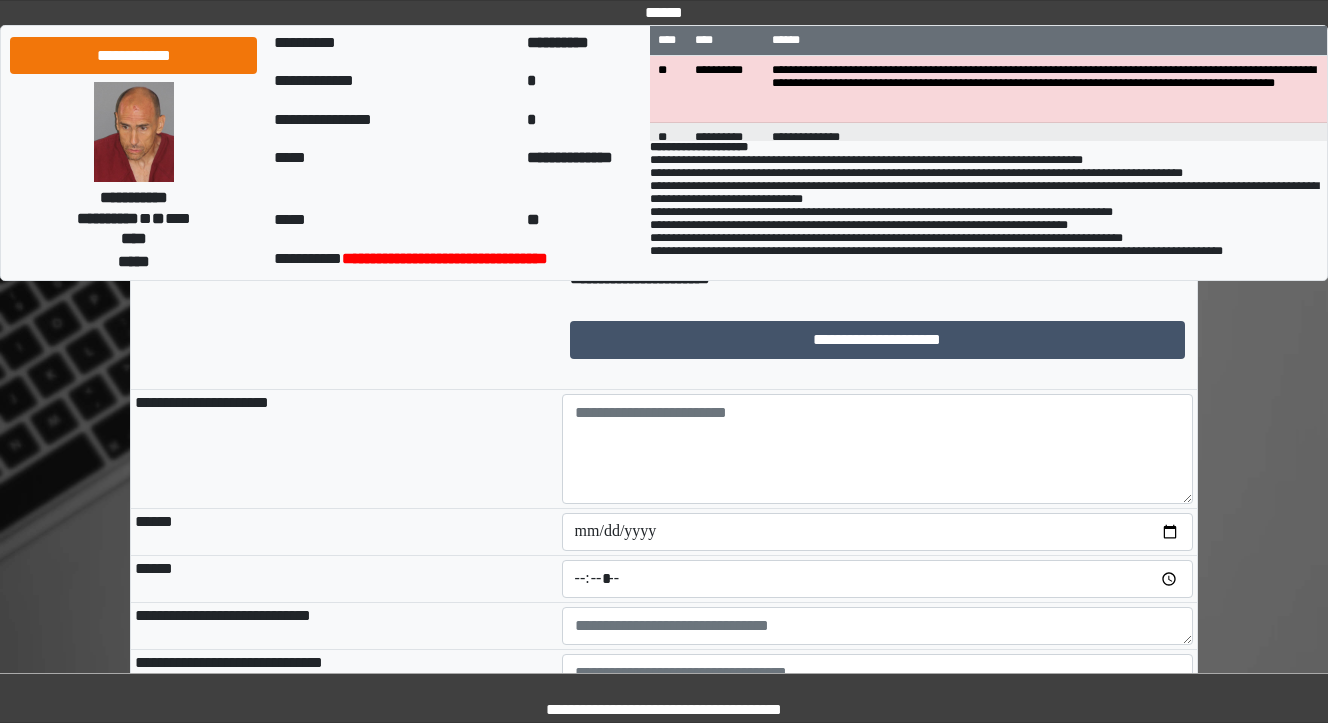 scroll, scrollTop: 1600, scrollLeft: 0, axis: vertical 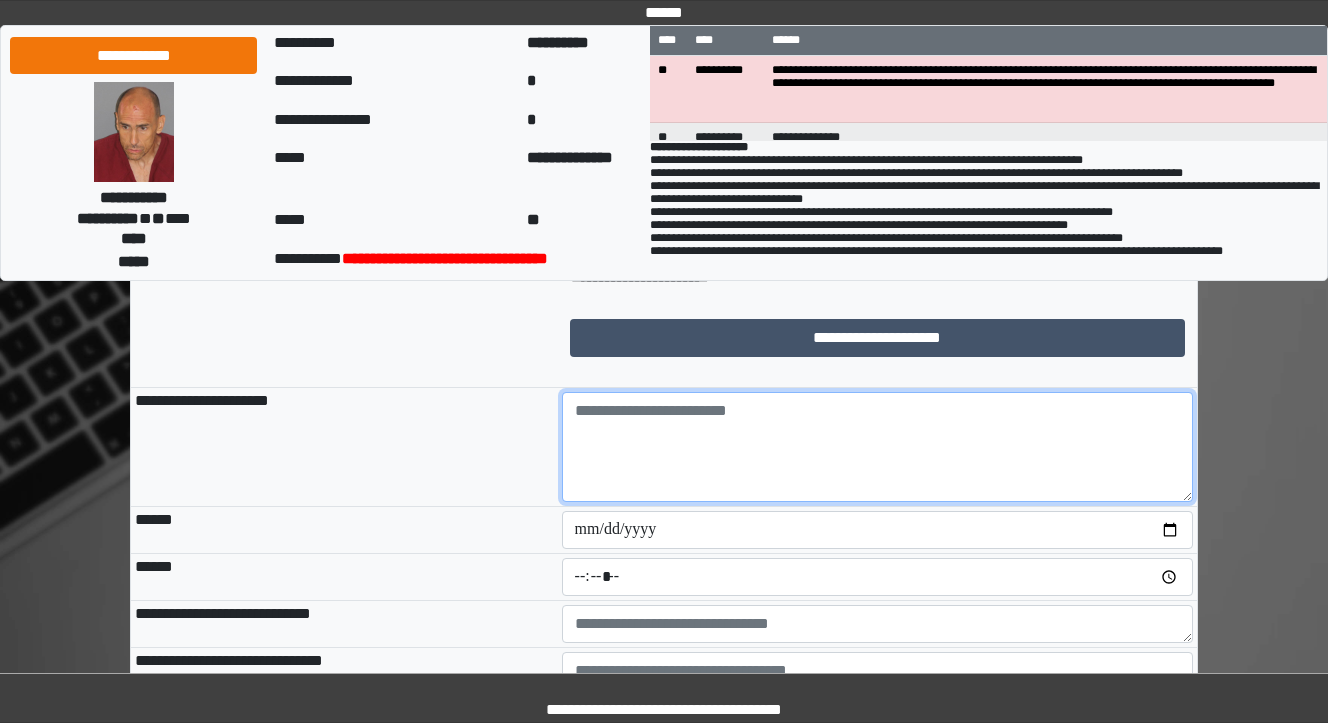 click at bounding box center (878, 447) 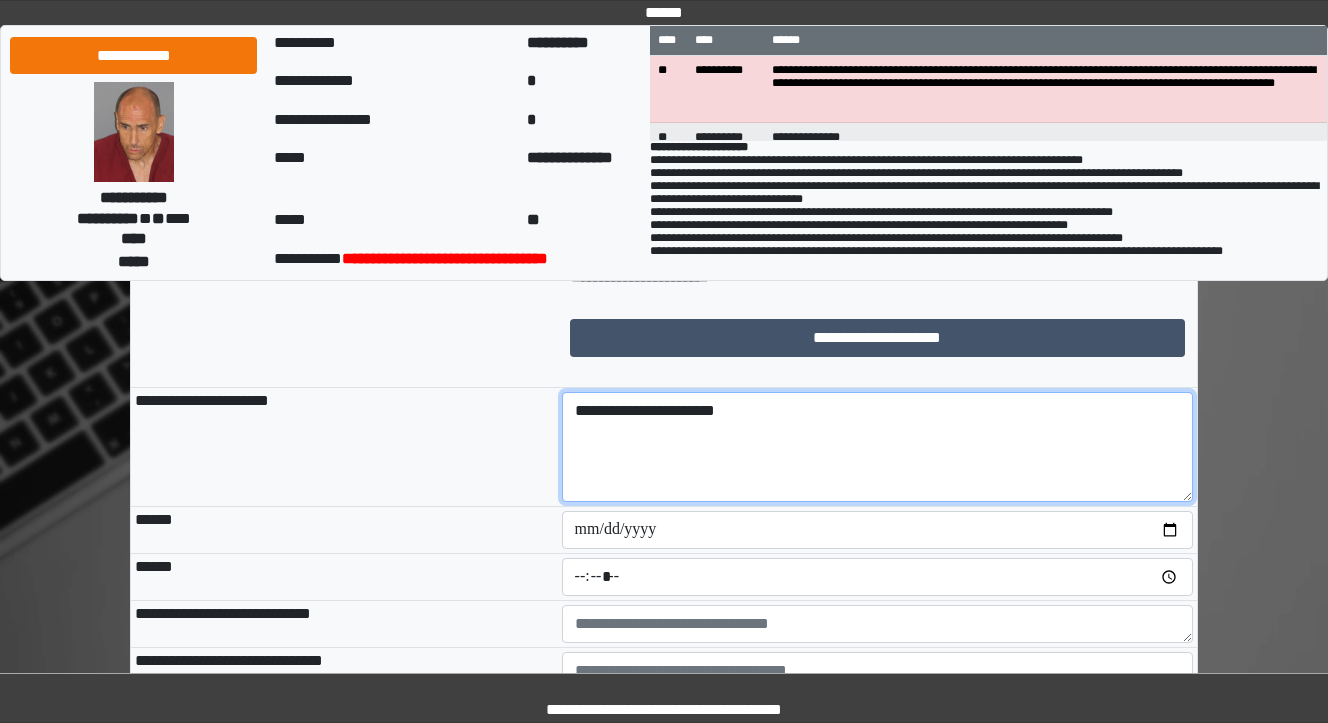 type on "**********" 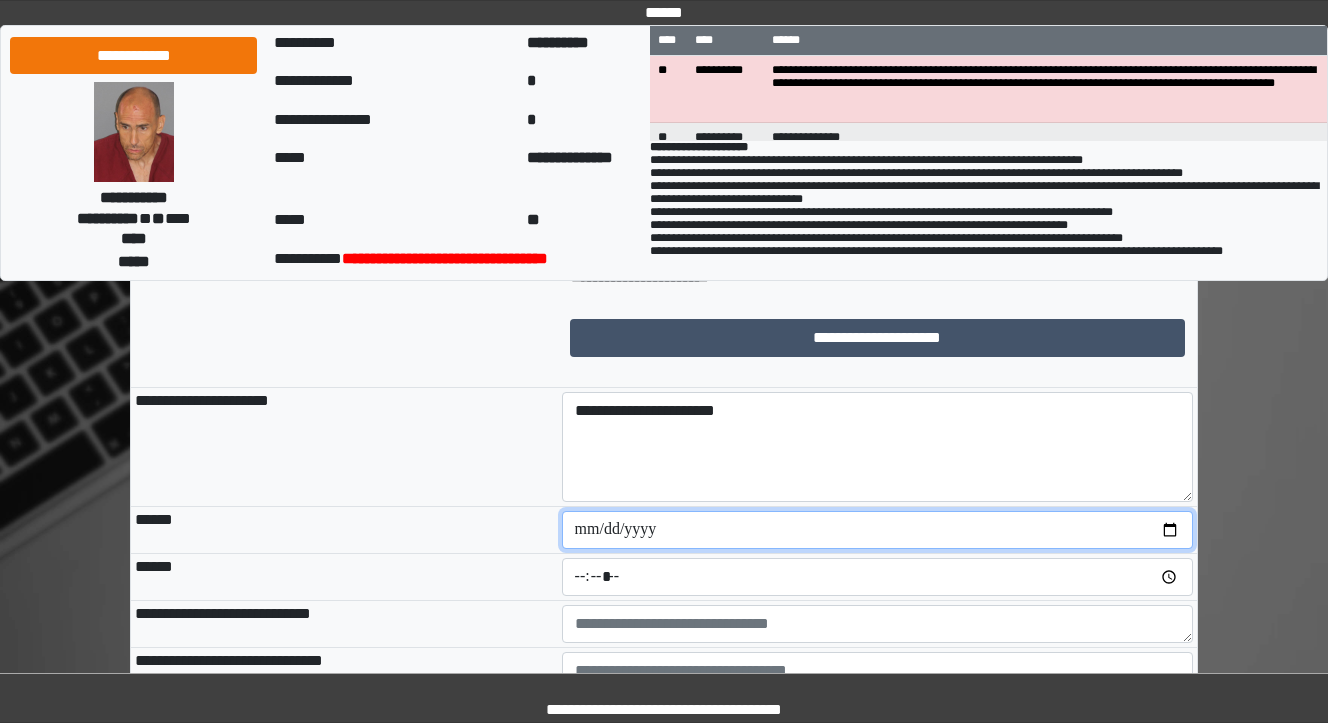 click at bounding box center [878, 530] 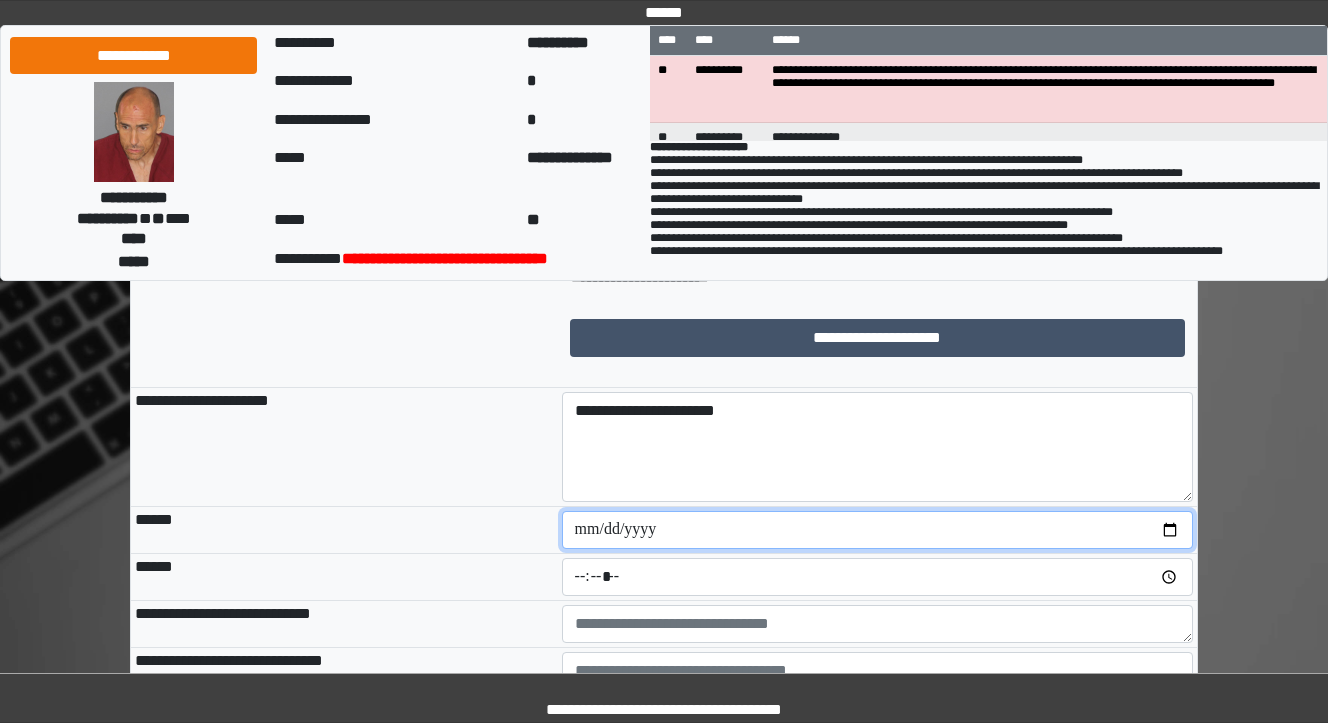 type on "**********" 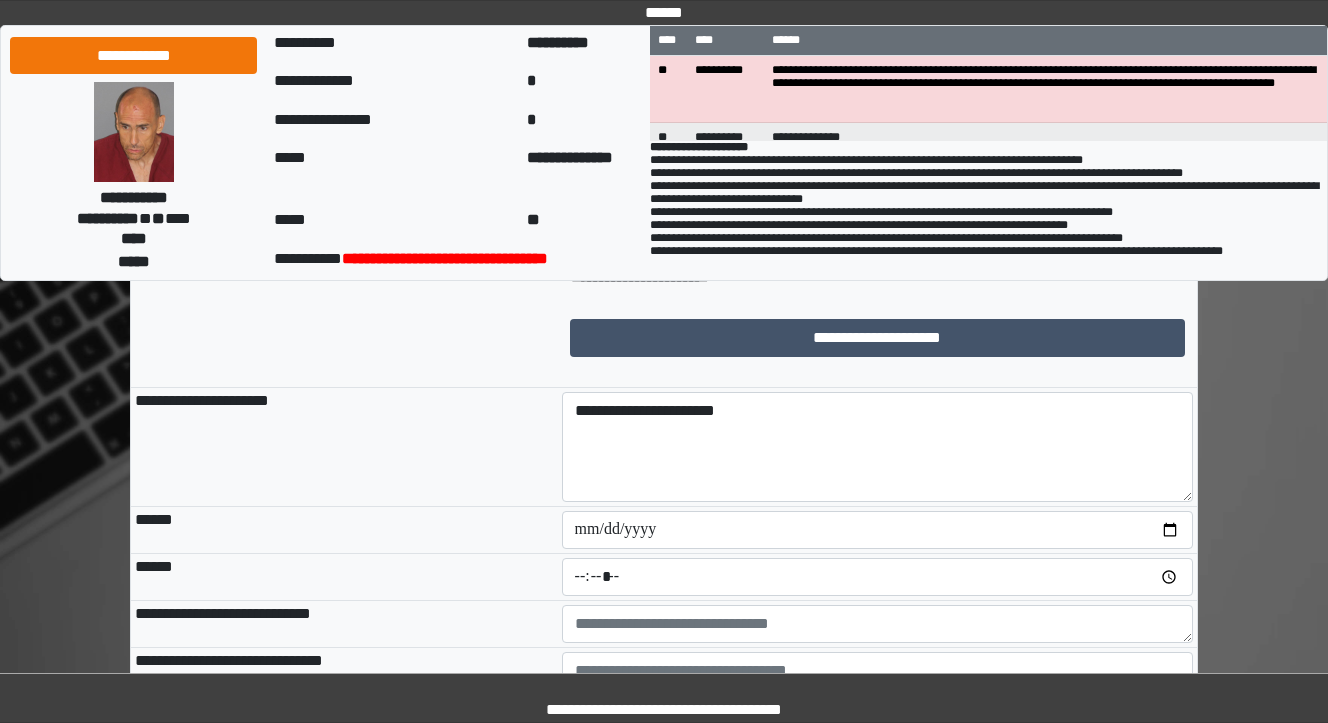 click on "******" at bounding box center (344, 530) 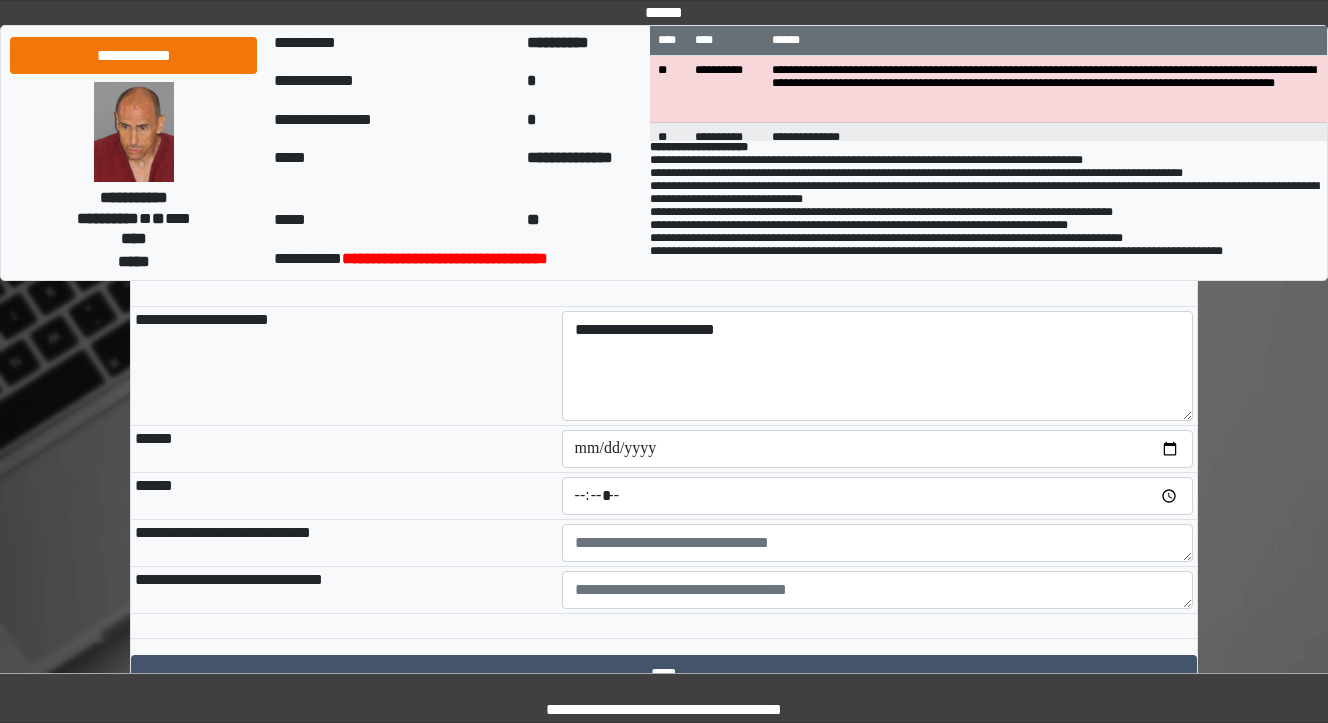 scroll, scrollTop: 1760, scrollLeft: 0, axis: vertical 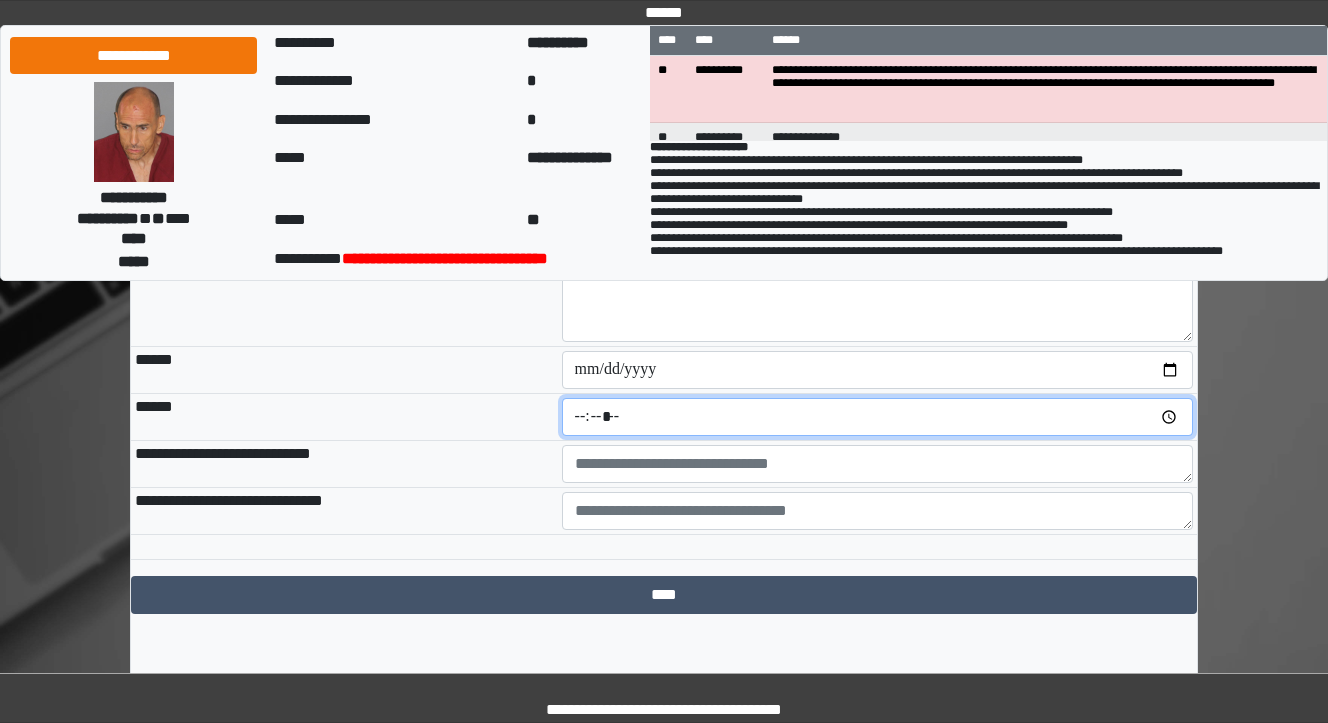 click at bounding box center (878, 417) 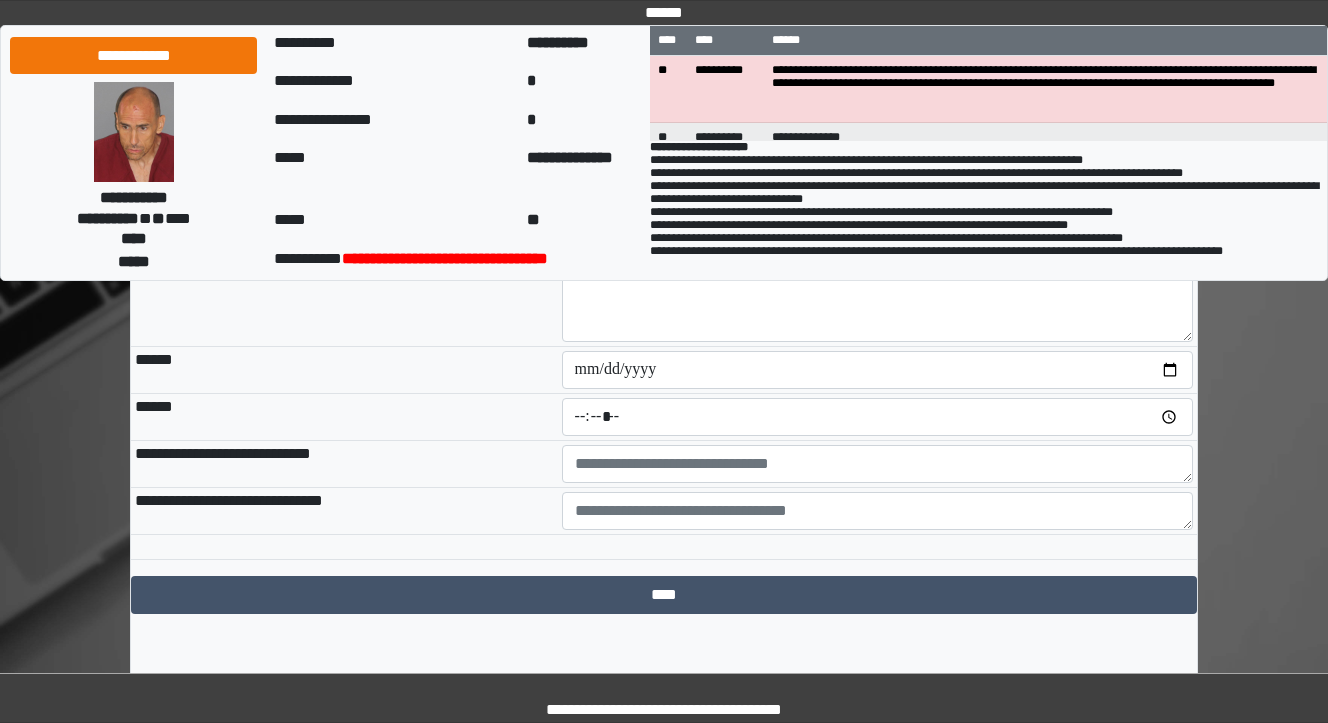type on "*****" 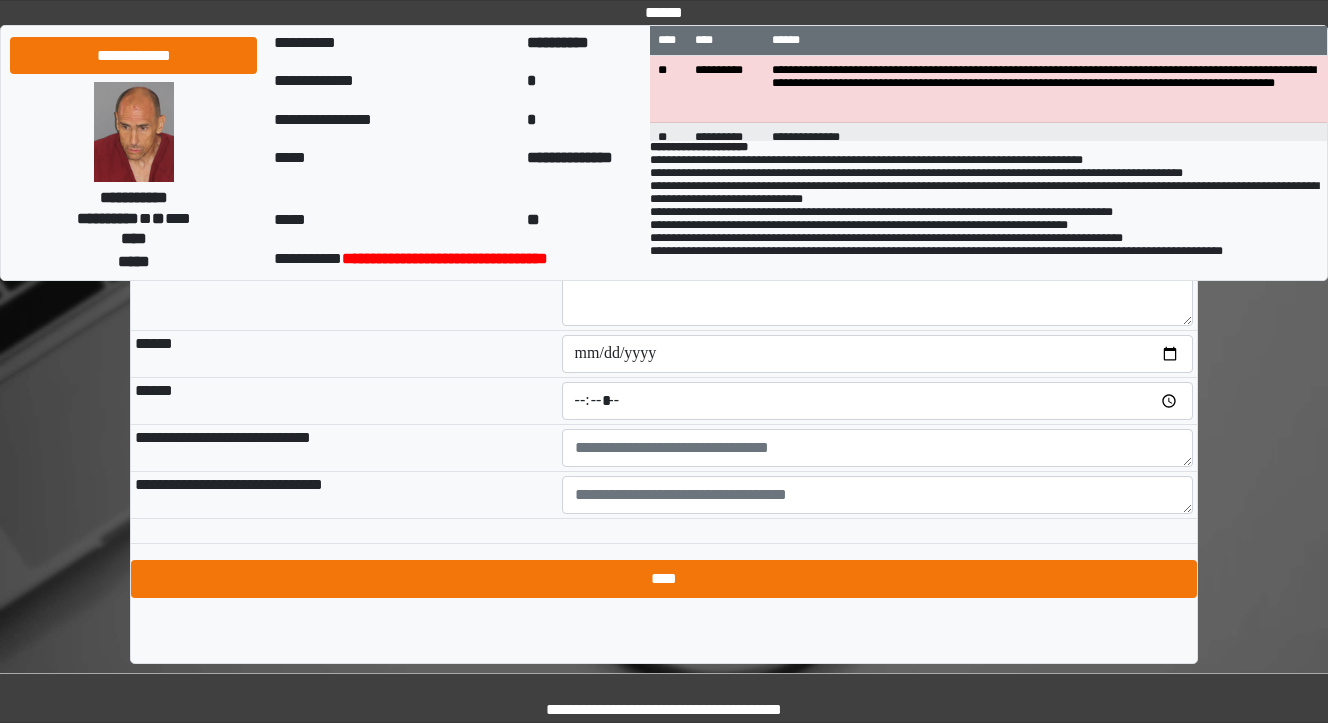scroll, scrollTop: 1780, scrollLeft: 0, axis: vertical 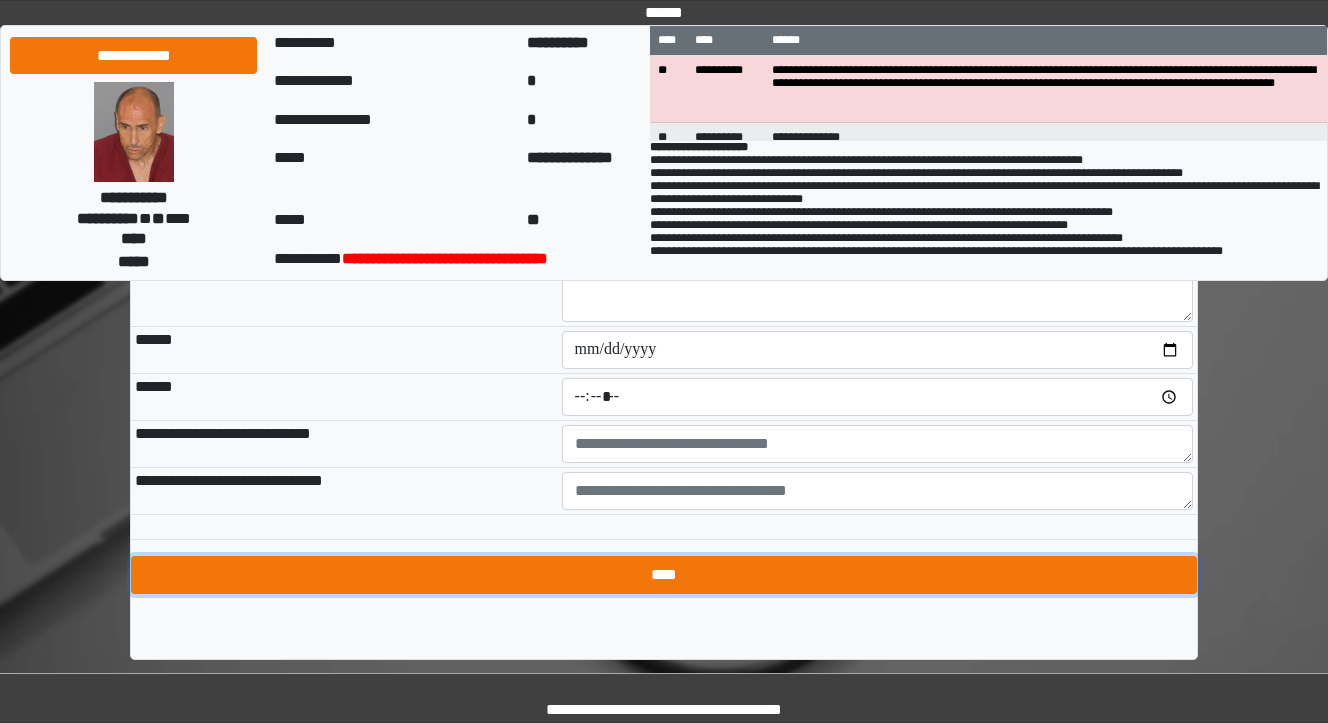 click on "****" at bounding box center [664, 575] 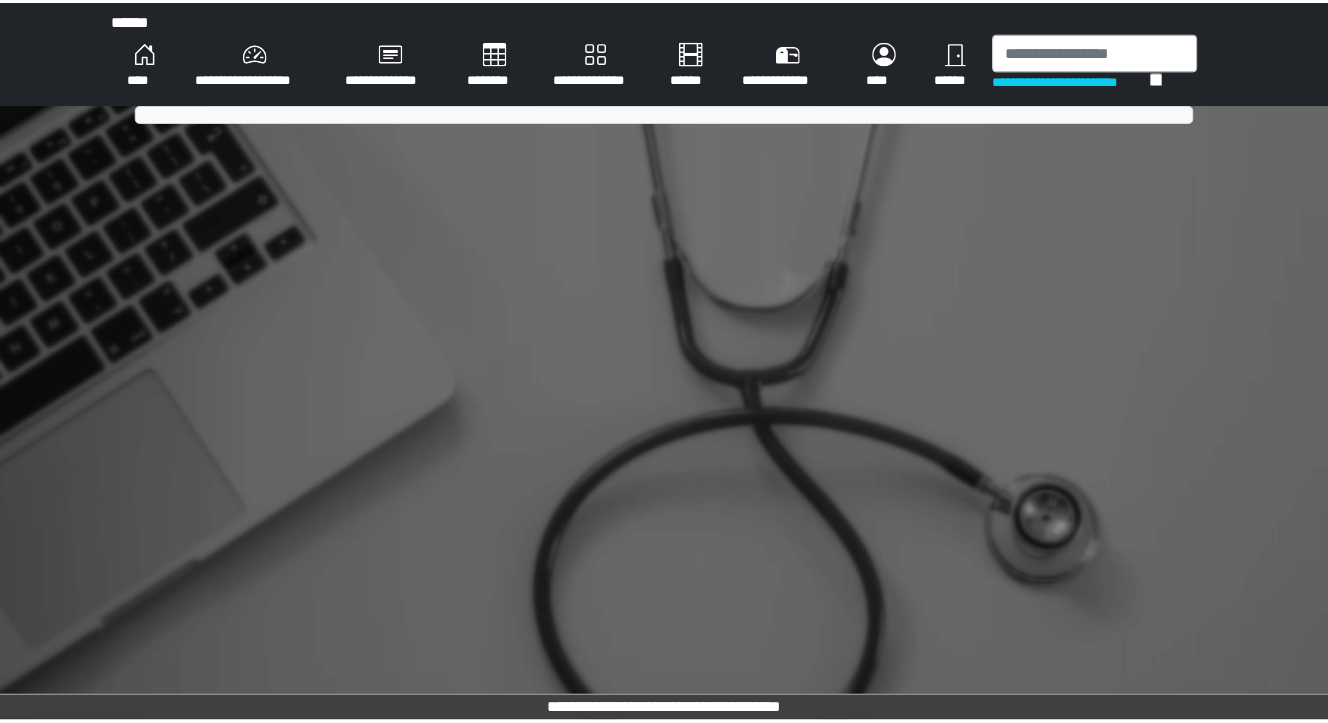 scroll, scrollTop: 0, scrollLeft: 0, axis: both 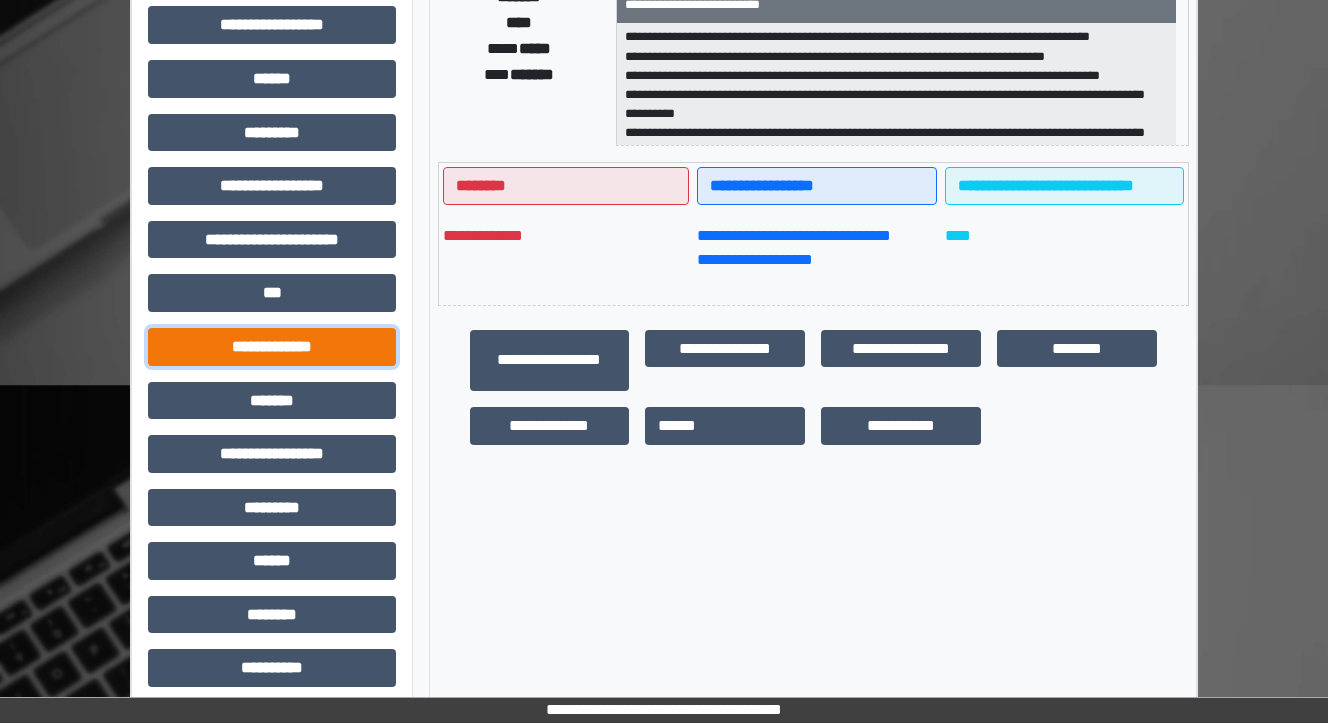 click on "**********" at bounding box center (272, 347) 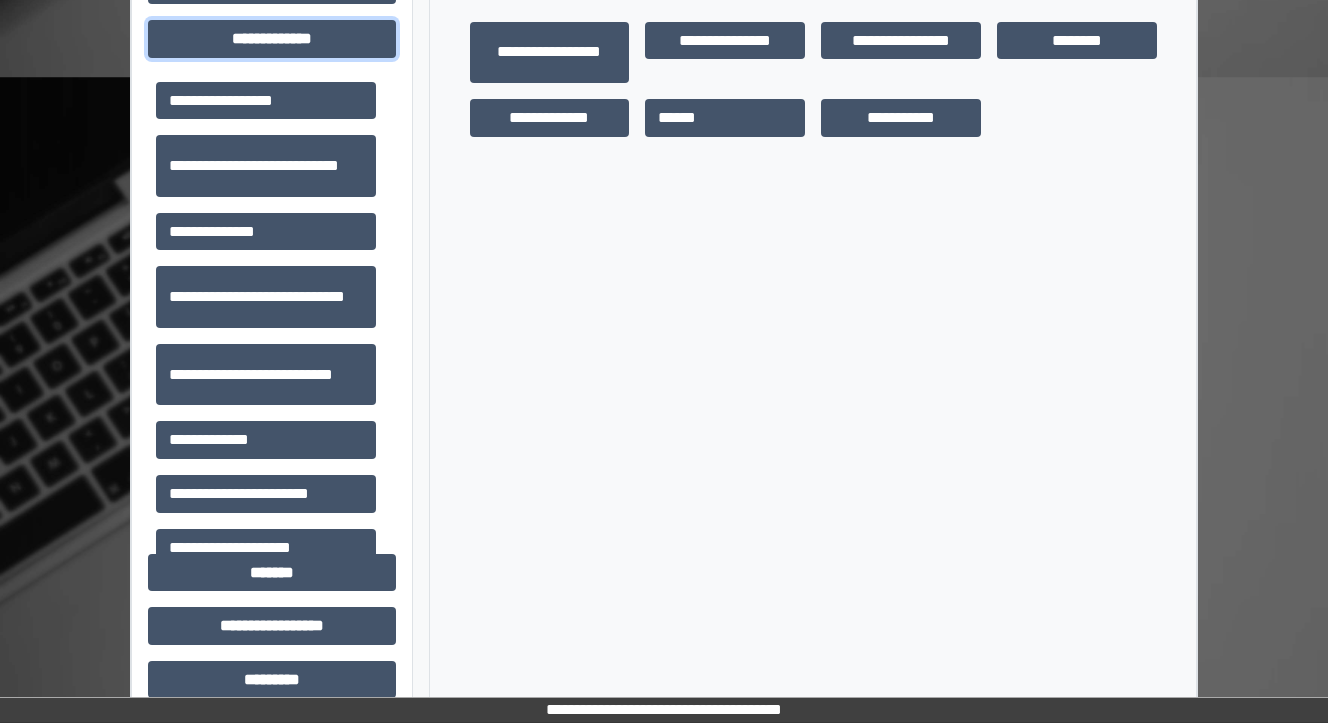 scroll, scrollTop: 800, scrollLeft: 0, axis: vertical 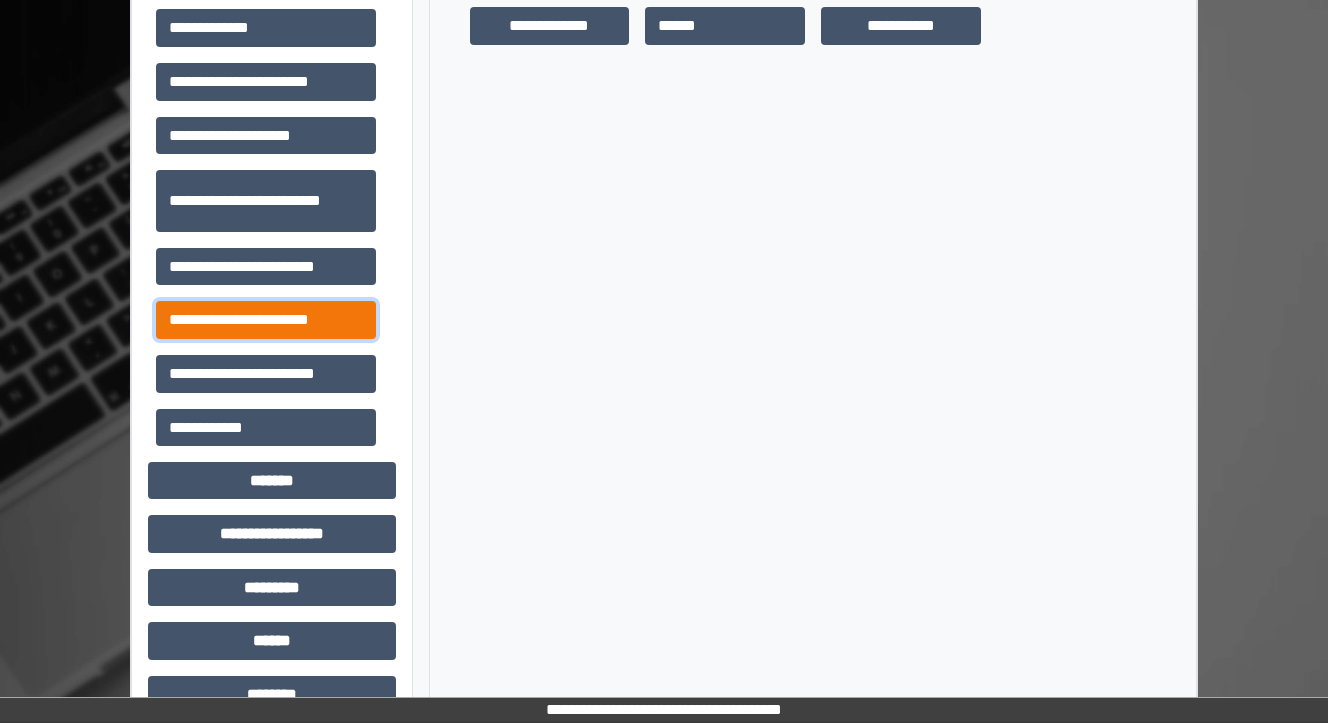 click on "**********" at bounding box center [266, 320] 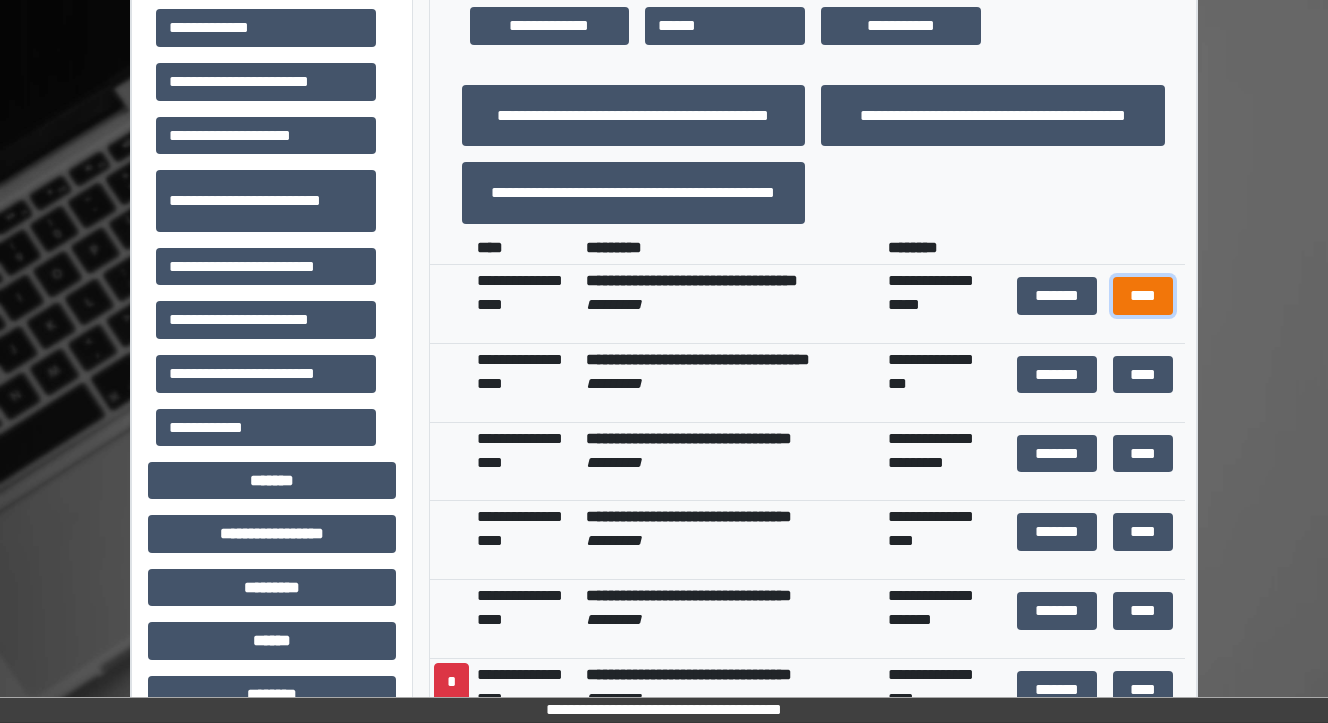 click on "****" at bounding box center (1142, 296) 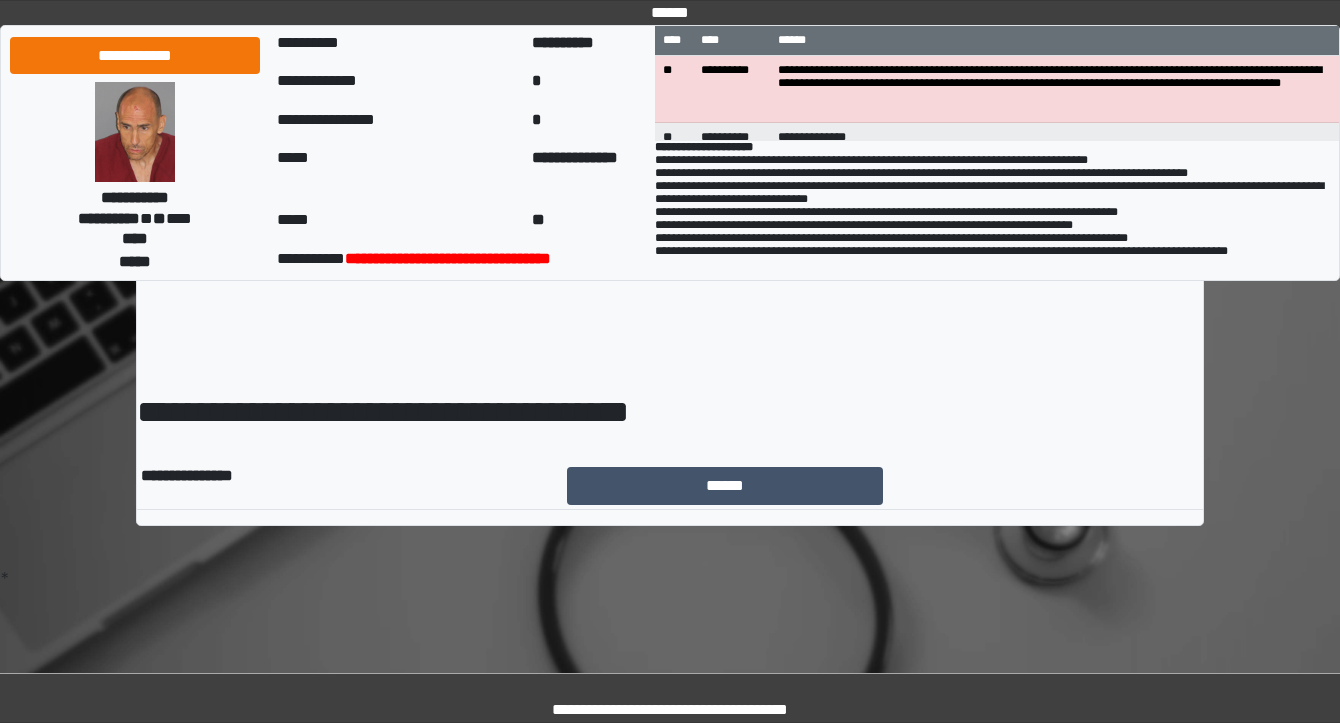 scroll, scrollTop: 0, scrollLeft: 0, axis: both 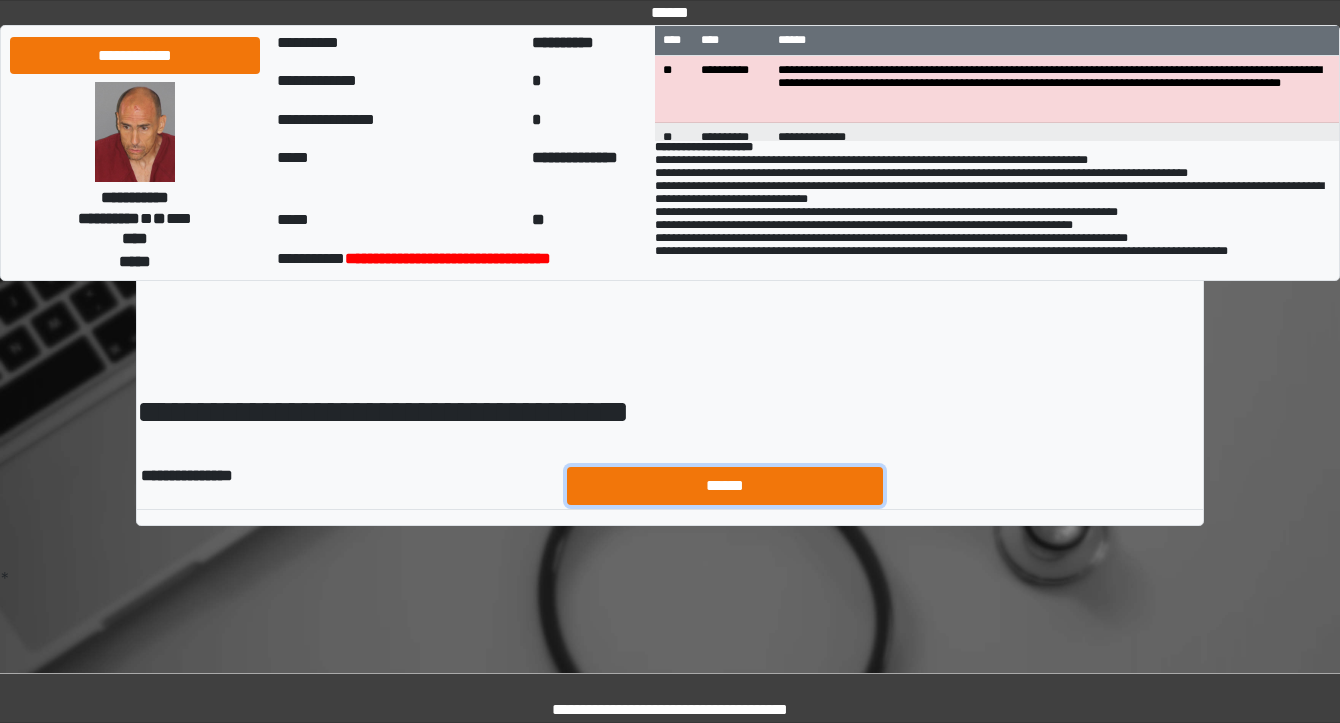 click on "******" at bounding box center (725, 486) 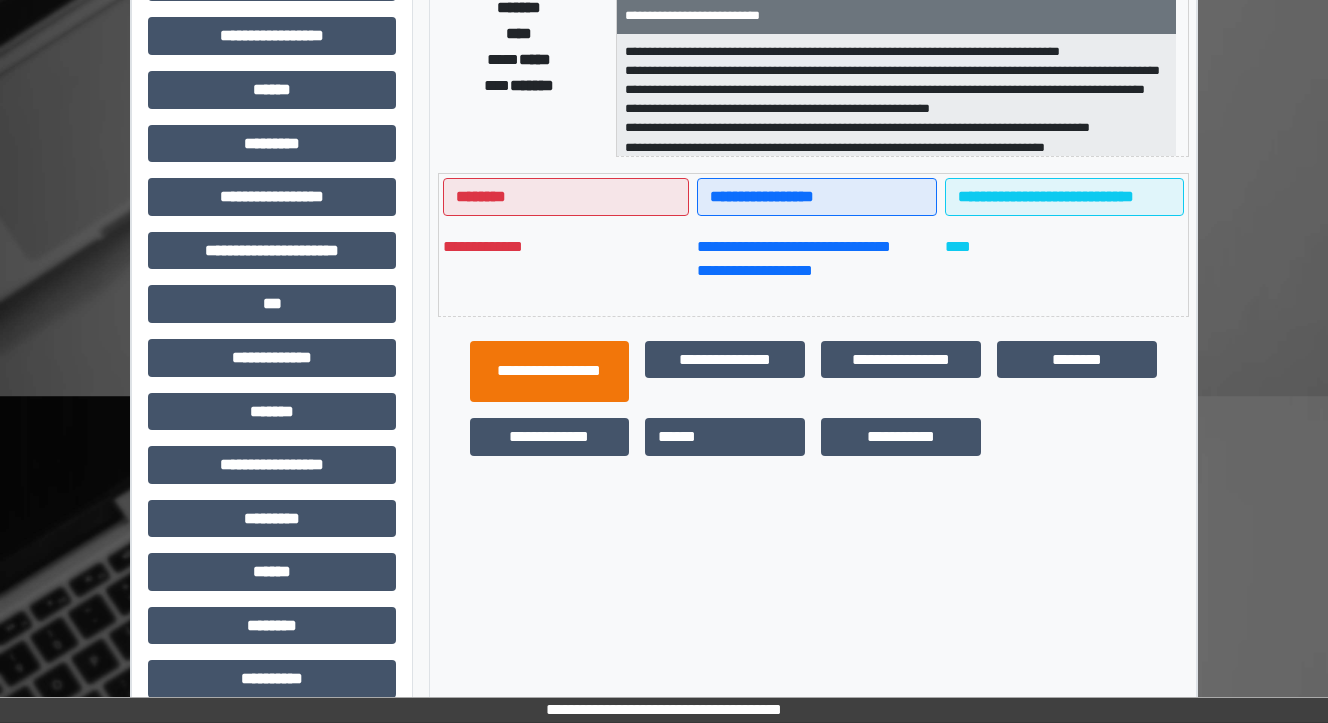 scroll, scrollTop: 400, scrollLeft: 0, axis: vertical 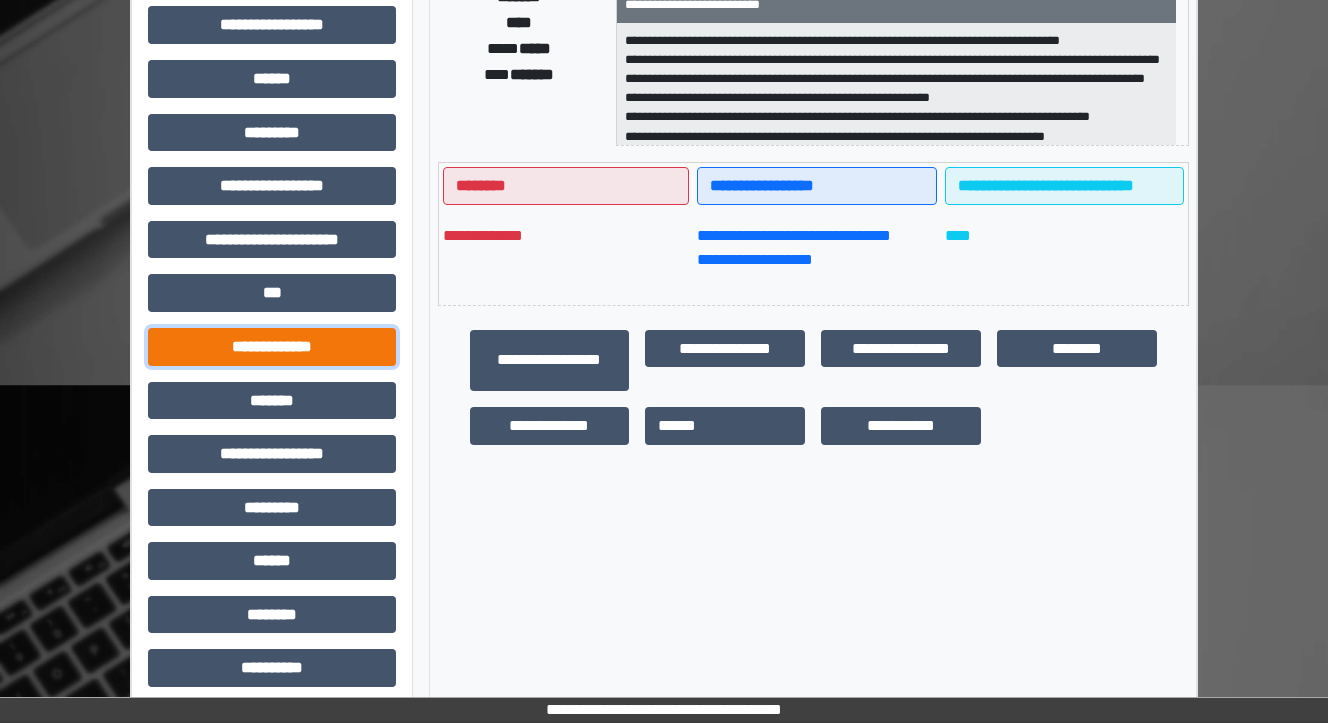 click on "**********" at bounding box center (272, 347) 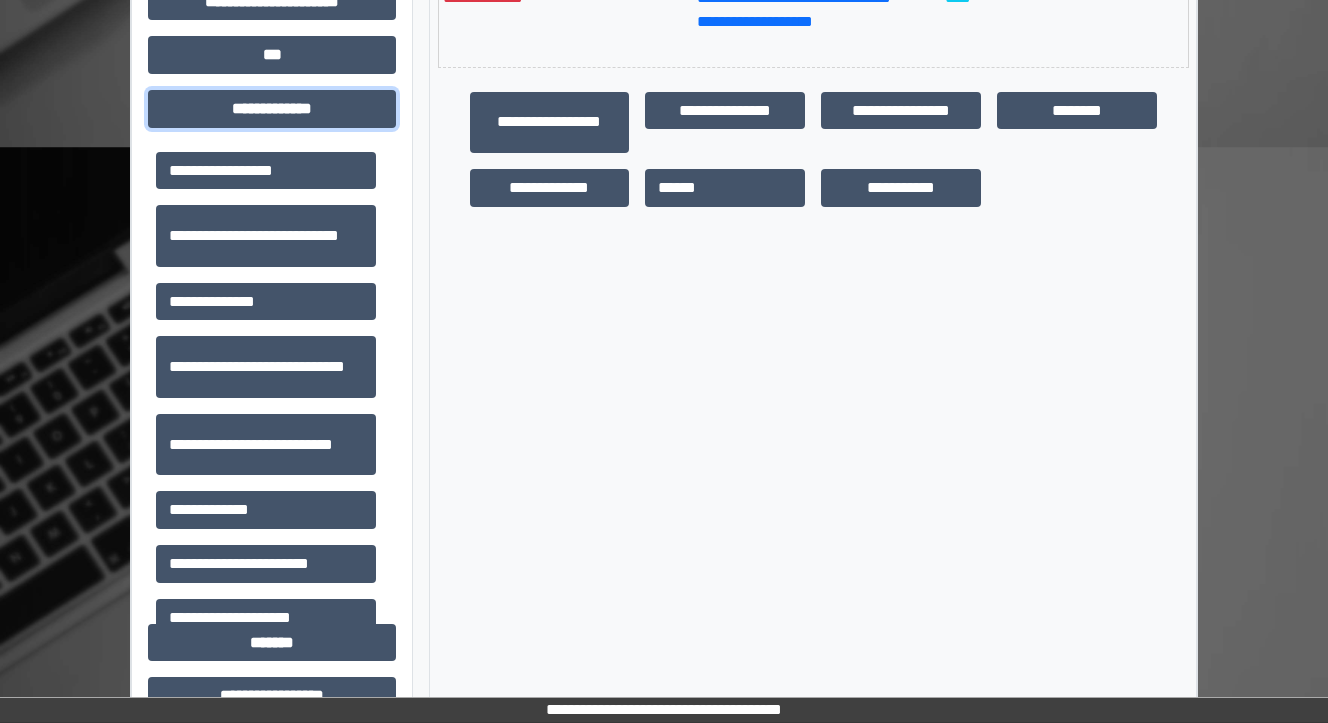 scroll, scrollTop: 640, scrollLeft: 0, axis: vertical 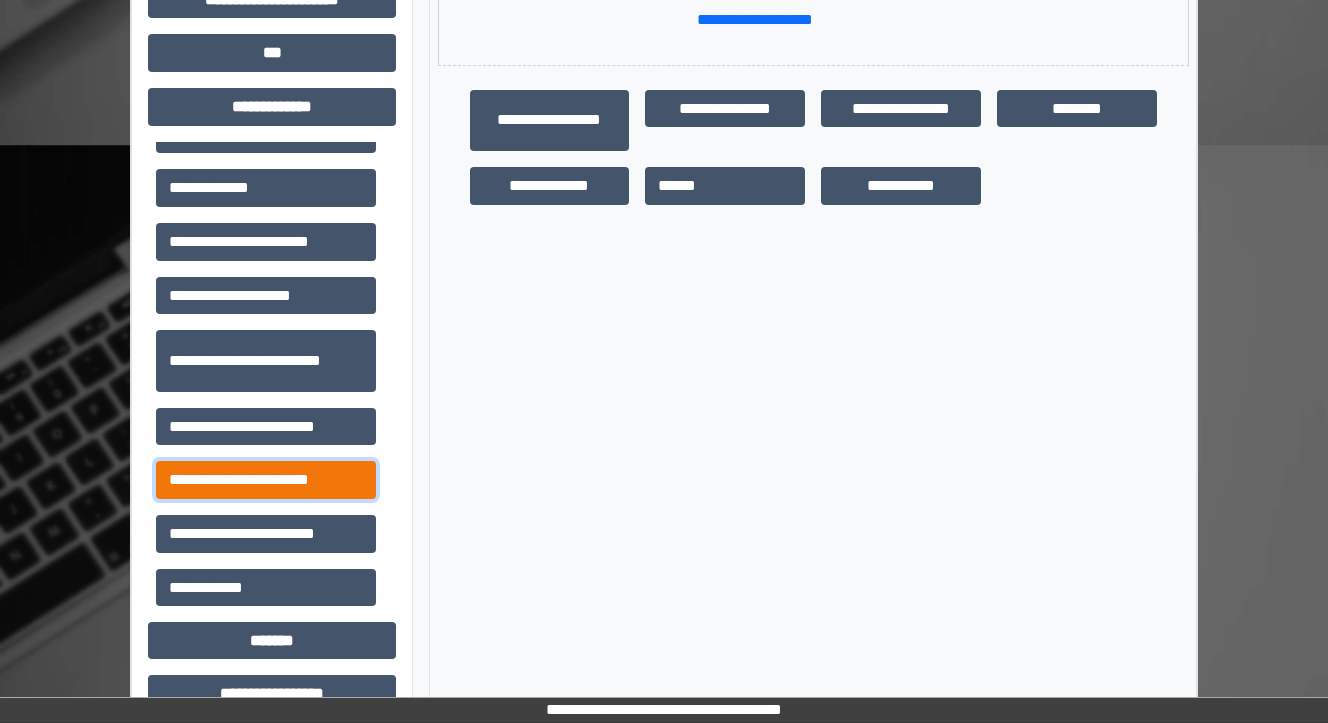 click on "**********" at bounding box center [266, 480] 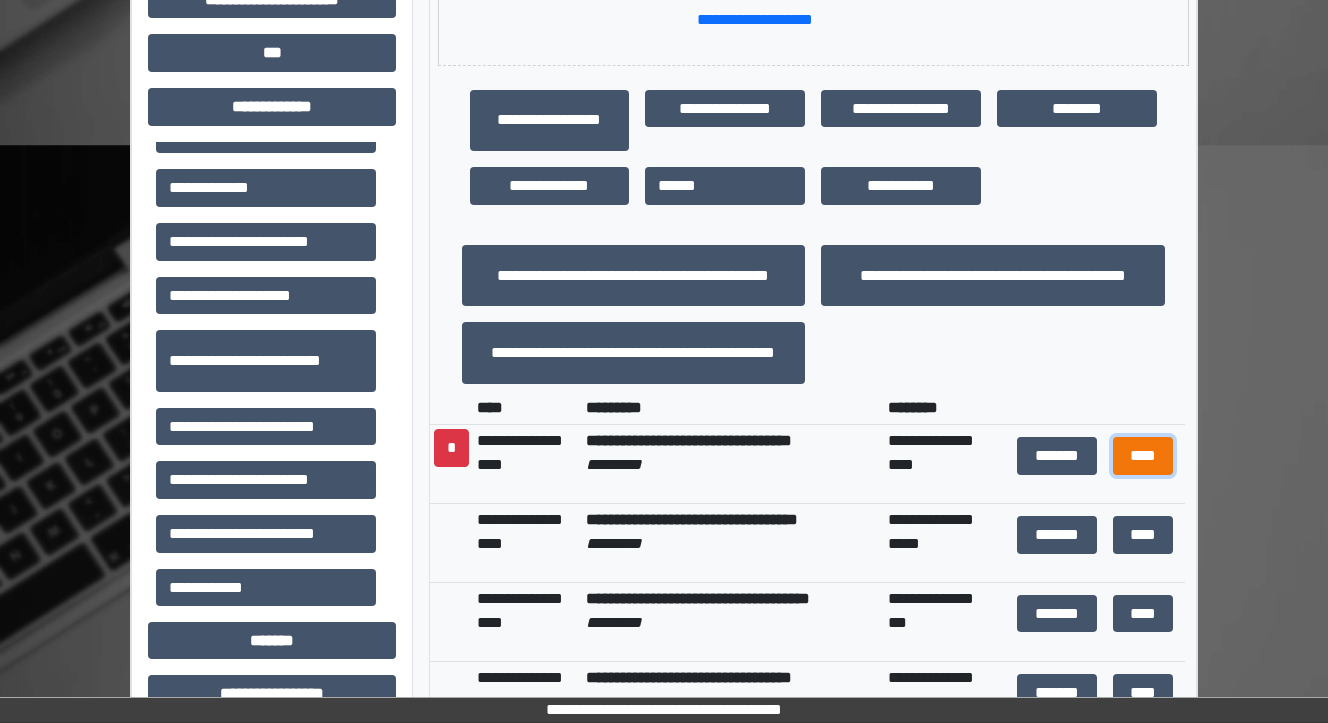 click on "****" at bounding box center [1142, 456] 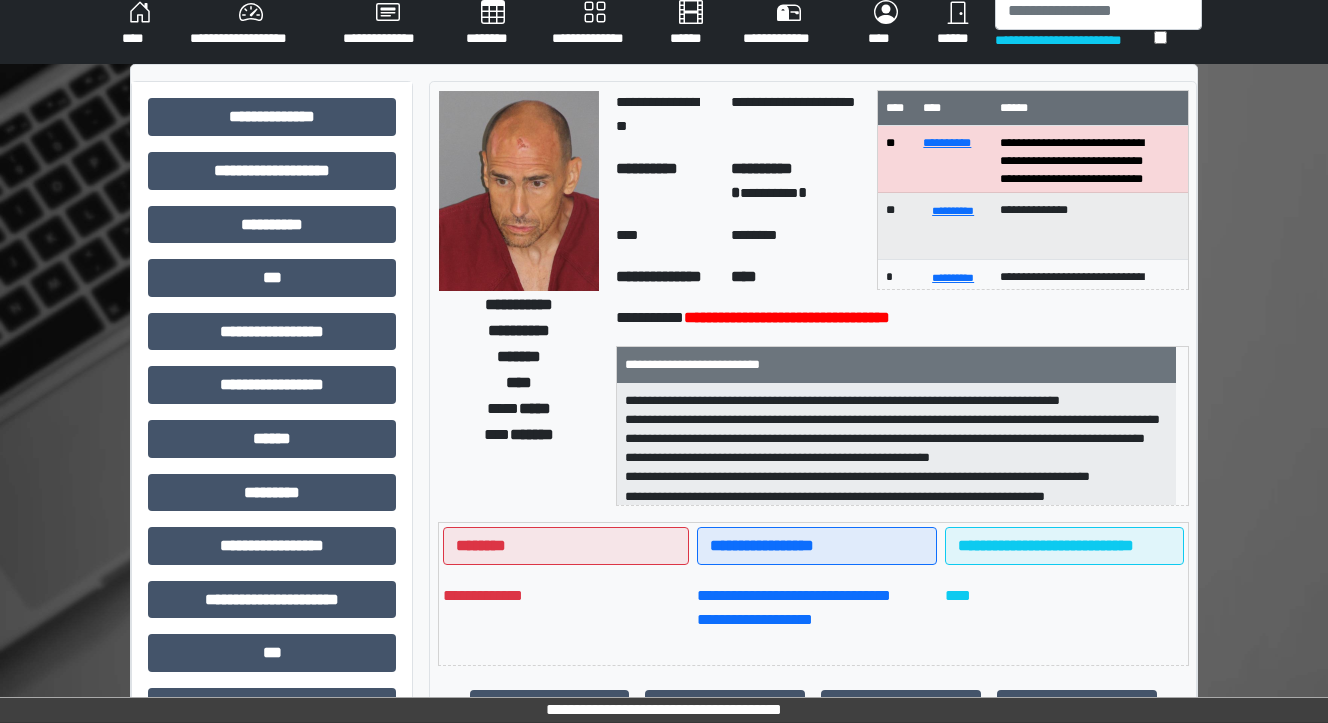 scroll, scrollTop: 0, scrollLeft: 0, axis: both 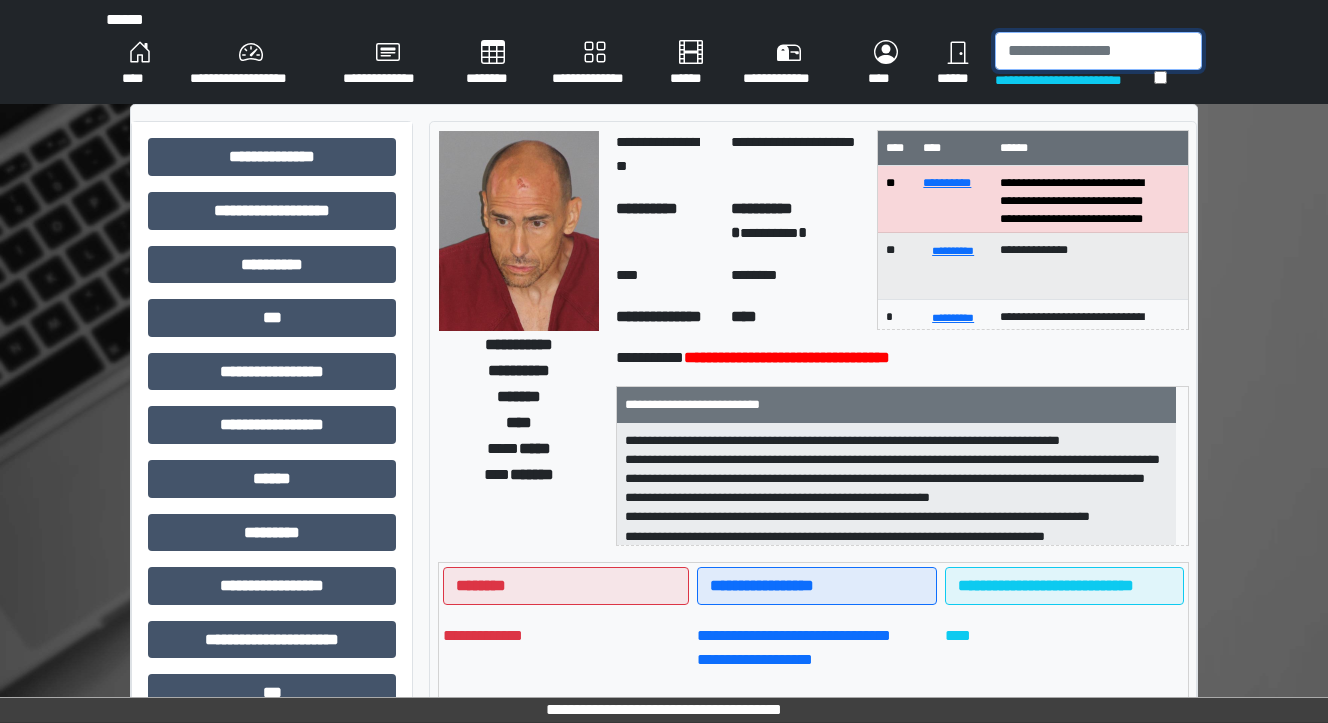 click at bounding box center (1098, 51) 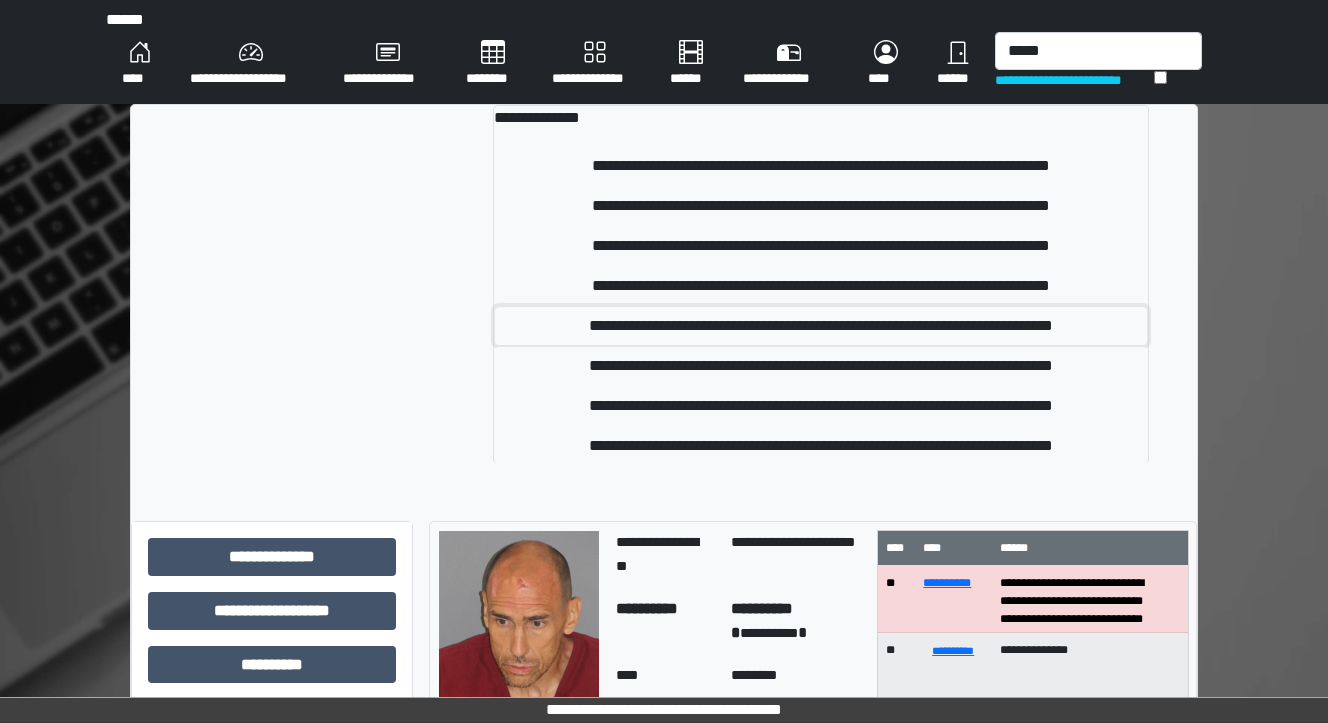 click on "**********" at bounding box center [821, 326] 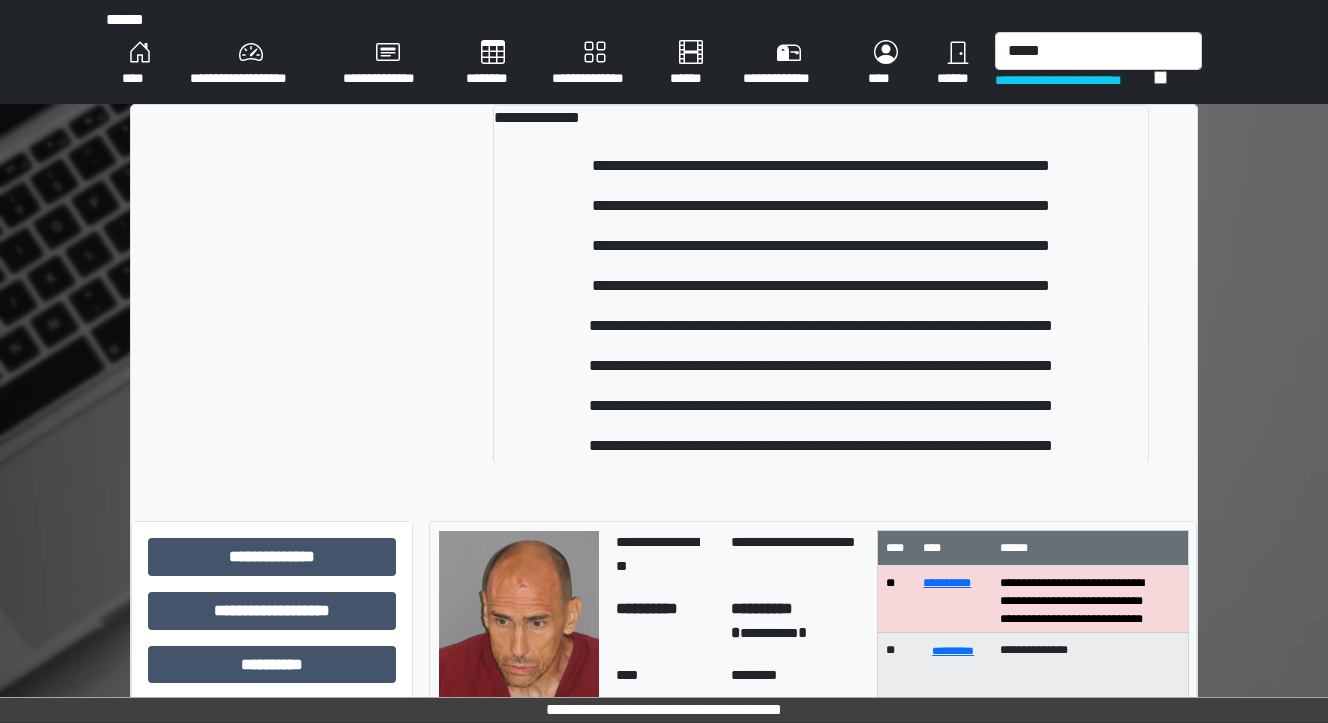type 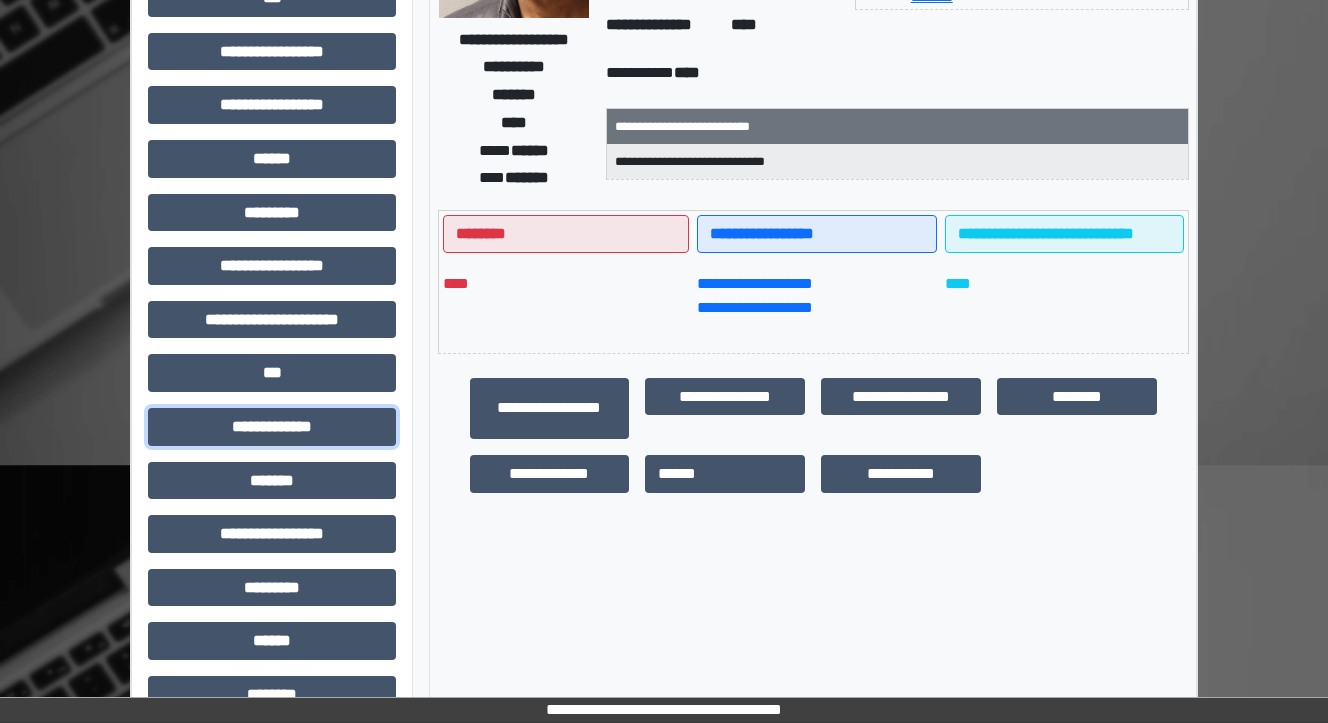 drag, startPoint x: 326, startPoint y: 414, endPoint x: 436, endPoint y: 400, distance: 110.88733 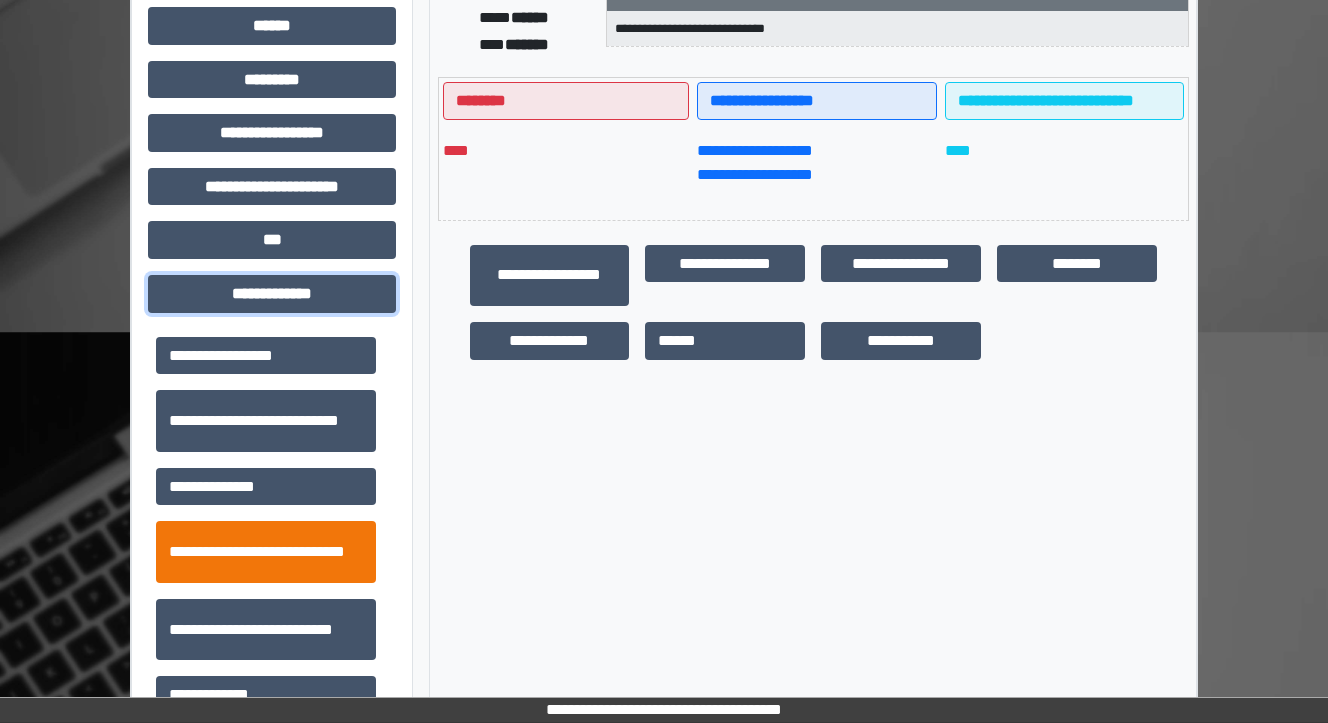 scroll, scrollTop: 640, scrollLeft: 0, axis: vertical 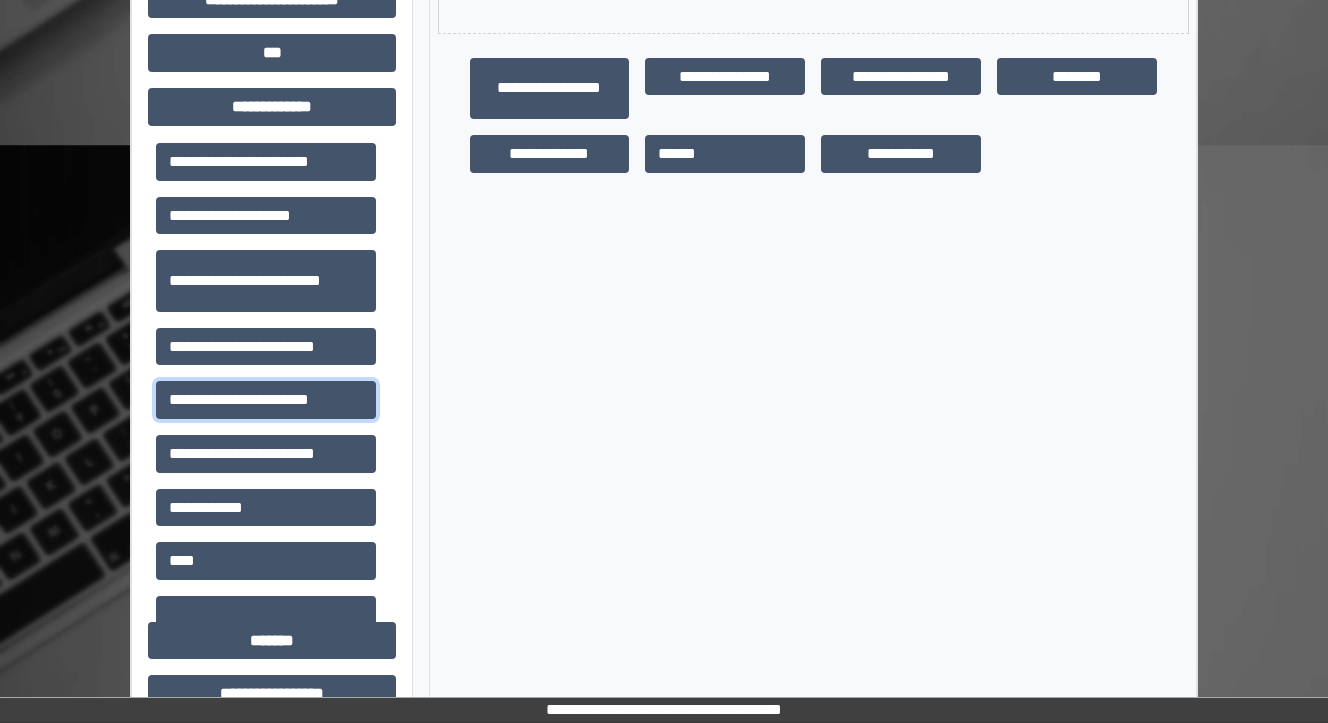 drag, startPoint x: 316, startPoint y: 399, endPoint x: 392, endPoint y: 400, distance: 76.00658 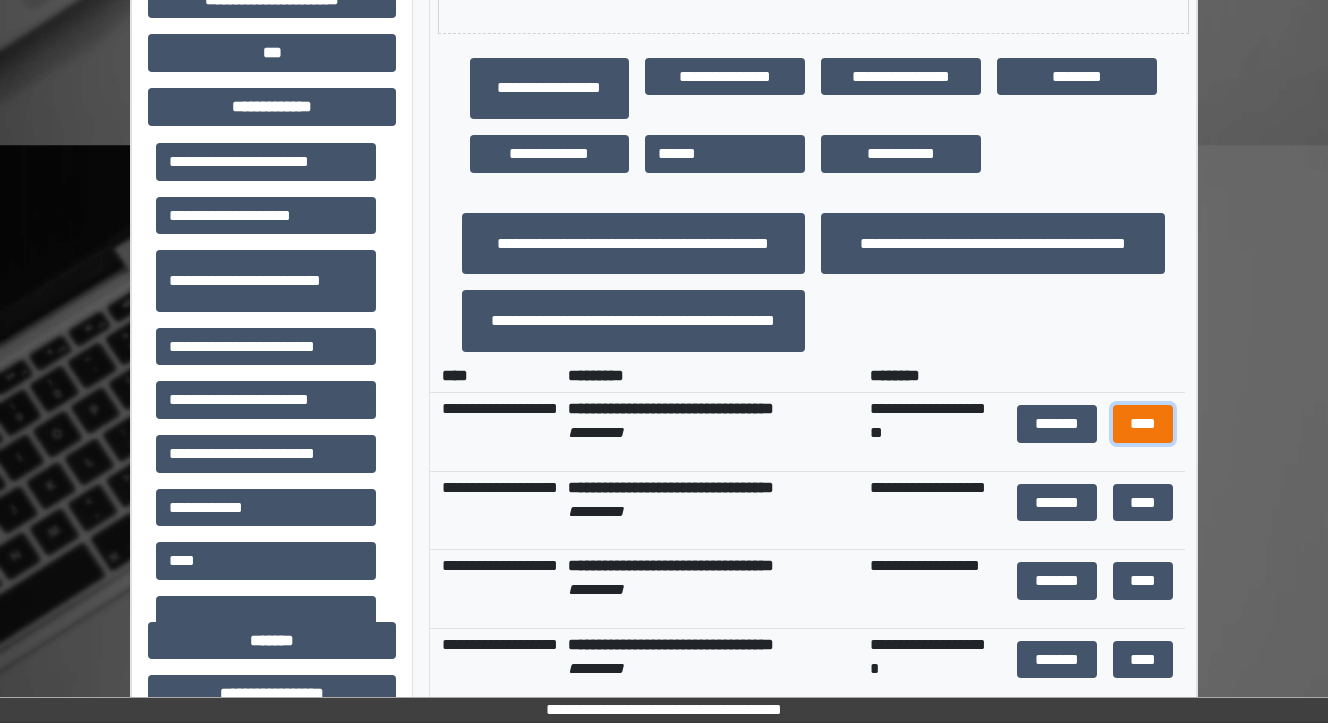 click on "****" at bounding box center [1142, 424] 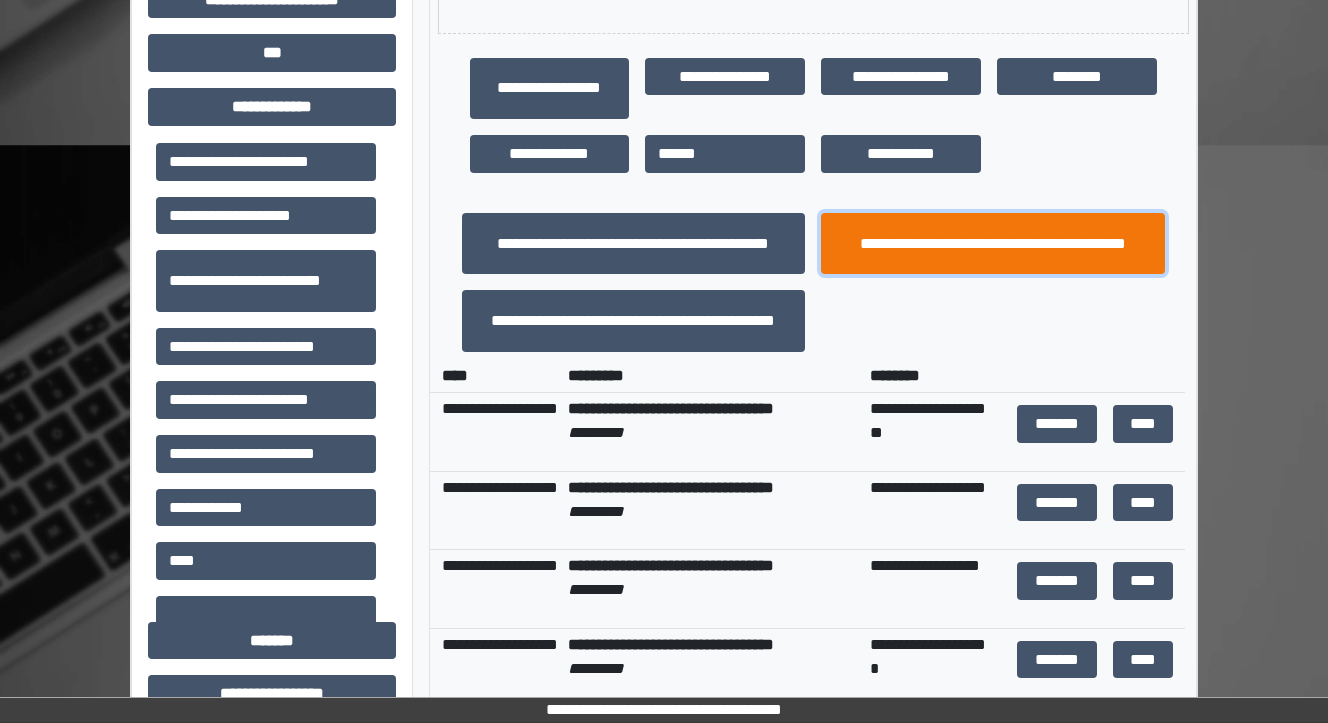 click on "**********" at bounding box center [993, 244] 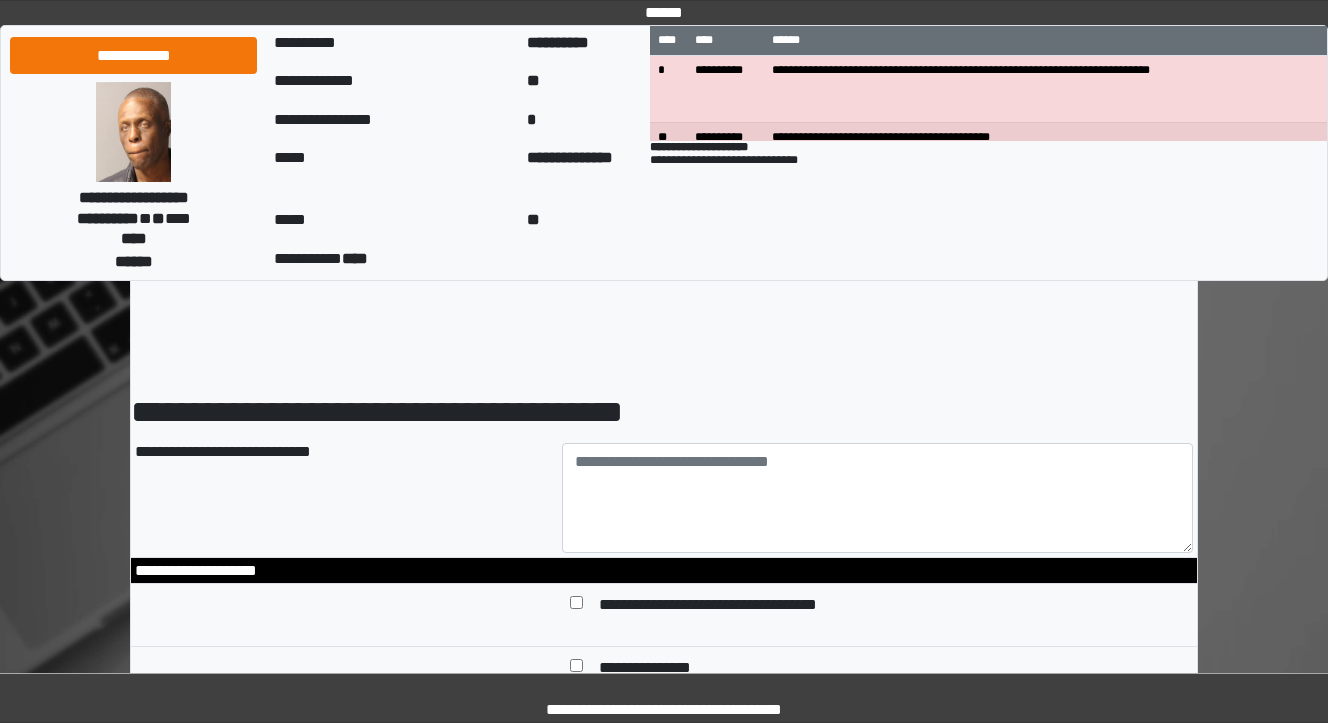 scroll, scrollTop: 0, scrollLeft: 0, axis: both 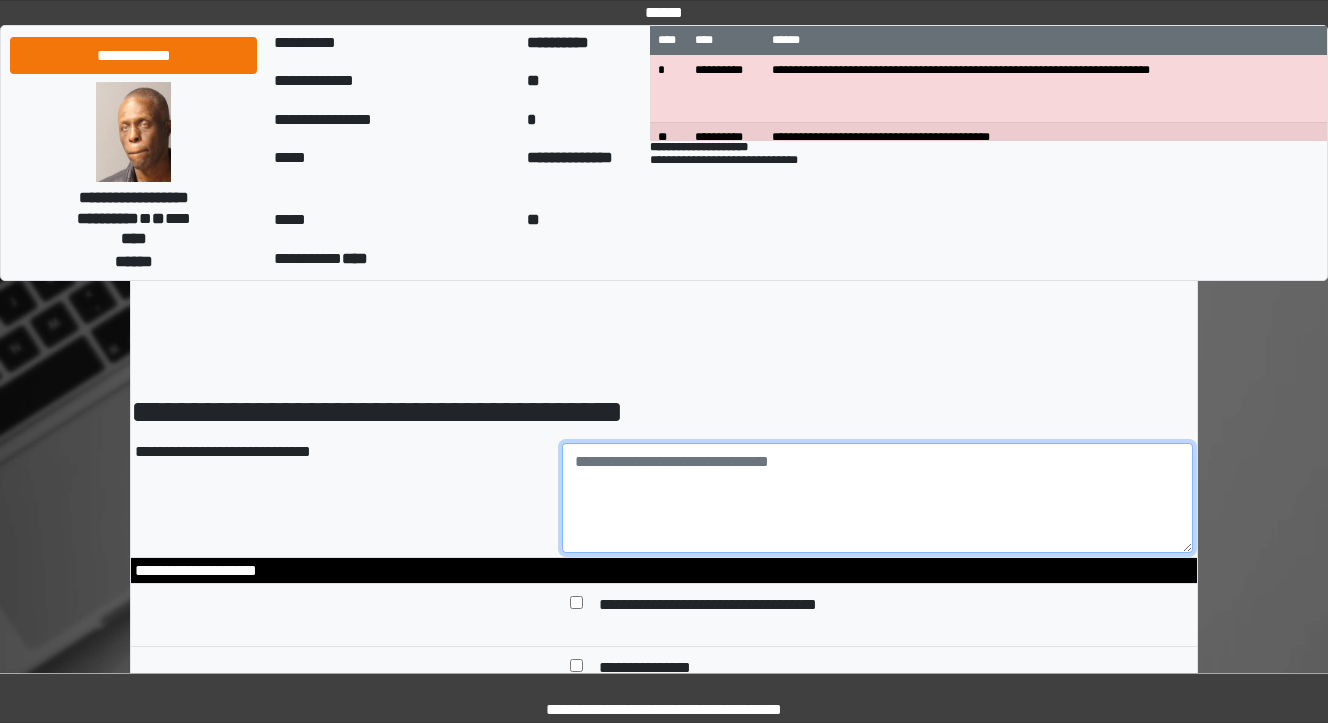 drag, startPoint x: 685, startPoint y: 494, endPoint x: 724, endPoint y: 477, distance: 42.544094 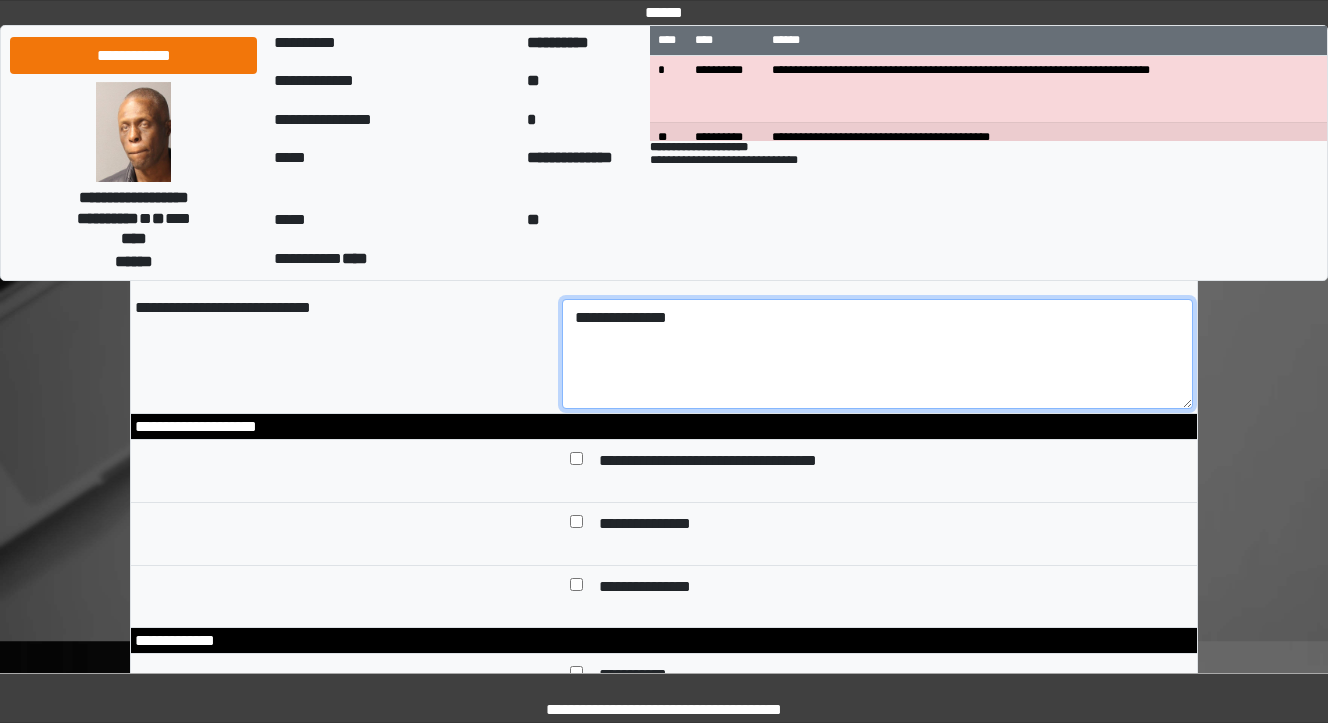 scroll, scrollTop: 160, scrollLeft: 0, axis: vertical 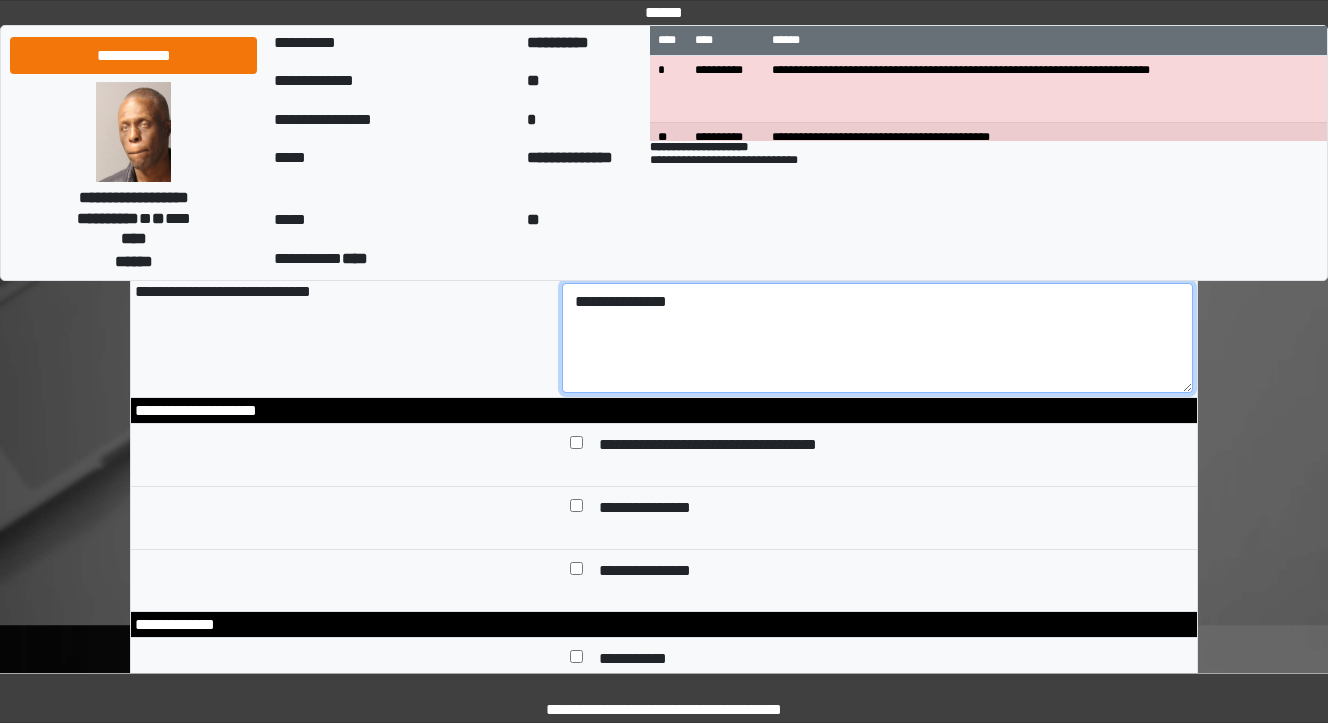 type on "**********" 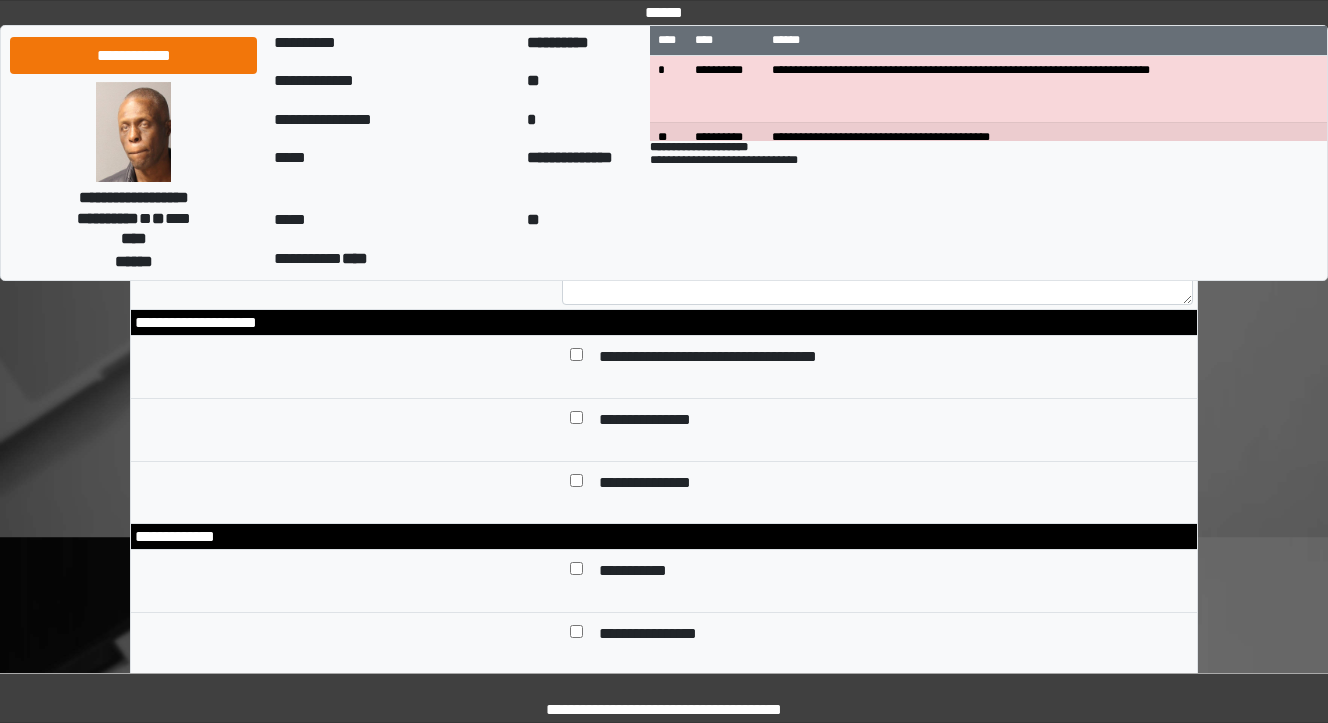 scroll, scrollTop: 400, scrollLeft: 0, axis: vertical 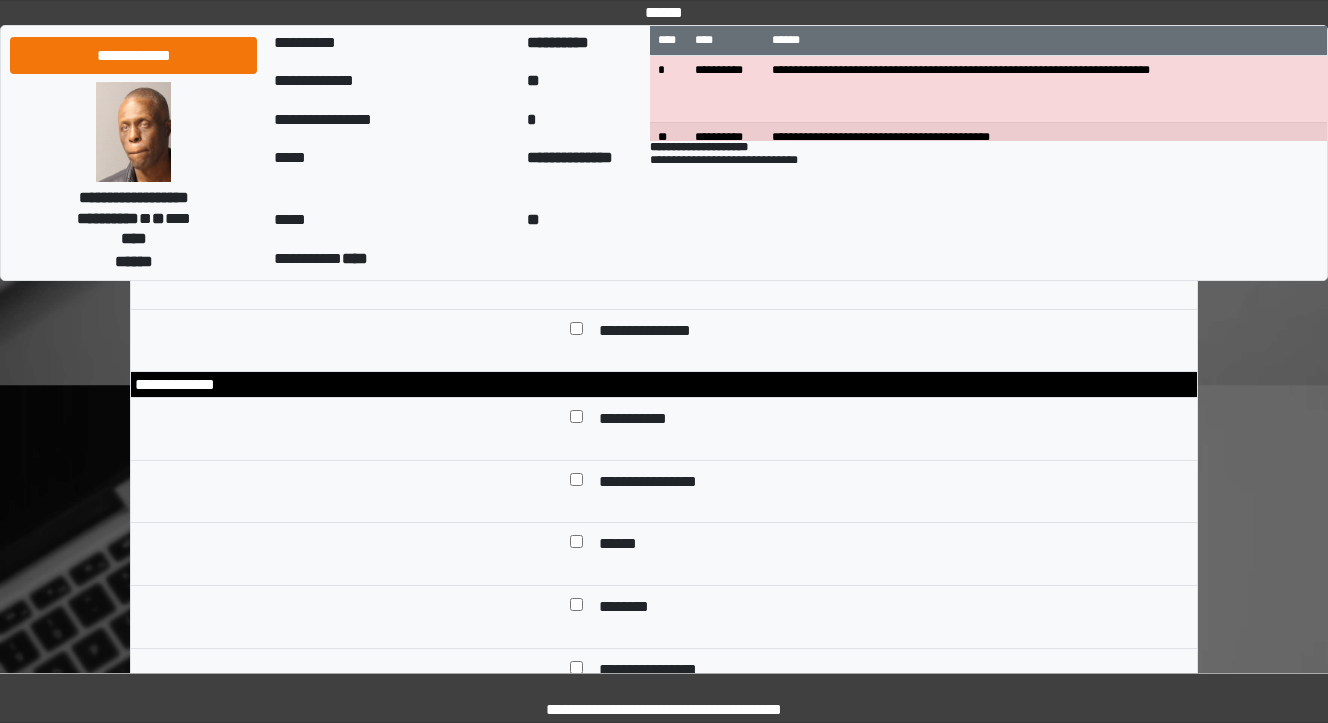click at bounding box center (576, 609) 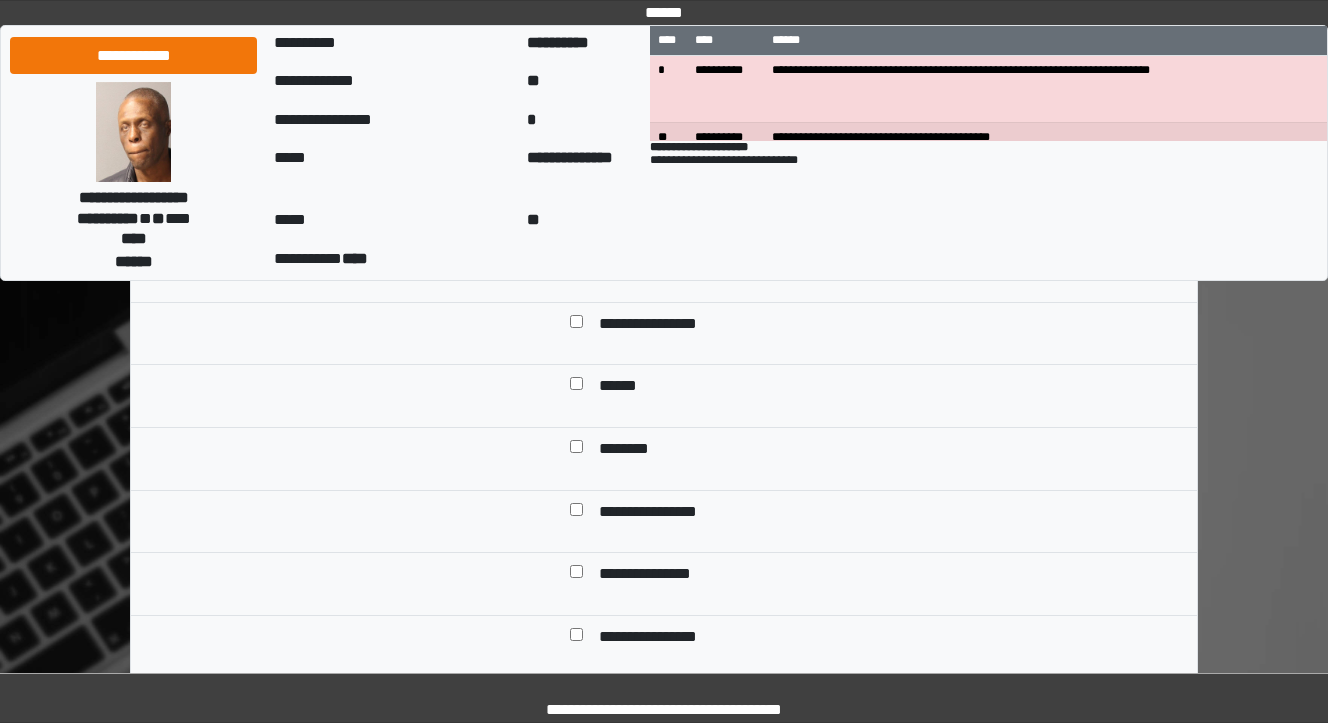 scroll, scrollTop: 560, scrollLeft: 0, axis: vertical 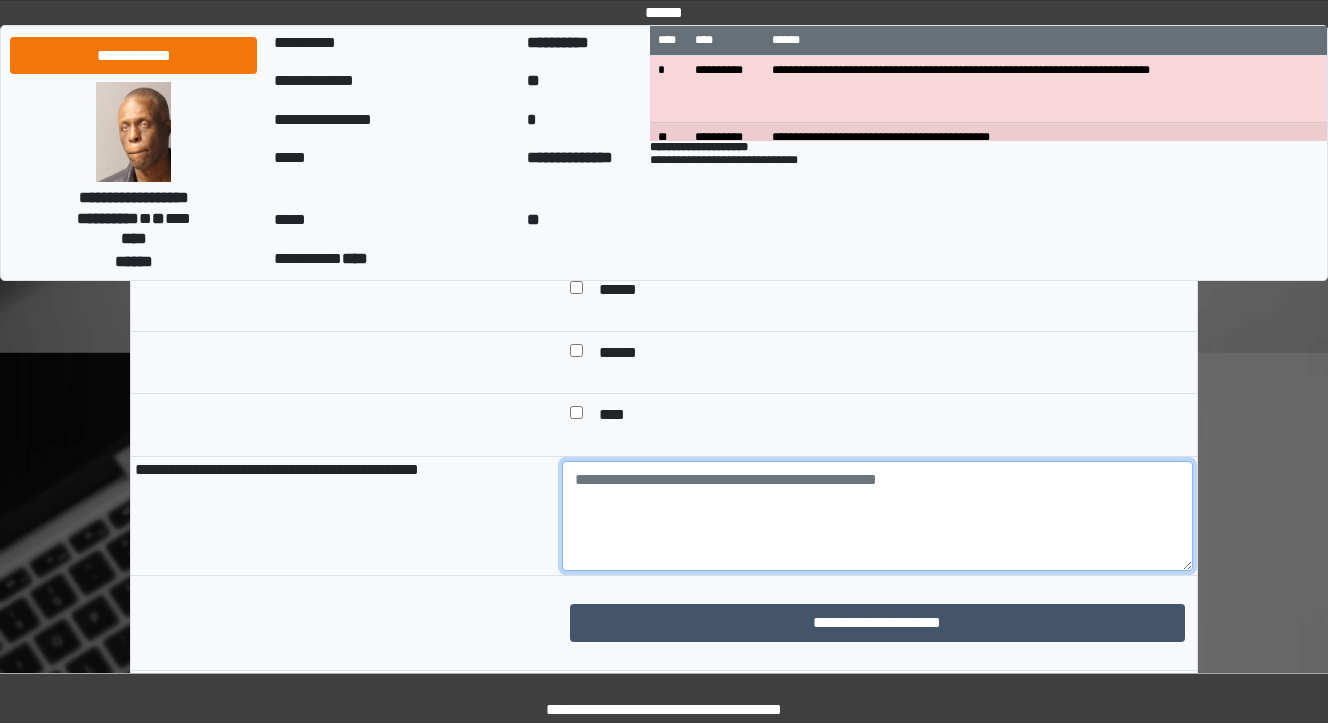 click at bounding box center (878, 516) 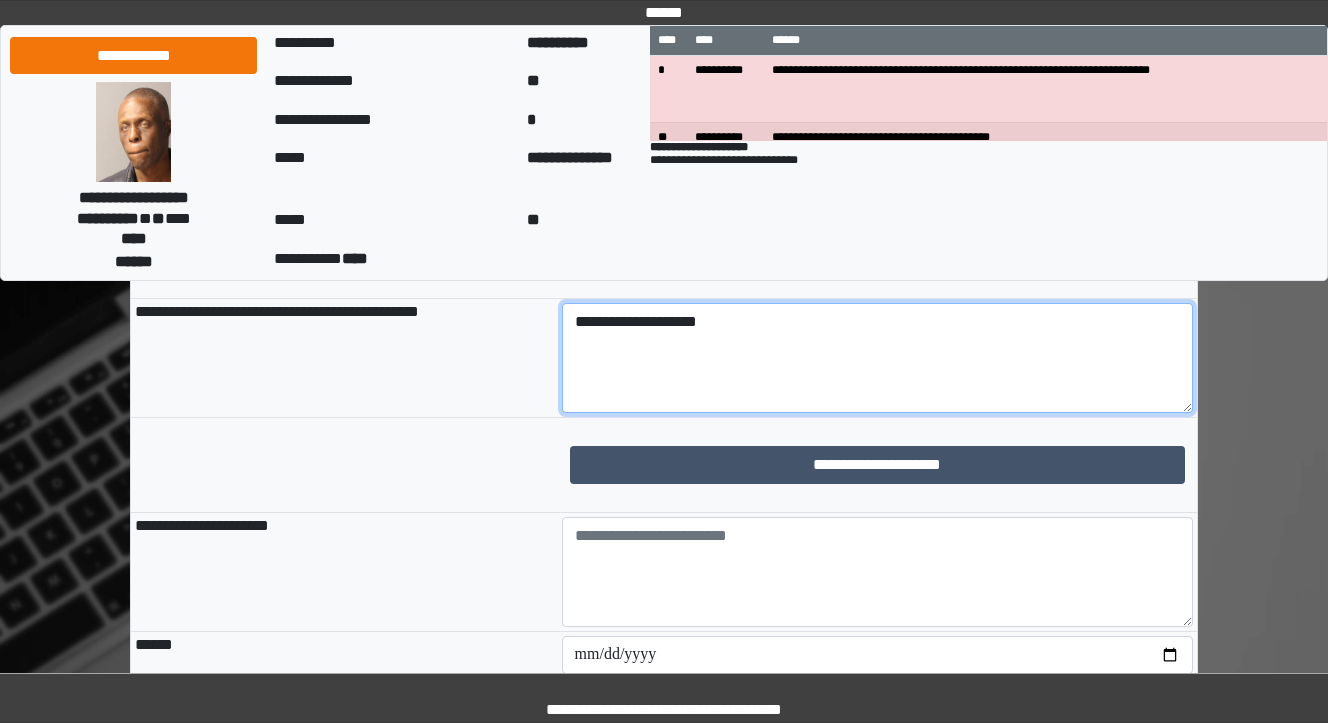 scroll, scrollTop: 1440, scrollLeft: 0, axis: vertical 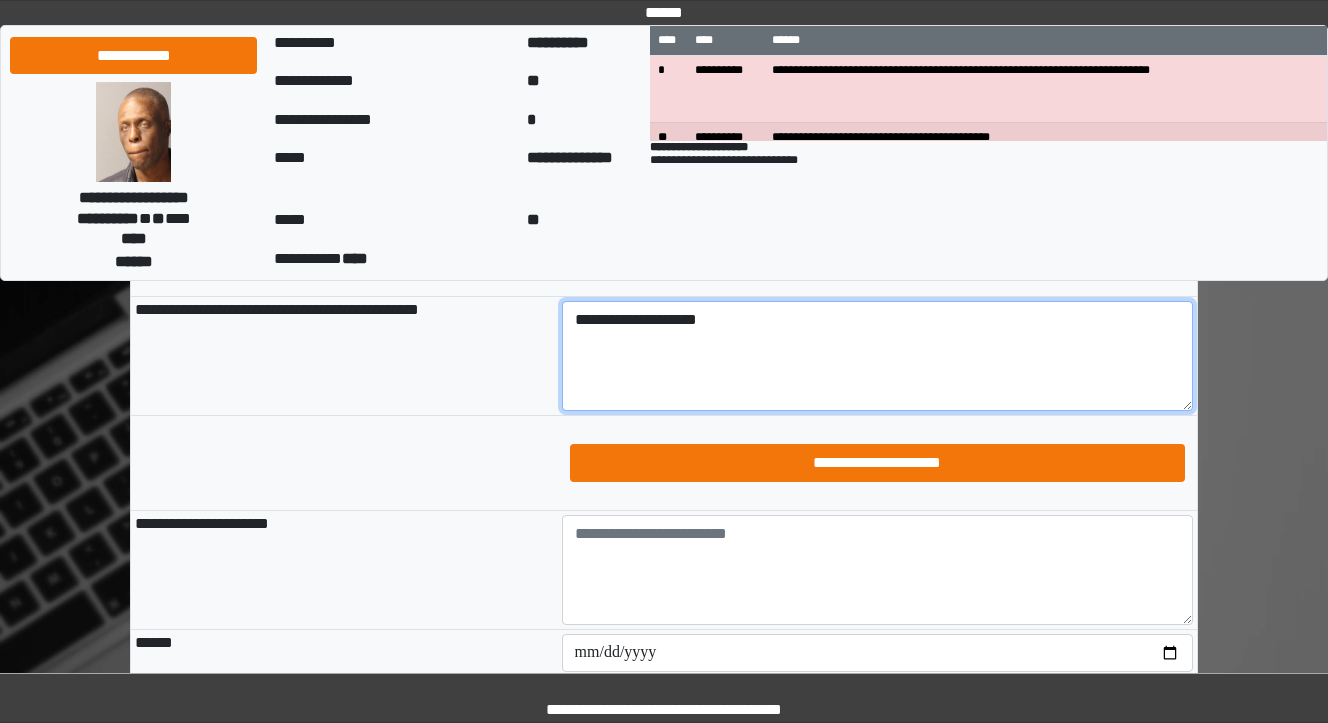 type on "**********" 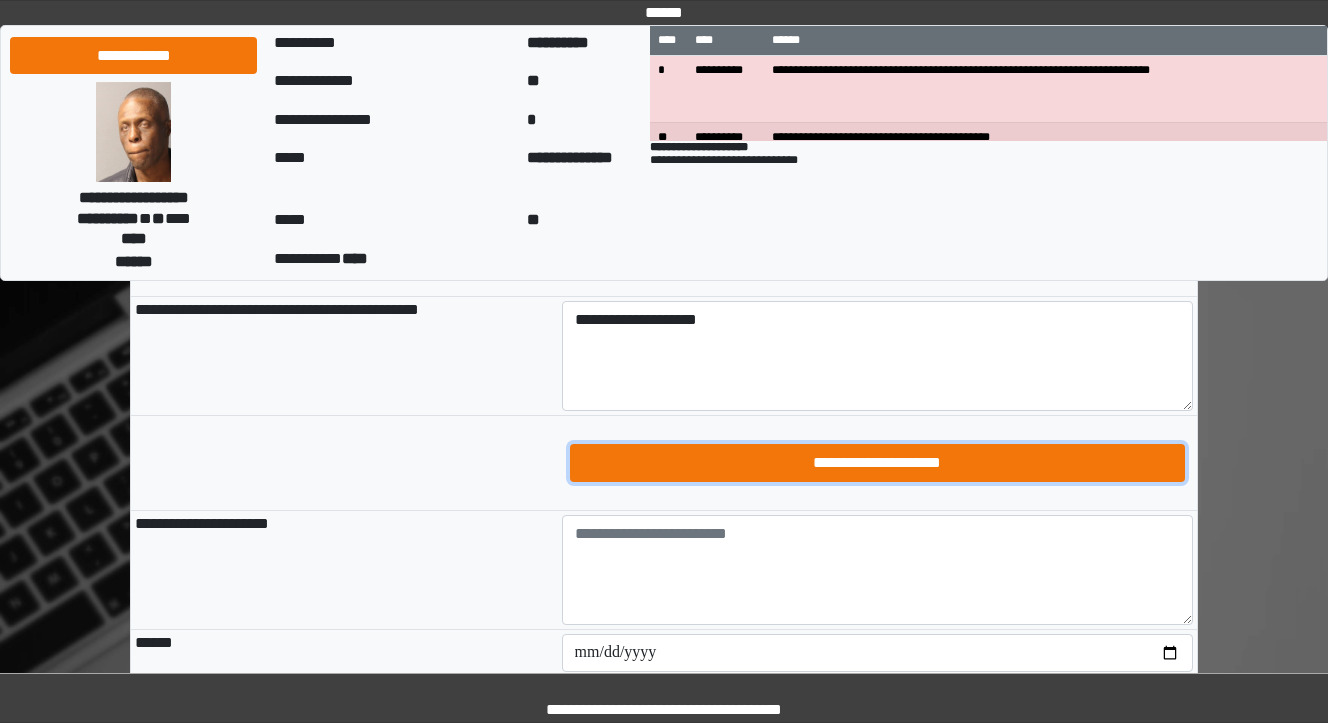 click on "**********" at bounding box center [878, 463] 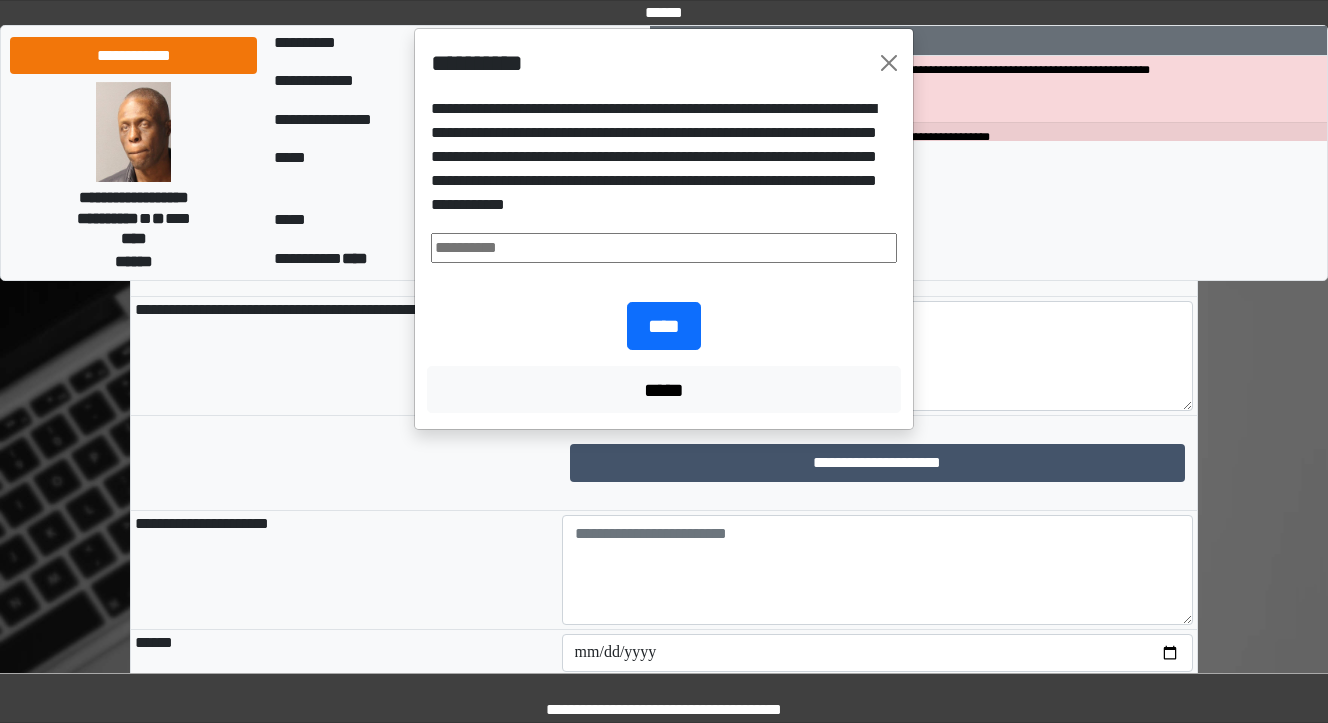 click at bounding box center [664, 248] 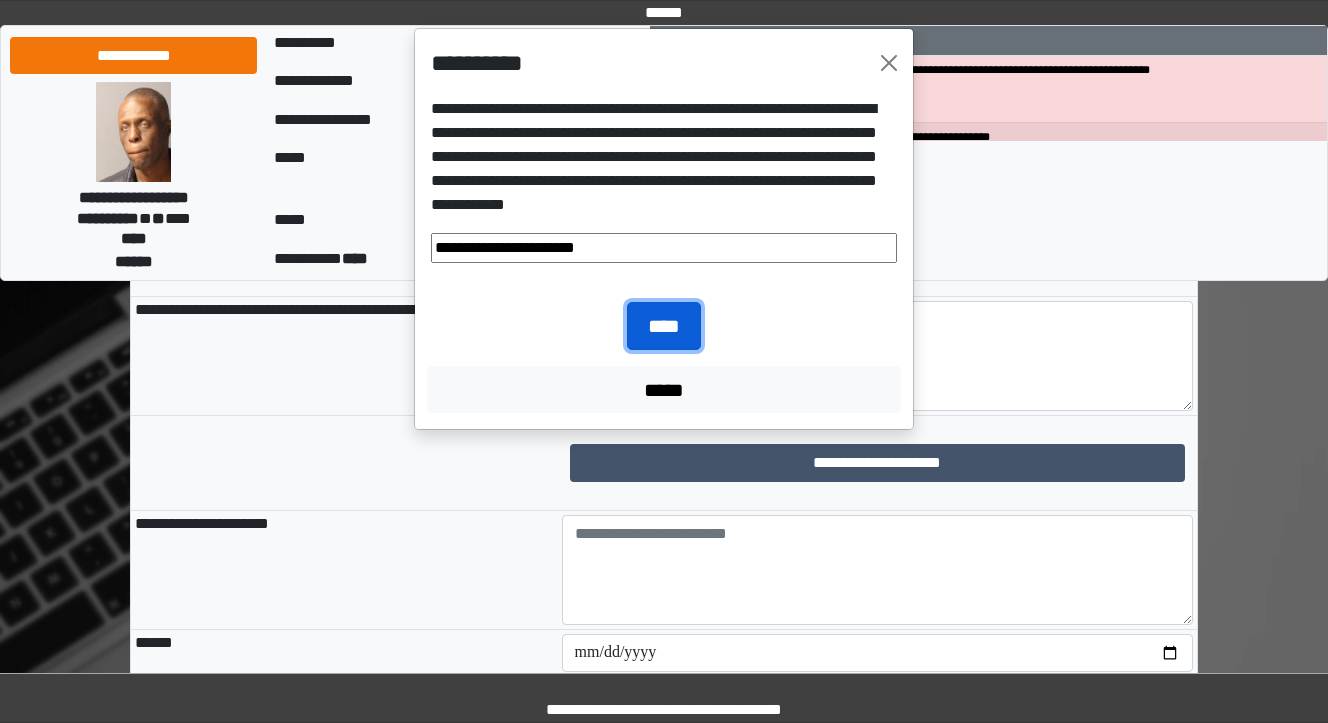 click on "****" at bounding box center (664, 326) 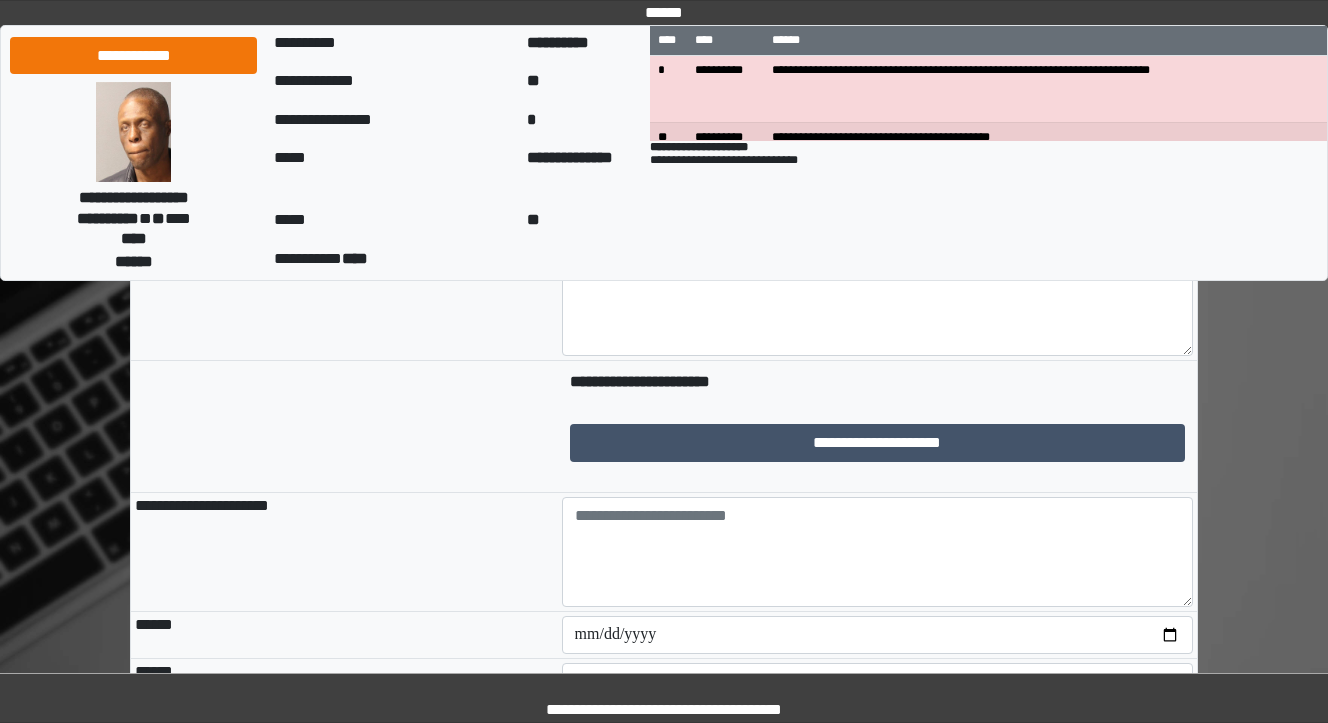 scroll, scrollTop: 1520, scrollLeft: 0, axis: vertical 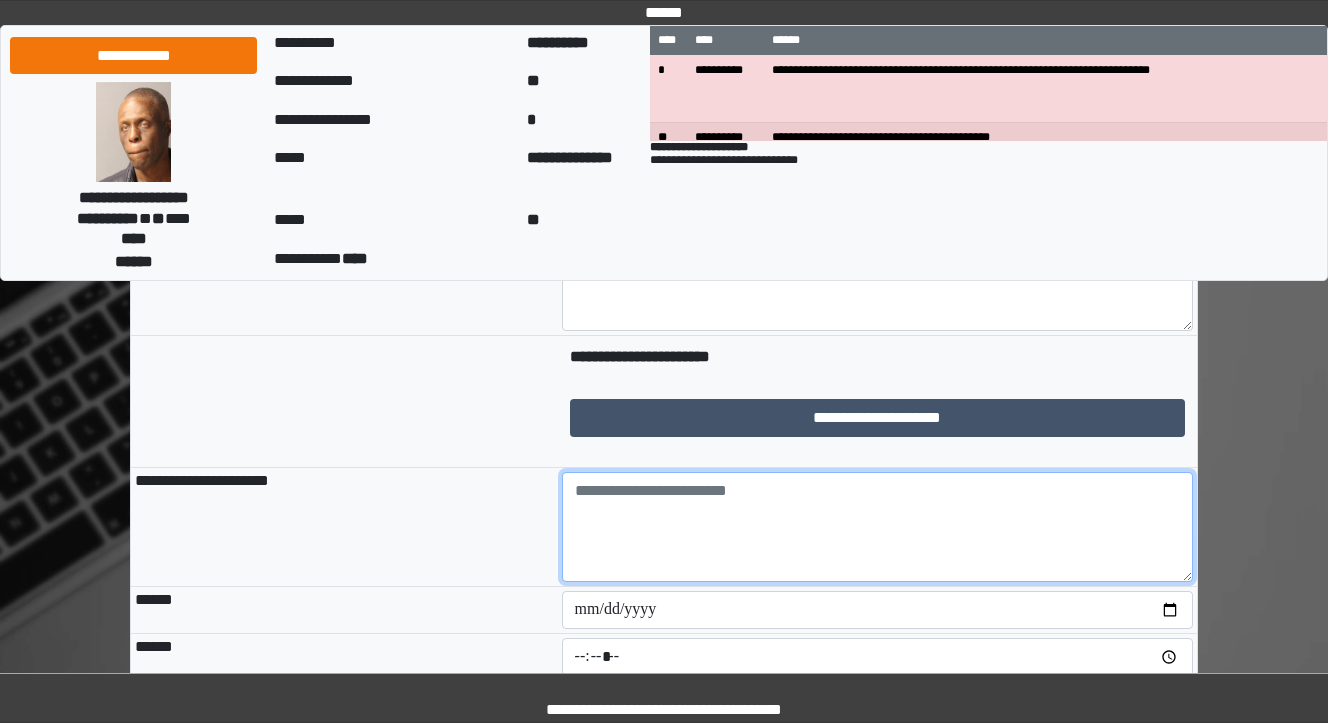 click at bounding box center (878, 527) 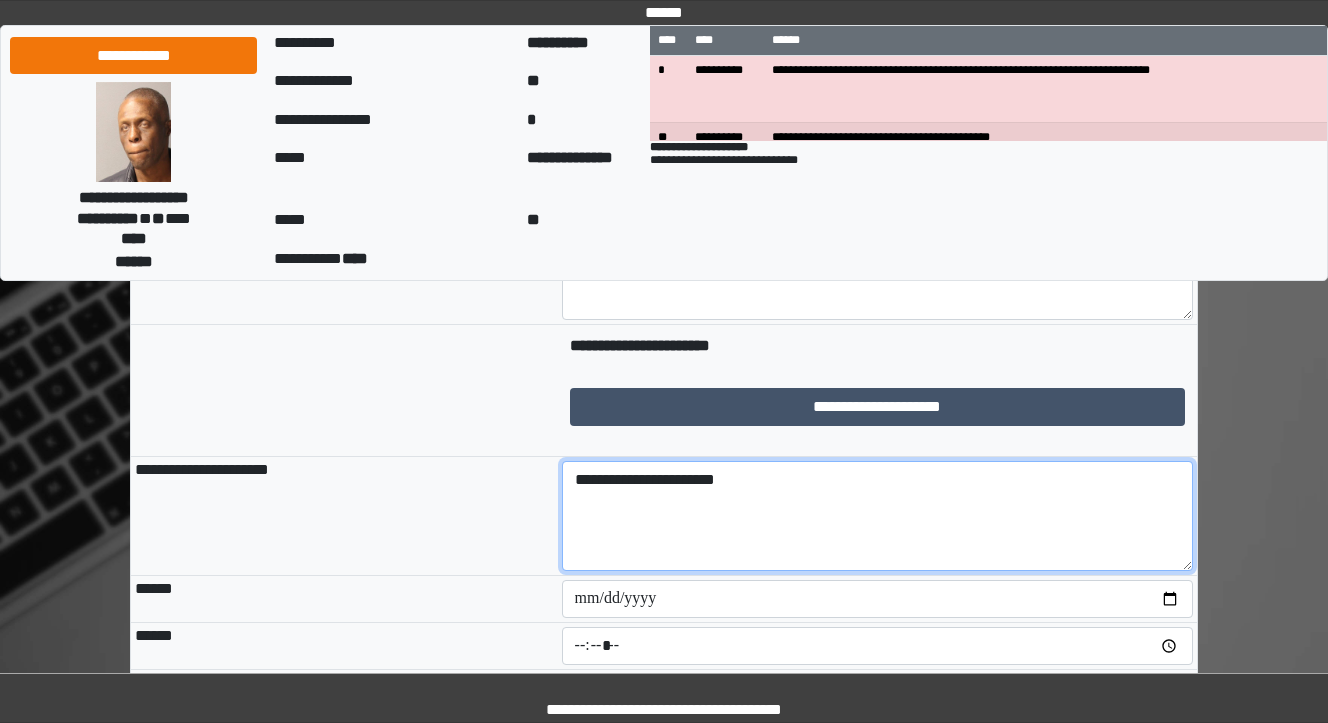 scroll, scrollTop: 1600, scrollLeft: 0, axis: vertical 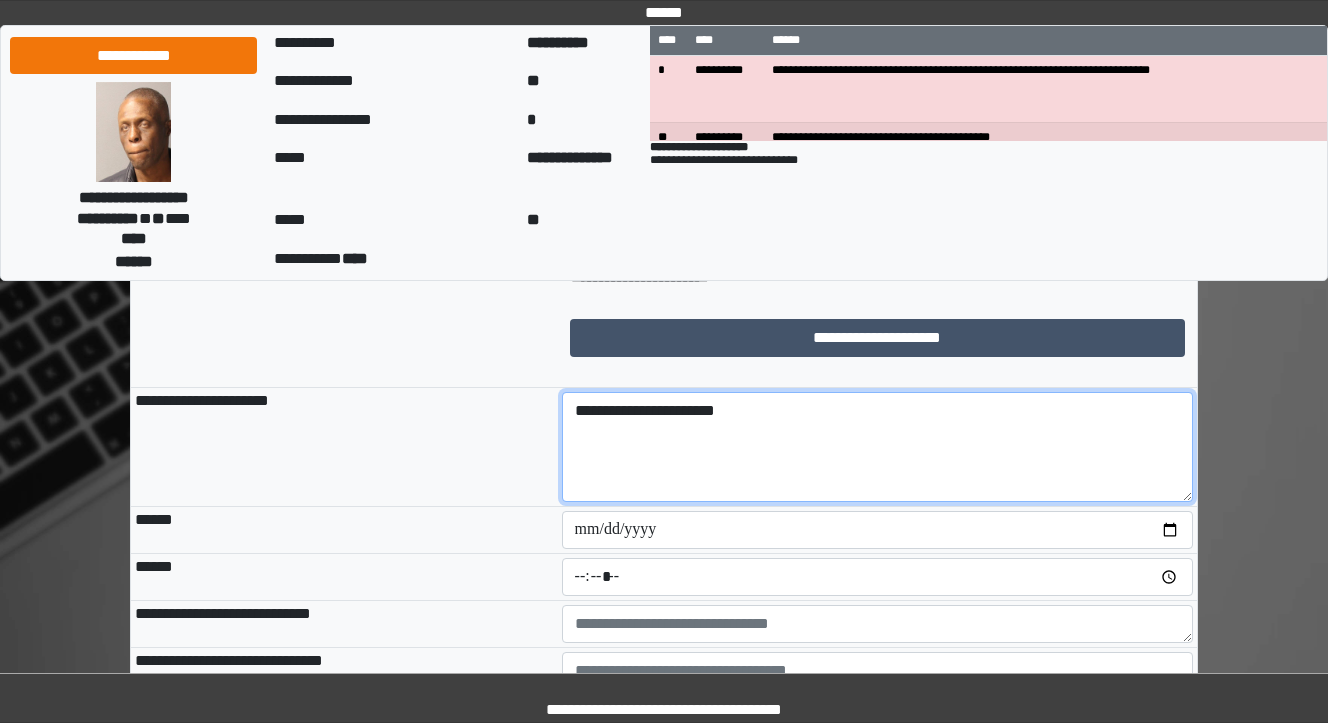 type on "**********" 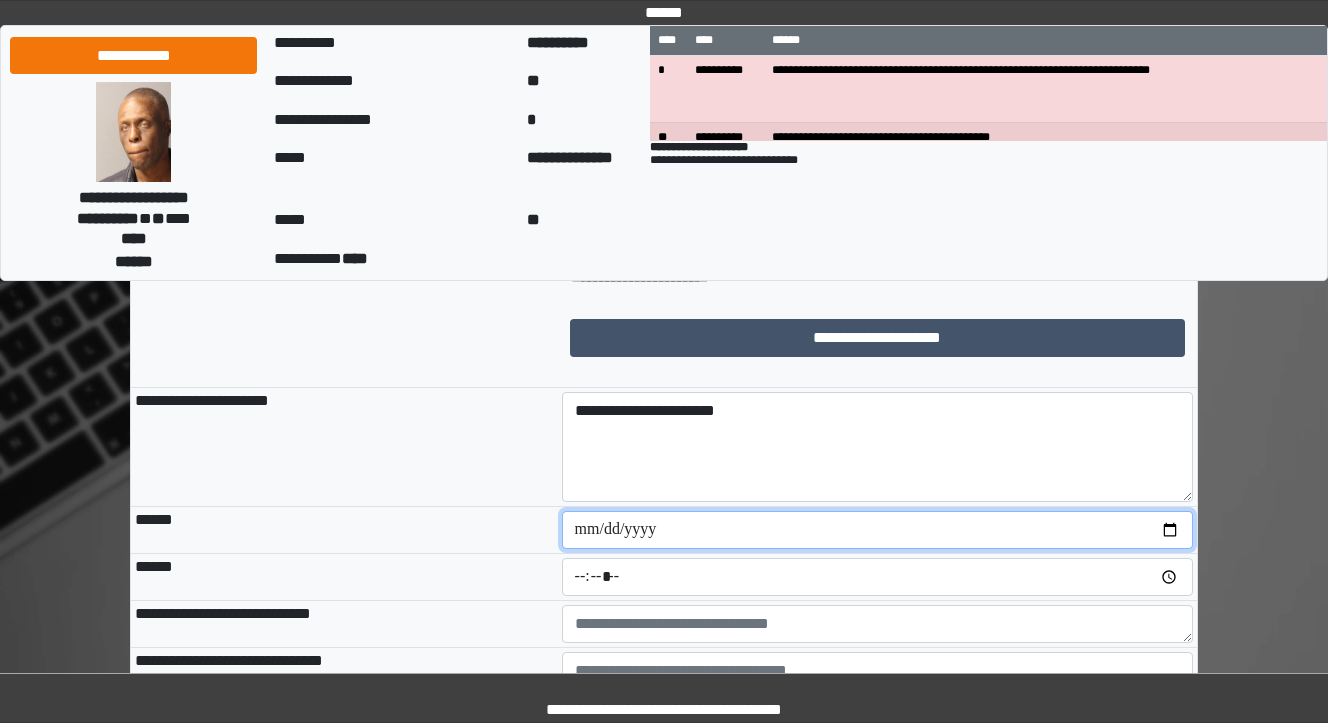 click at bounding box center [878, 530] 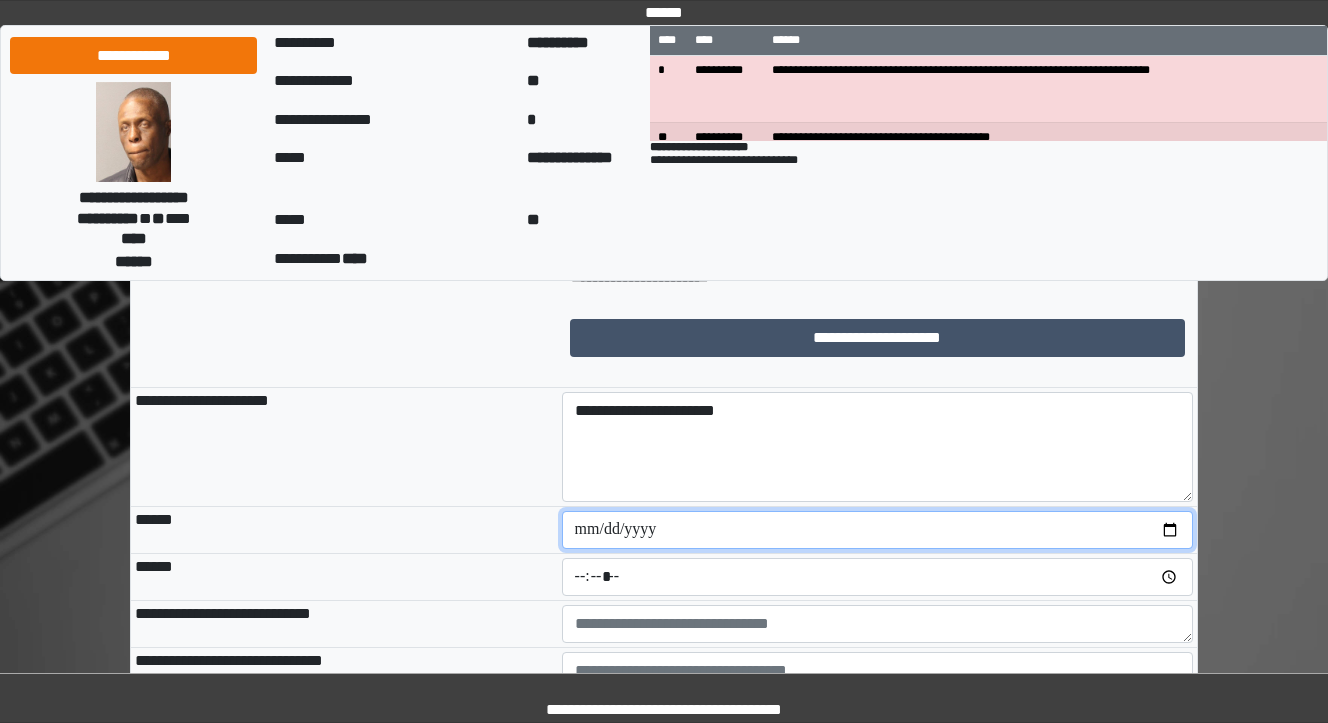 type on "**********" 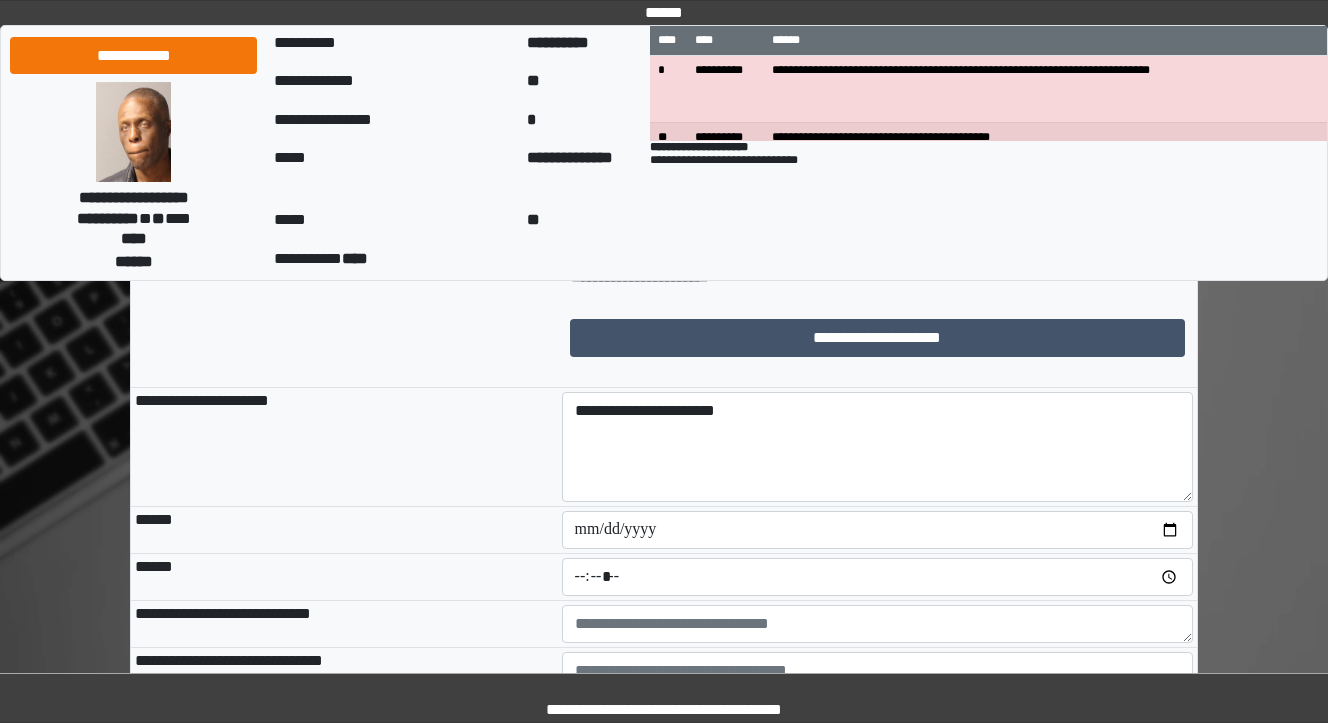 click on "**********" at bounding box center [344, 447] 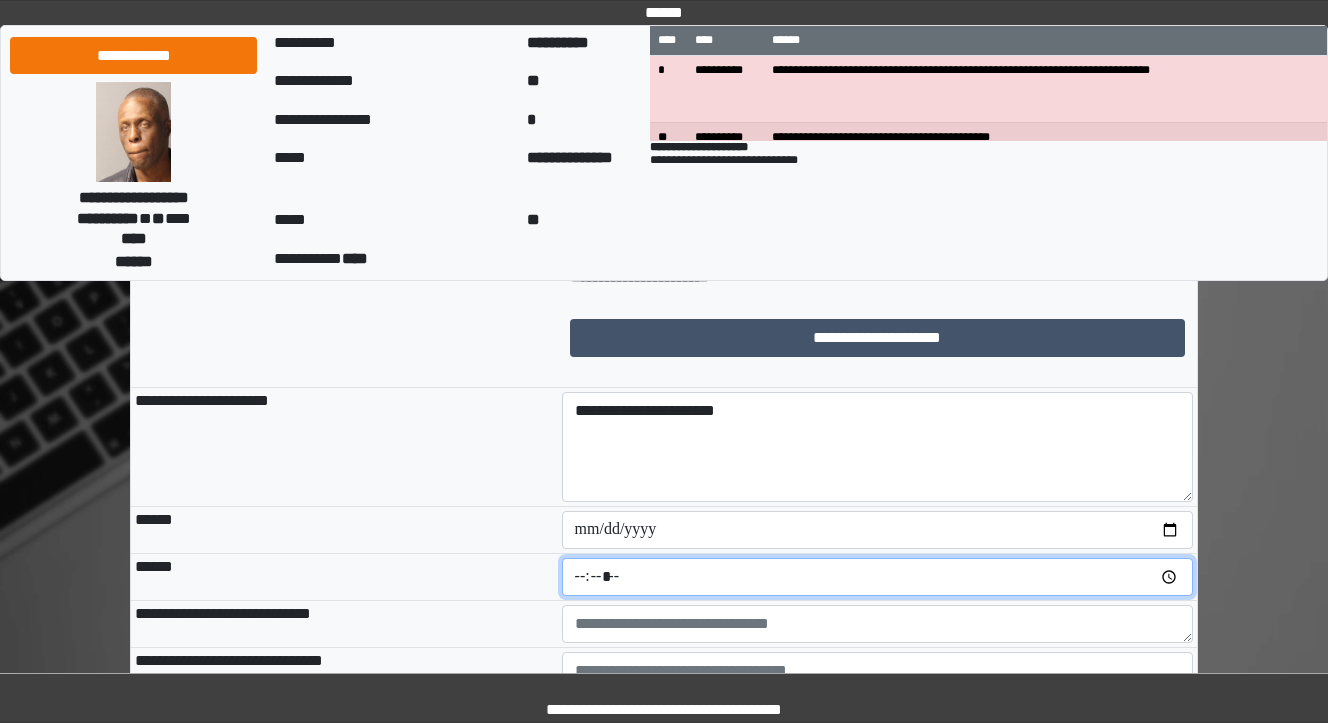 click at bounding box center (878, 577) 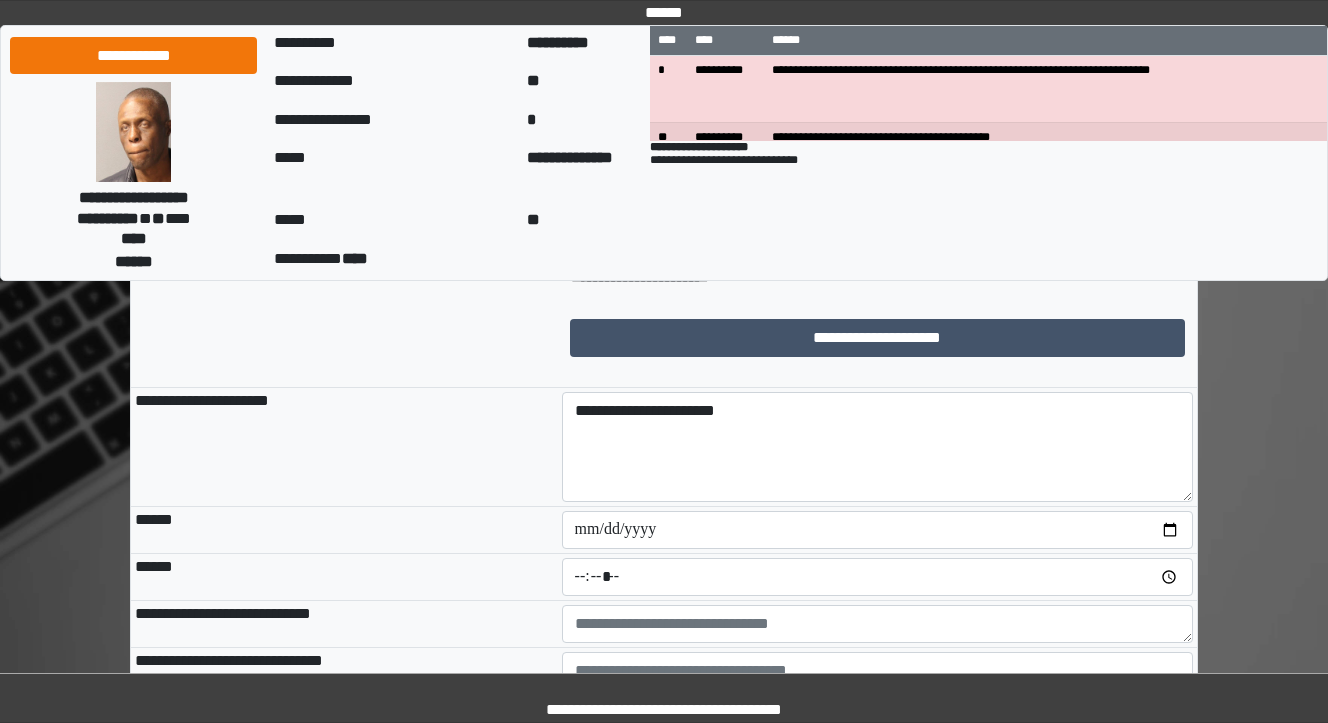 type on "*****" 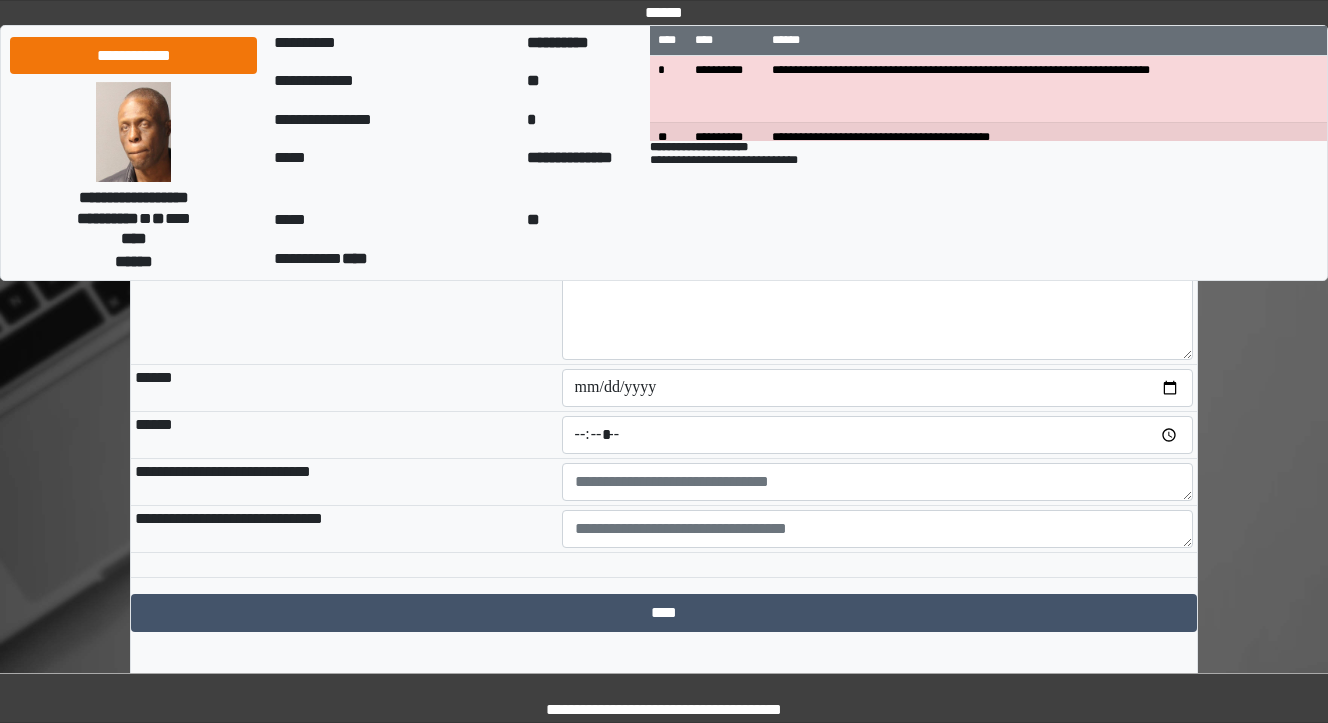 scroll, scrollTop: 1780, scrollLeft: 0, axis: vertical 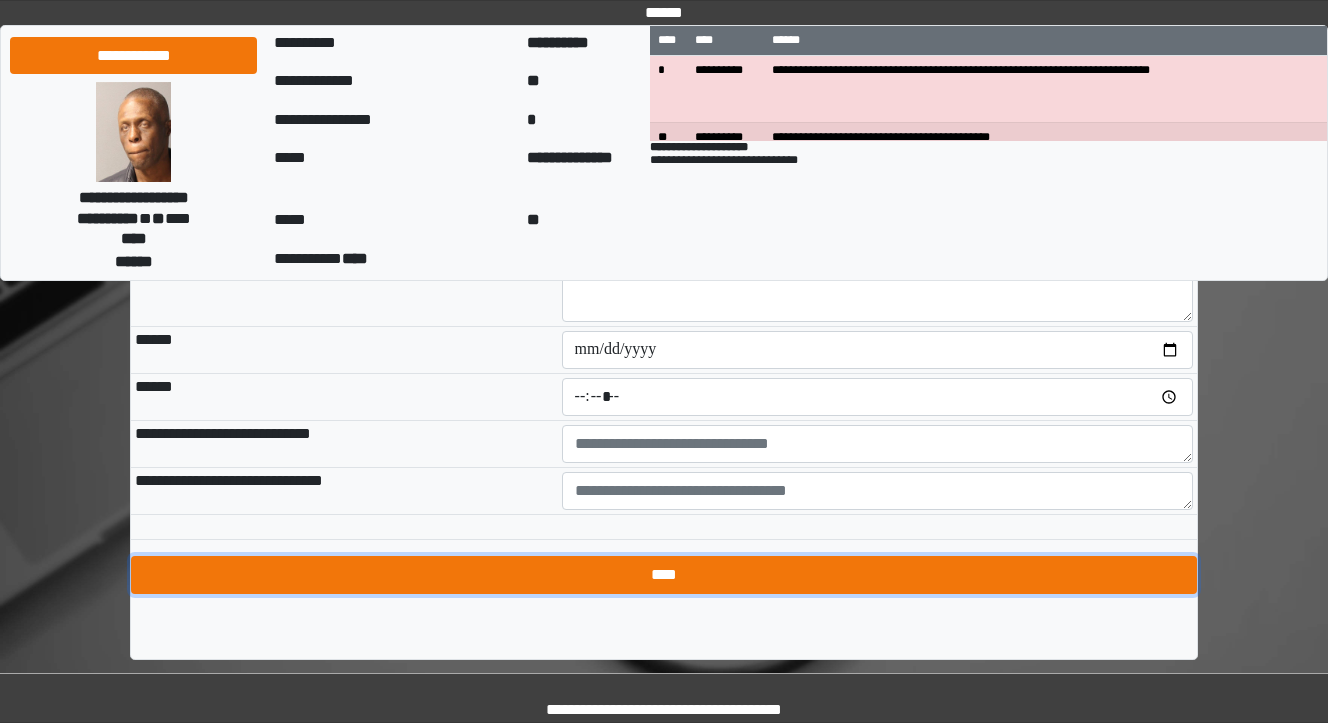 click on "****" at bounding box center (664, 575) 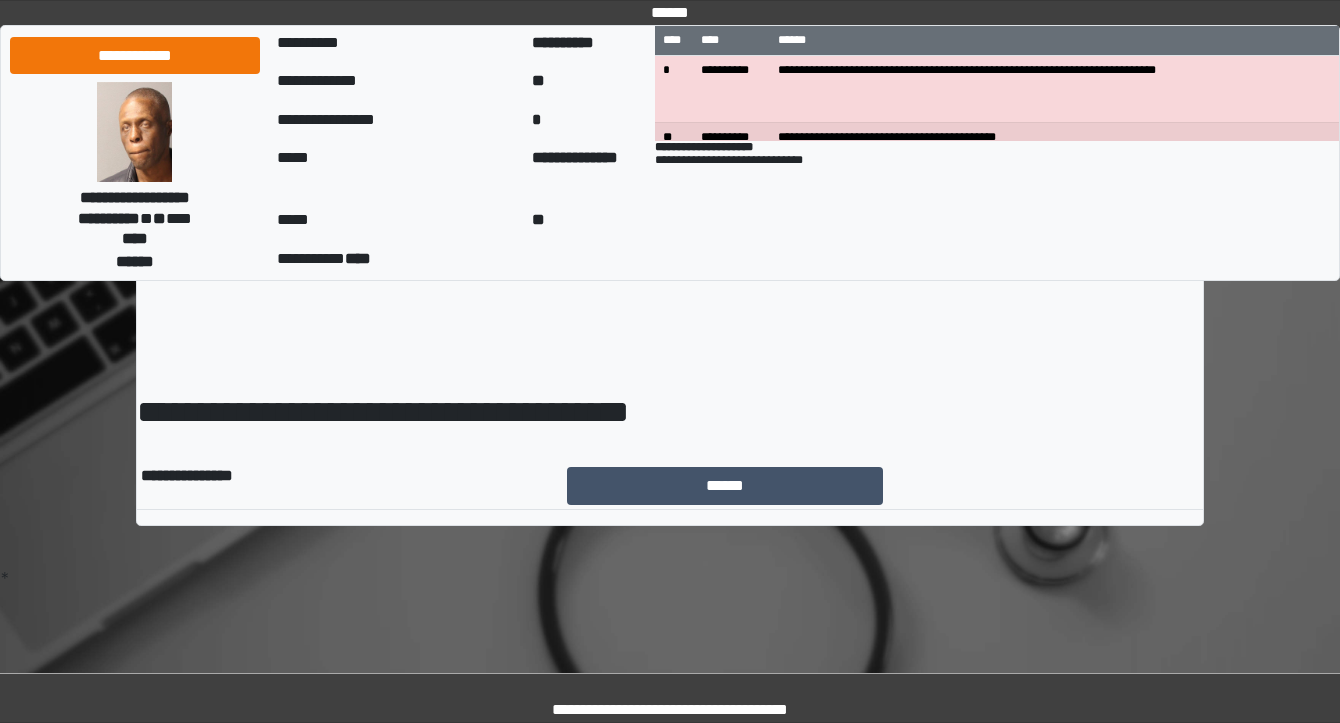 scroll, scrollTop: 0, scrollLeft: 0, axis: both 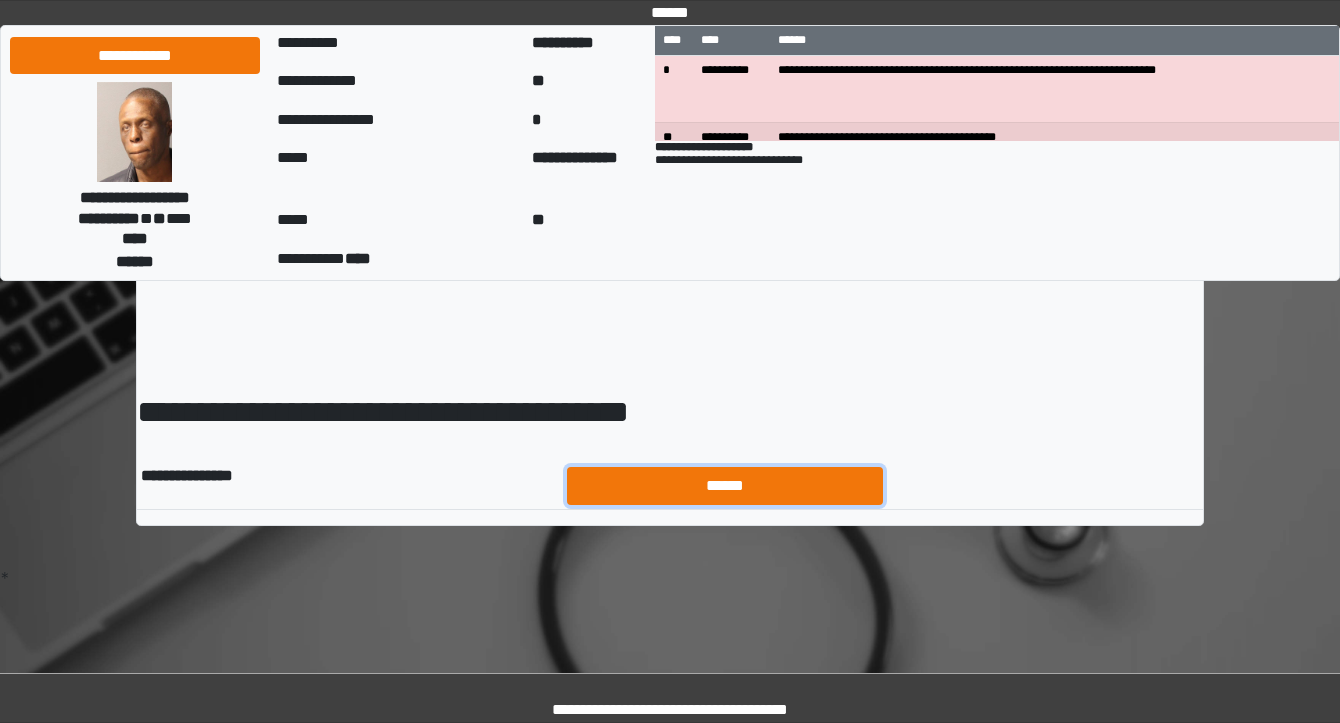 click on "******" at bounding box center [725, 486] 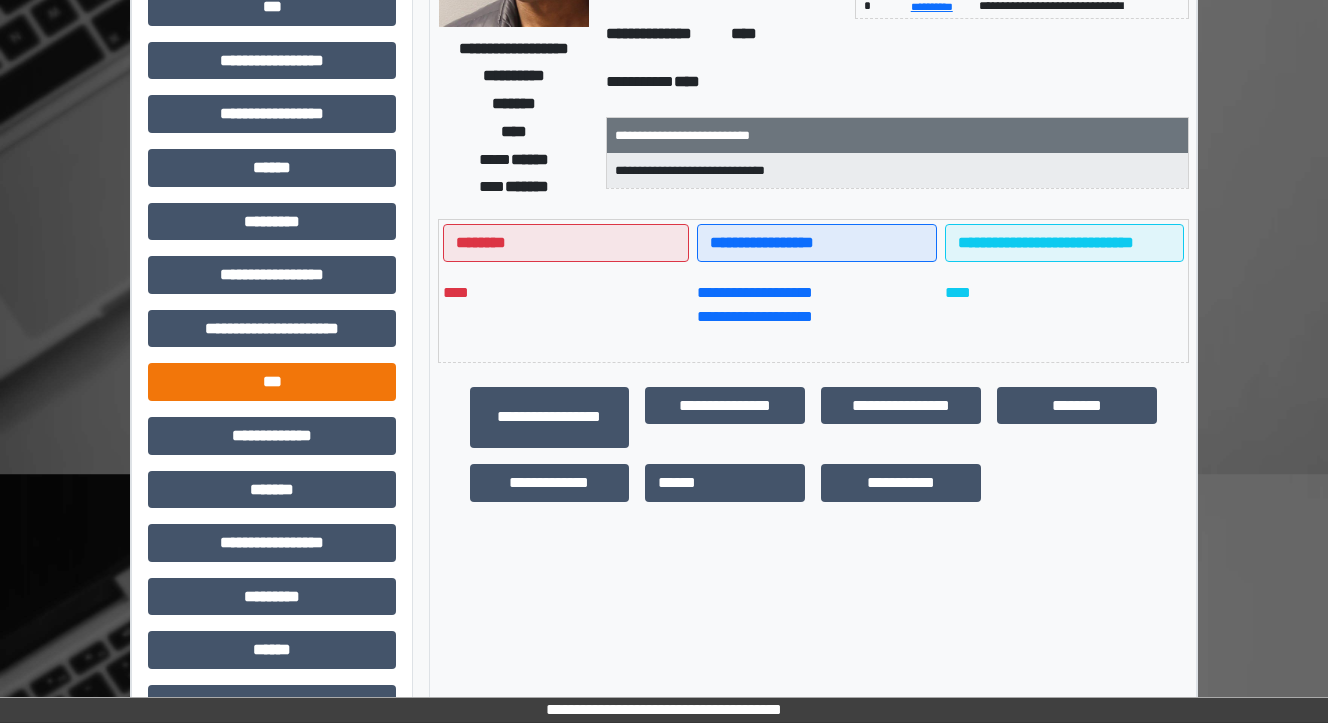 scroll, scrollTop: 320, scrollLeft: 0, axis: vertical 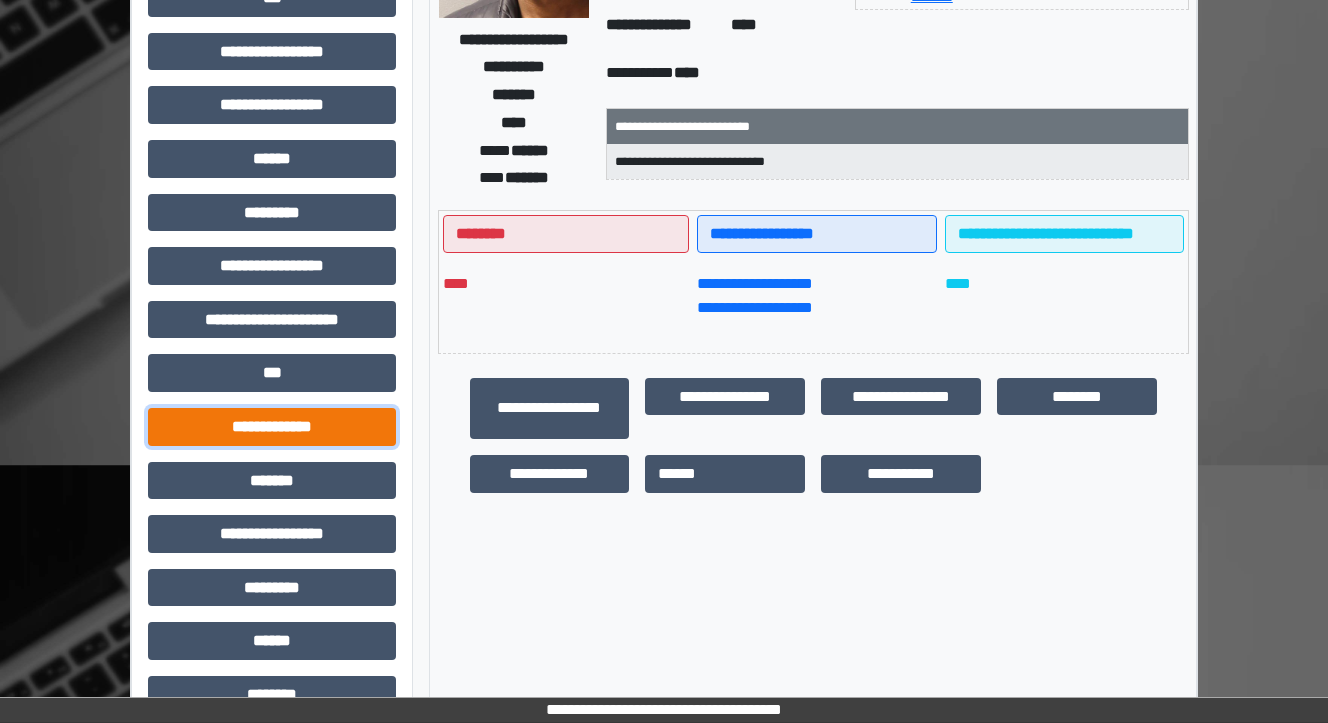 click on "**********" at bounding box center [272, 427] 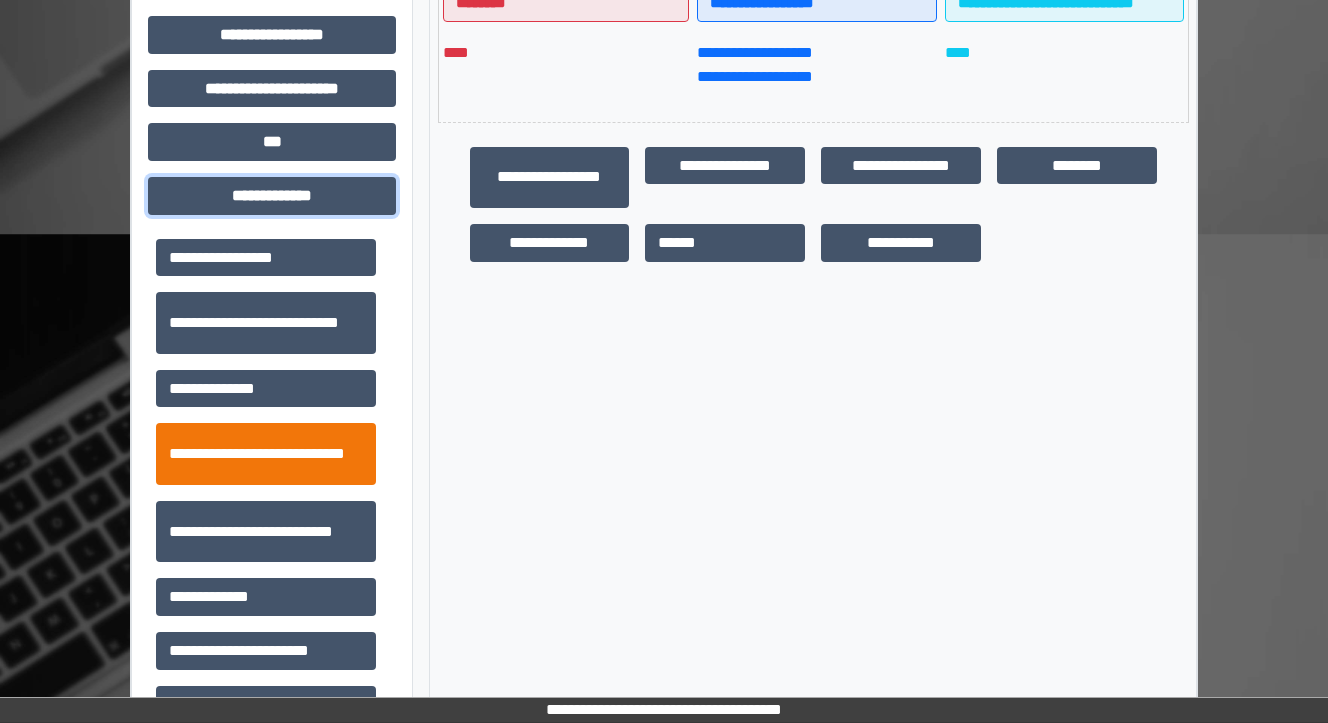 scroll, scrollTop: 560, scrollLeft: 0, axis: vertical 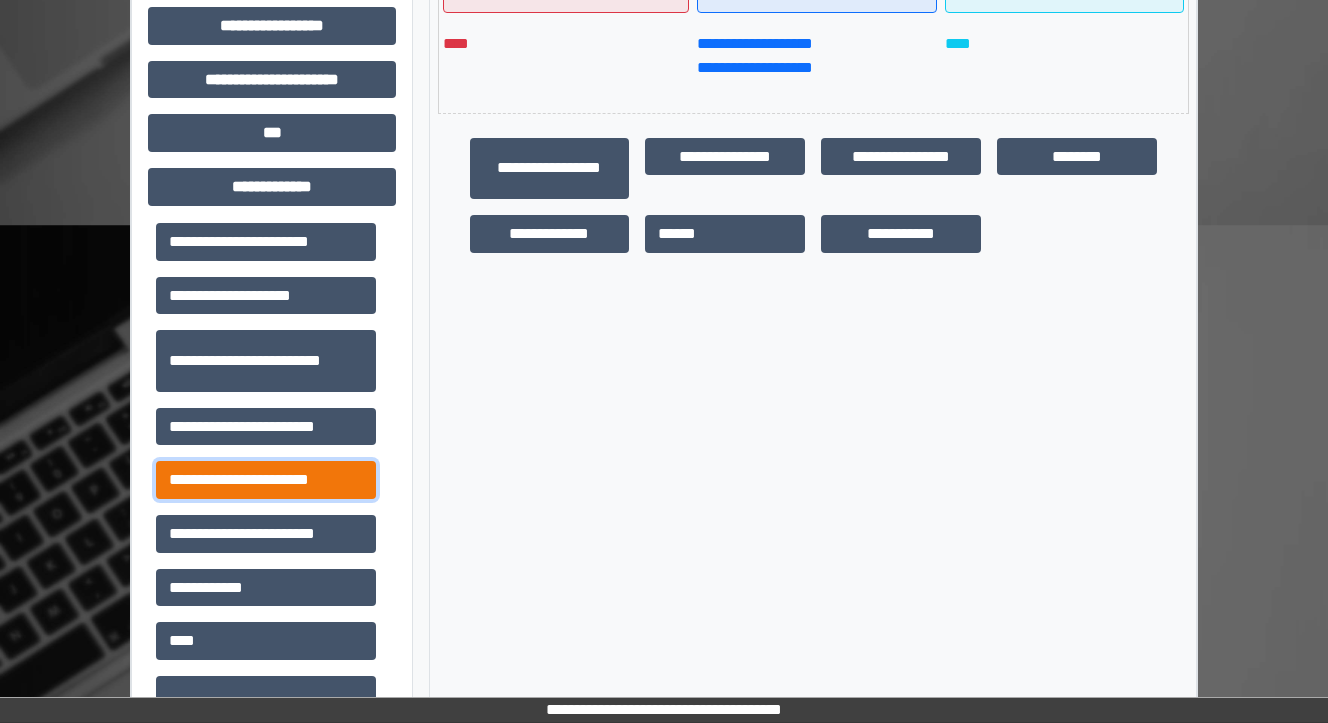 click on "**********" at bounding box center [266, 480] 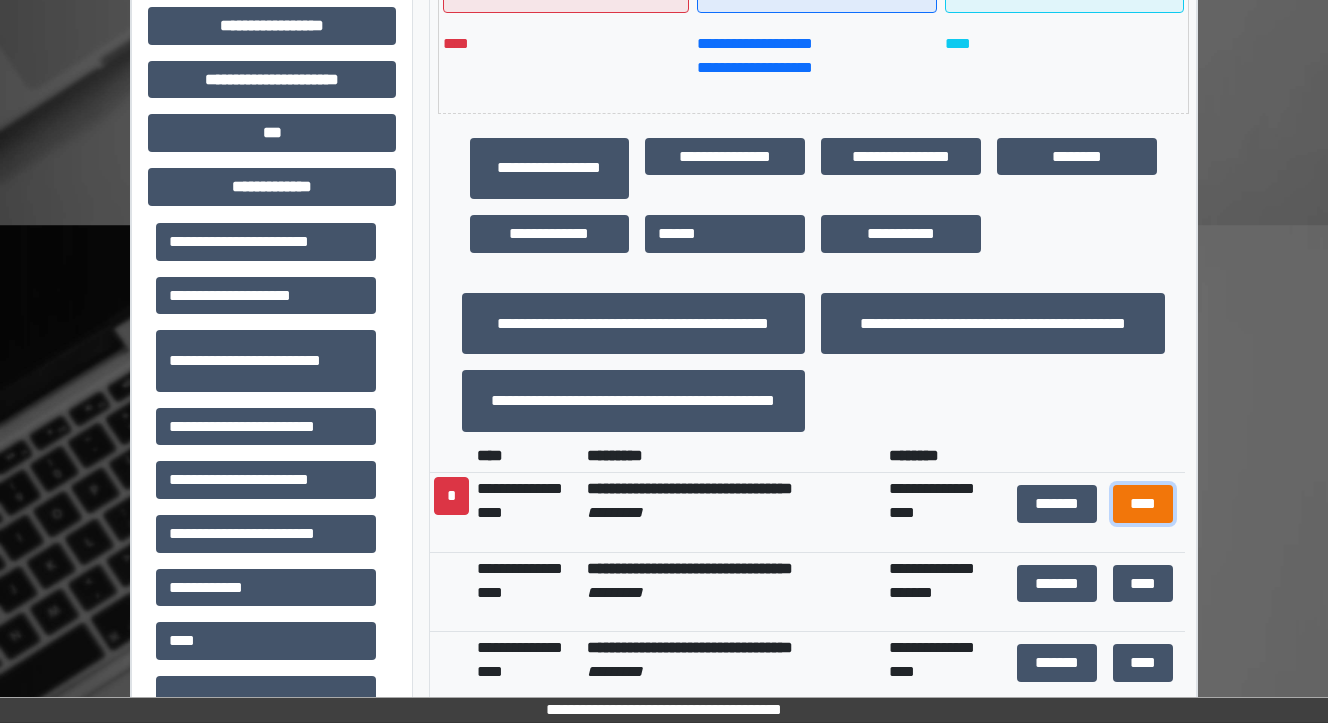 click on "****" at bounding box center [1142, 504] 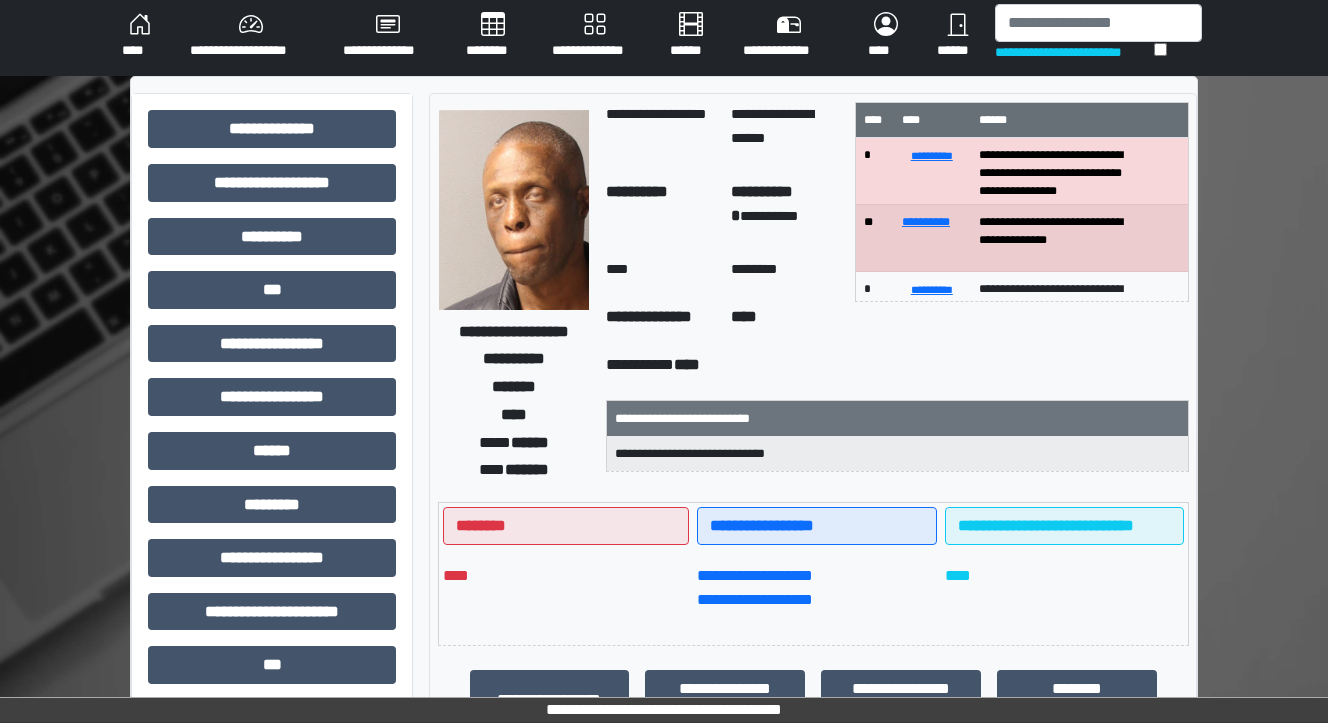 scroll, scrollTop: 0, scrollLeft: 0, axis: both 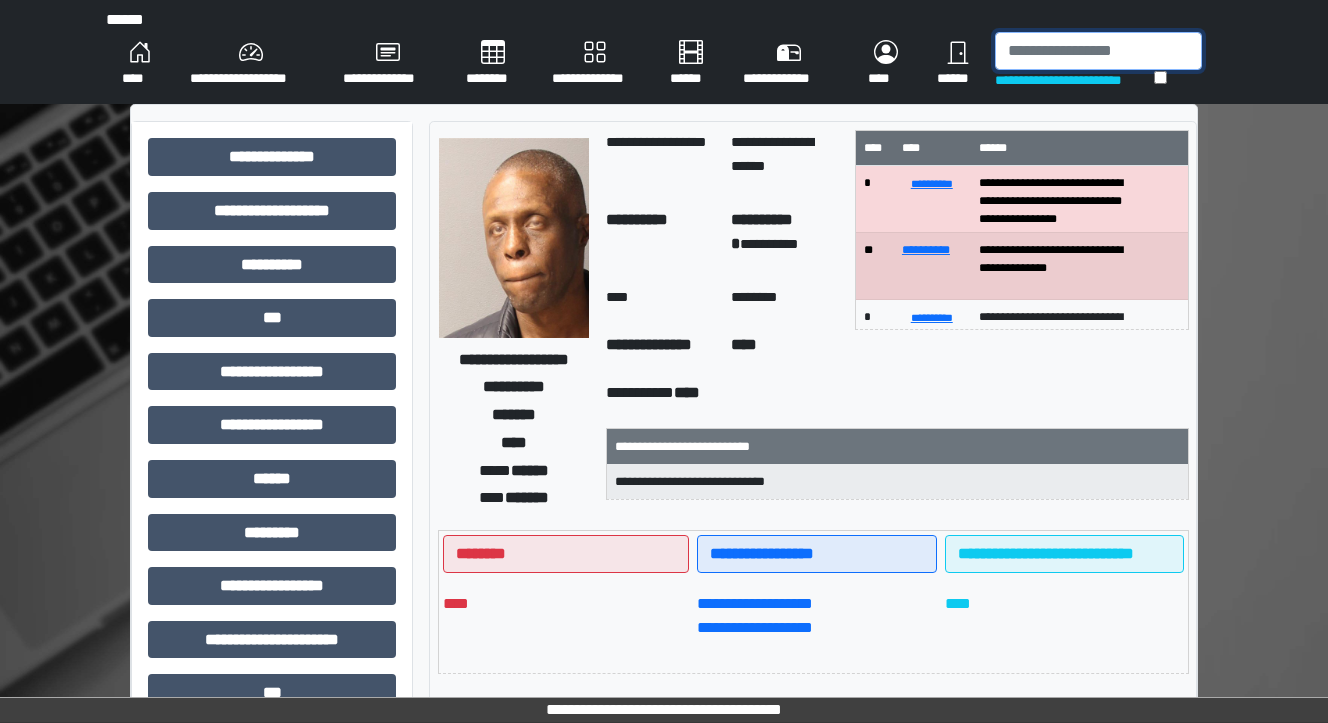 click at bounding box center (1098, 51) 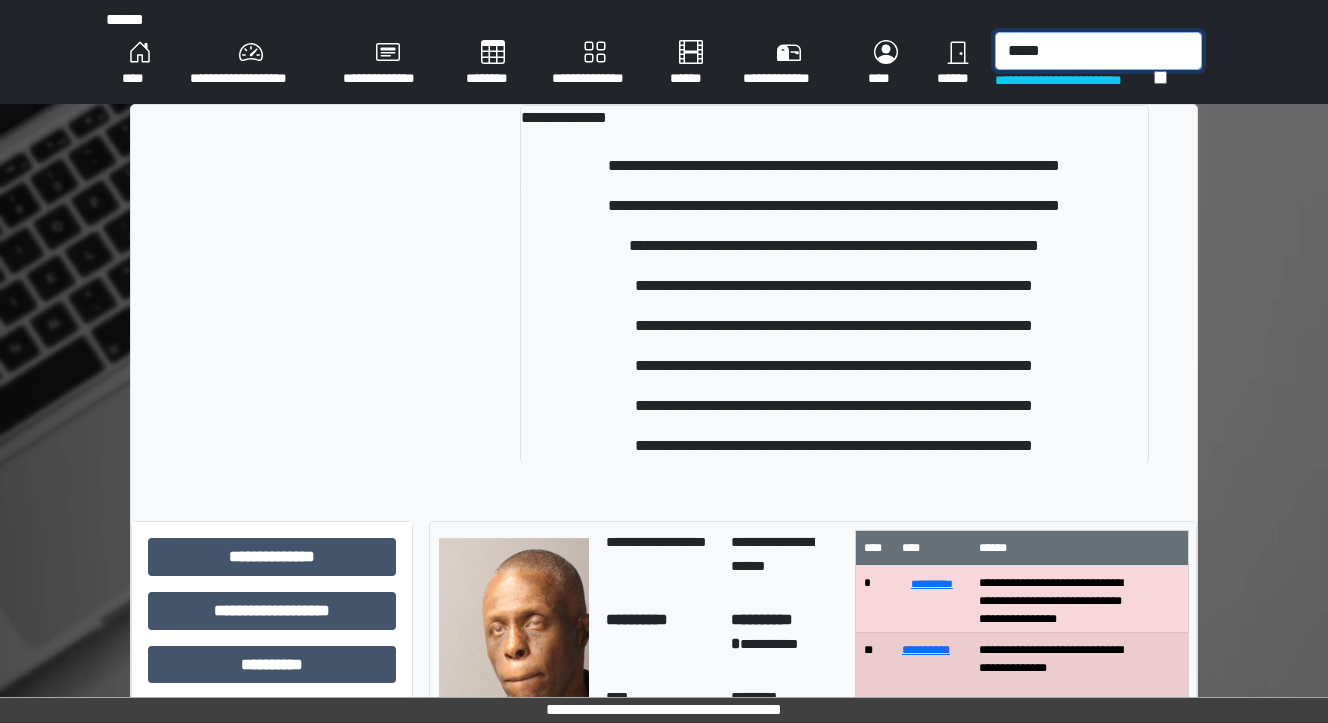type on "*****" 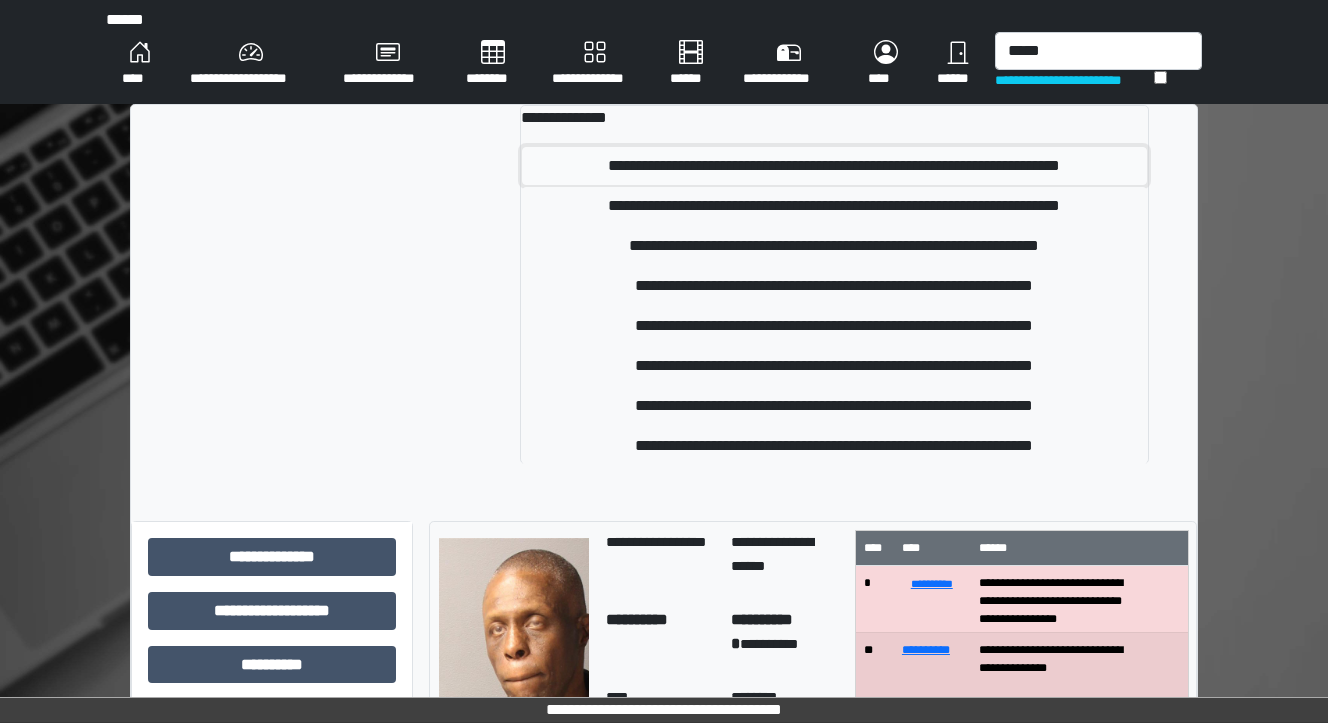 click on "**********" at bounding box center [835, 166] 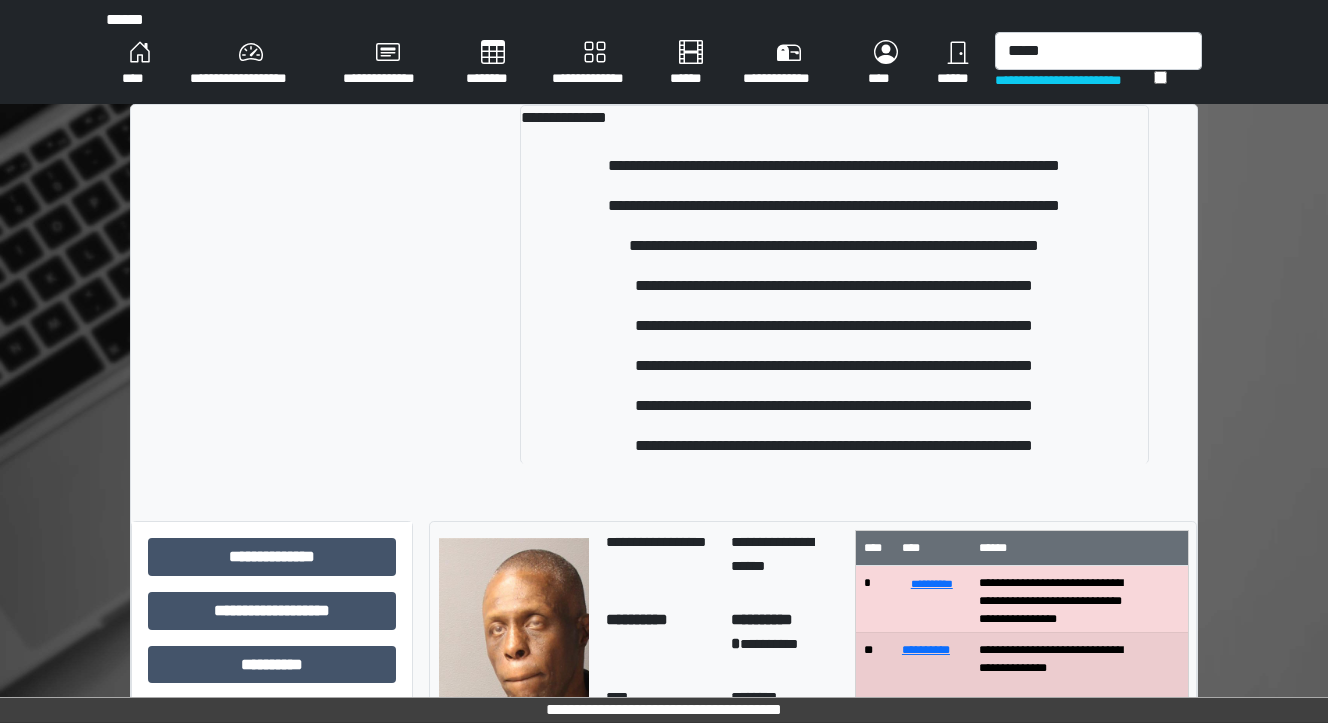 type 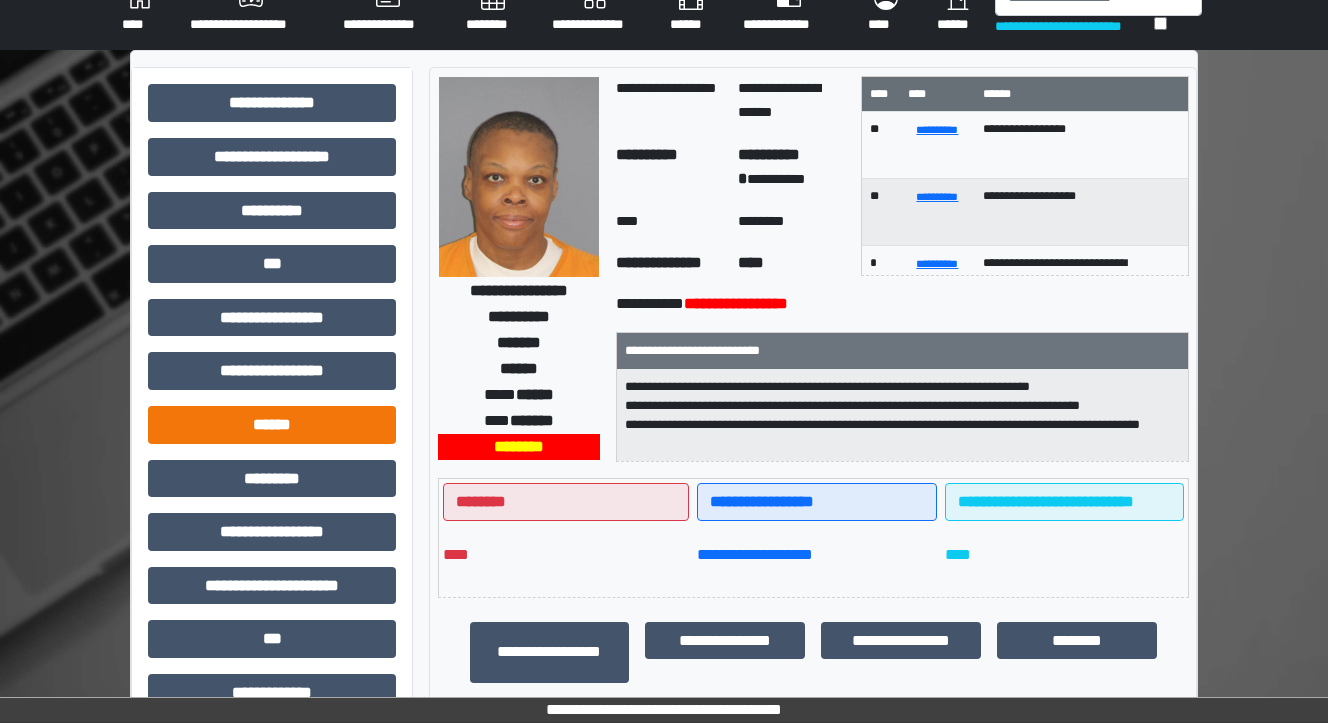 scroll, scrollTop: 80, scrollLeft: 0, axis: vertical 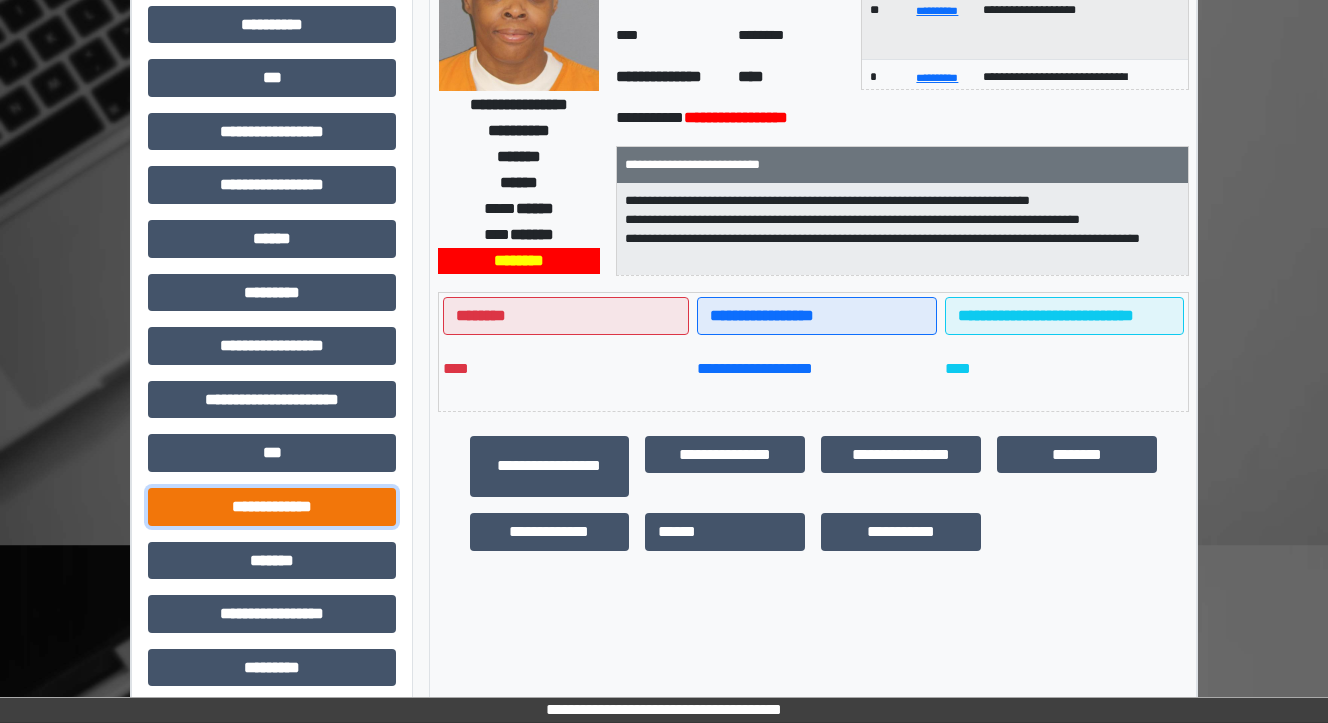 drag, startPoint x: 309, startPoint y: 503, endPoint x: 489, endPoint y: 469, distance: 183.18297 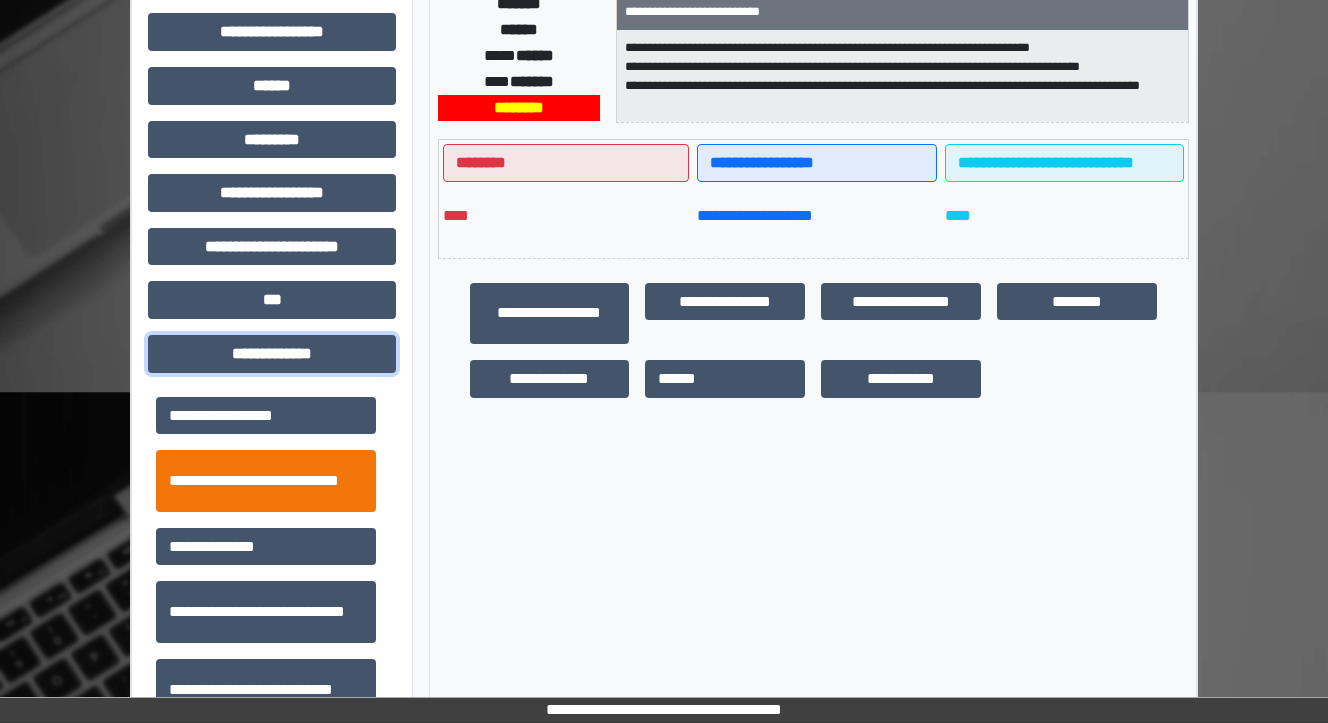 scroll, scrollTop: 400, scrollLeft: 0, axis: vertical 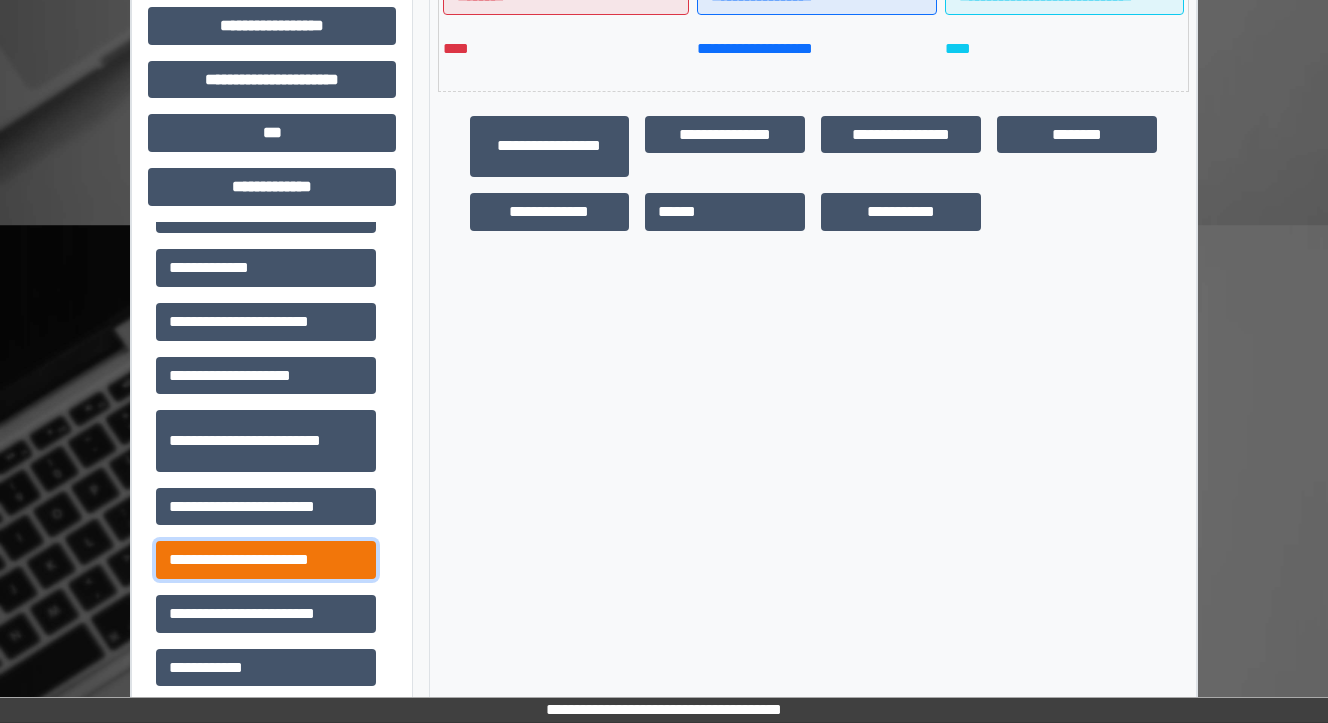 click on "**********" at bounding box center [266, 560] 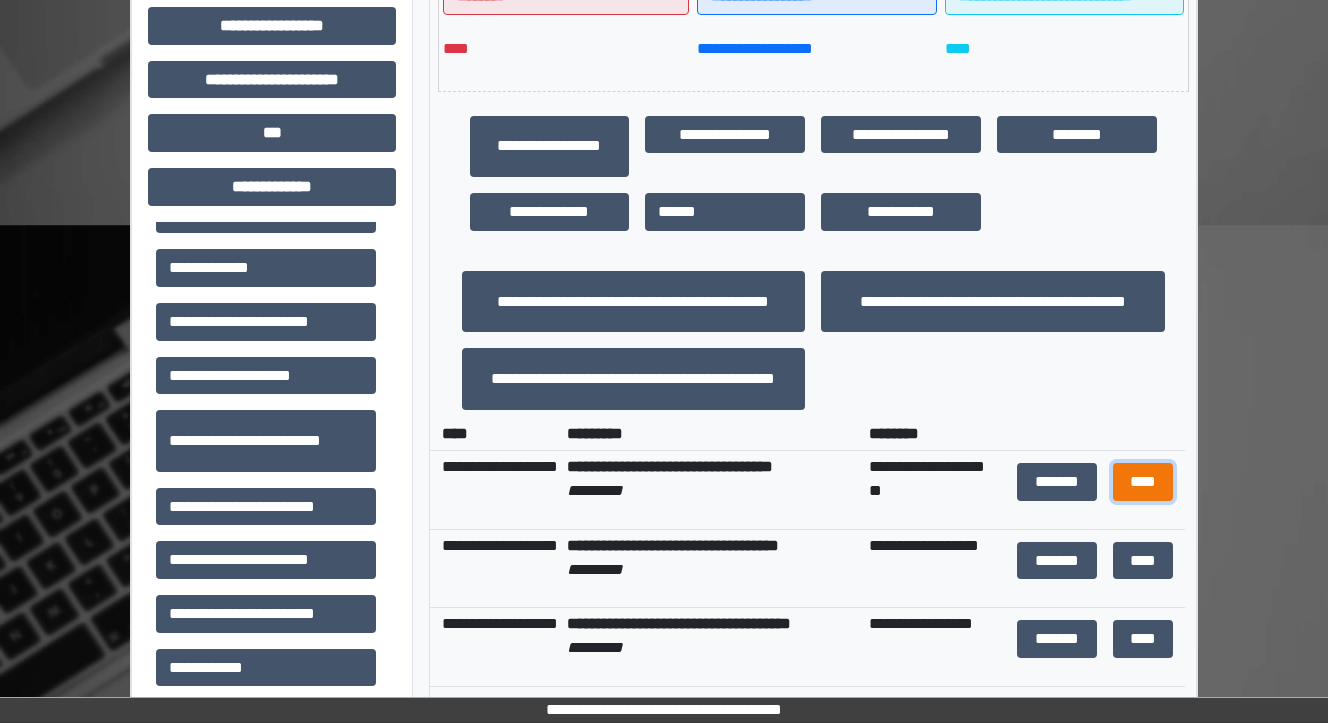 click on "****" at bounding box center [1142, 482] 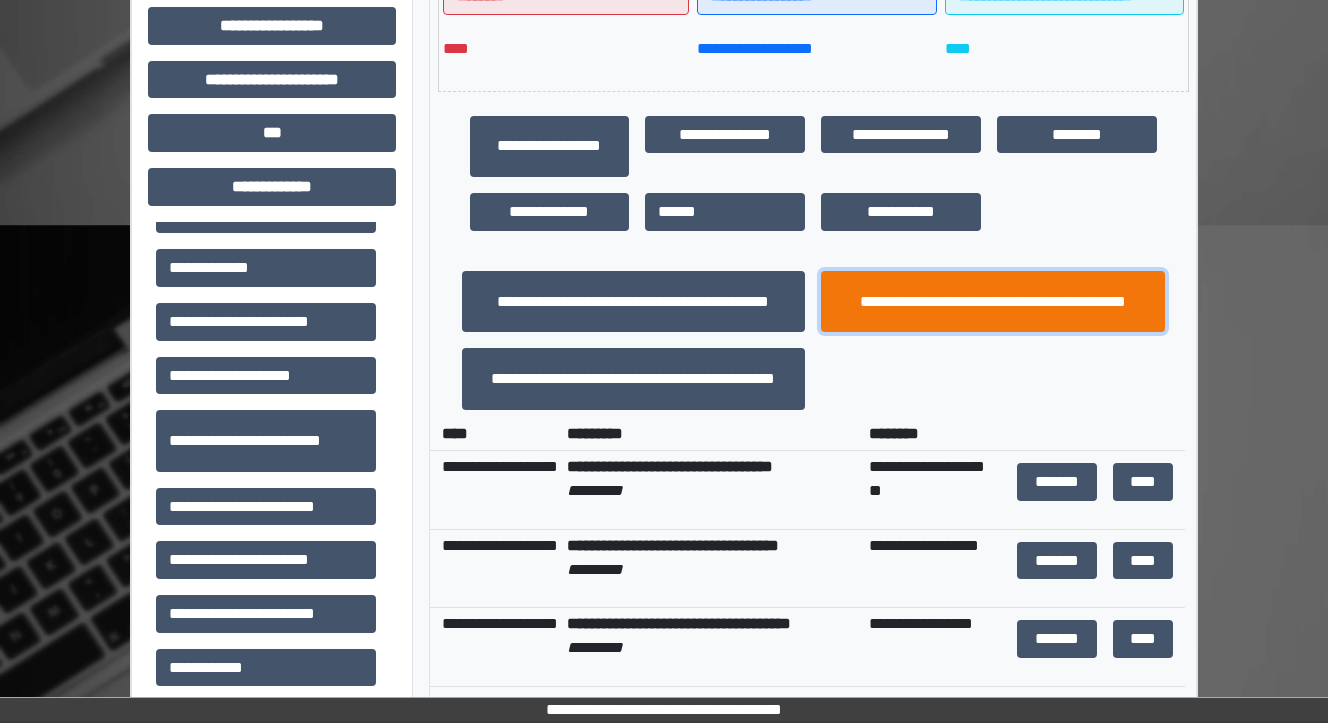 click on "**********" at bounding box center (993, 302) 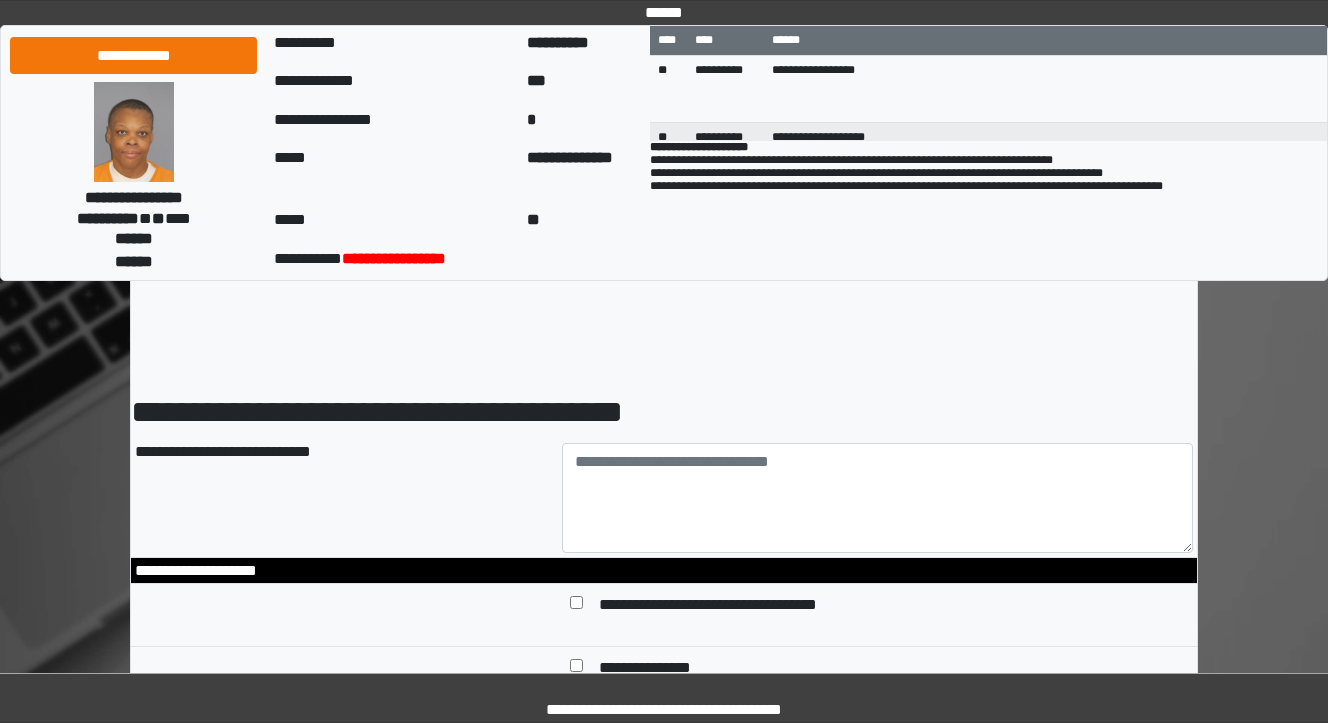 scroll, scrollTop: 0, scrollLeft: 0, axis: both 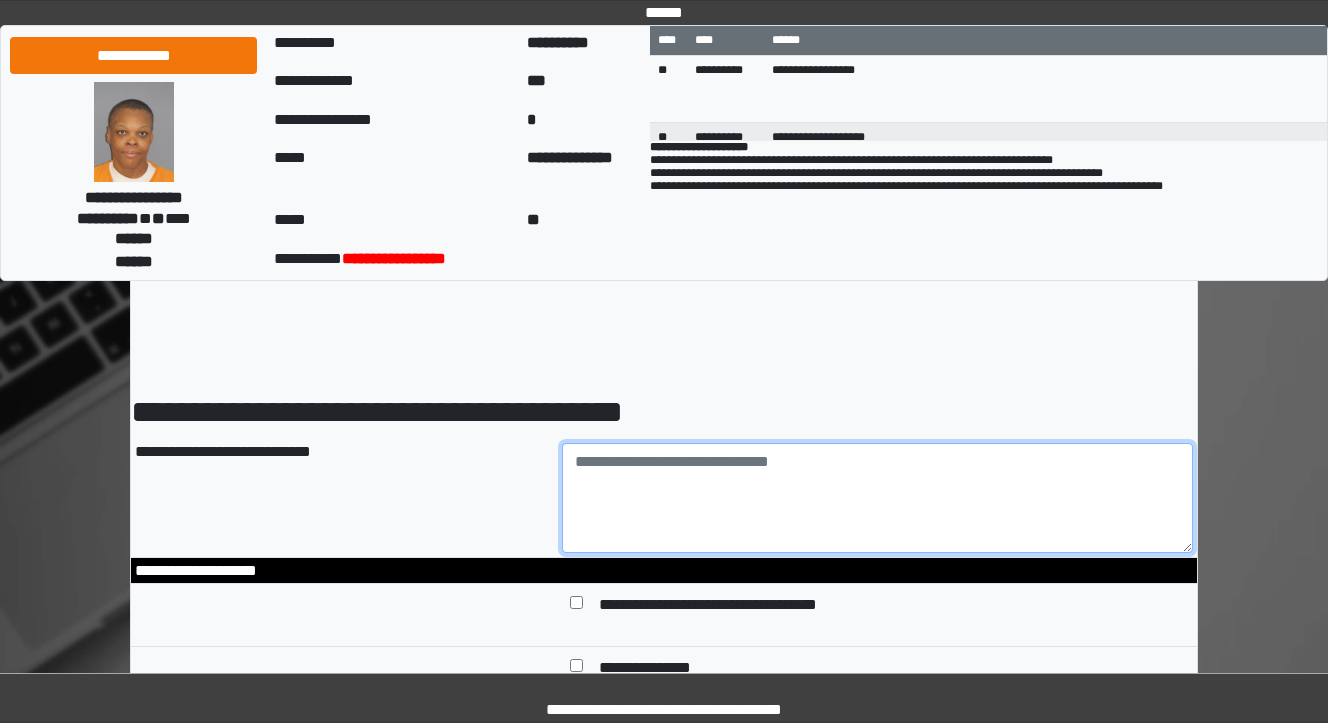 click at bounding box center [878, 498] 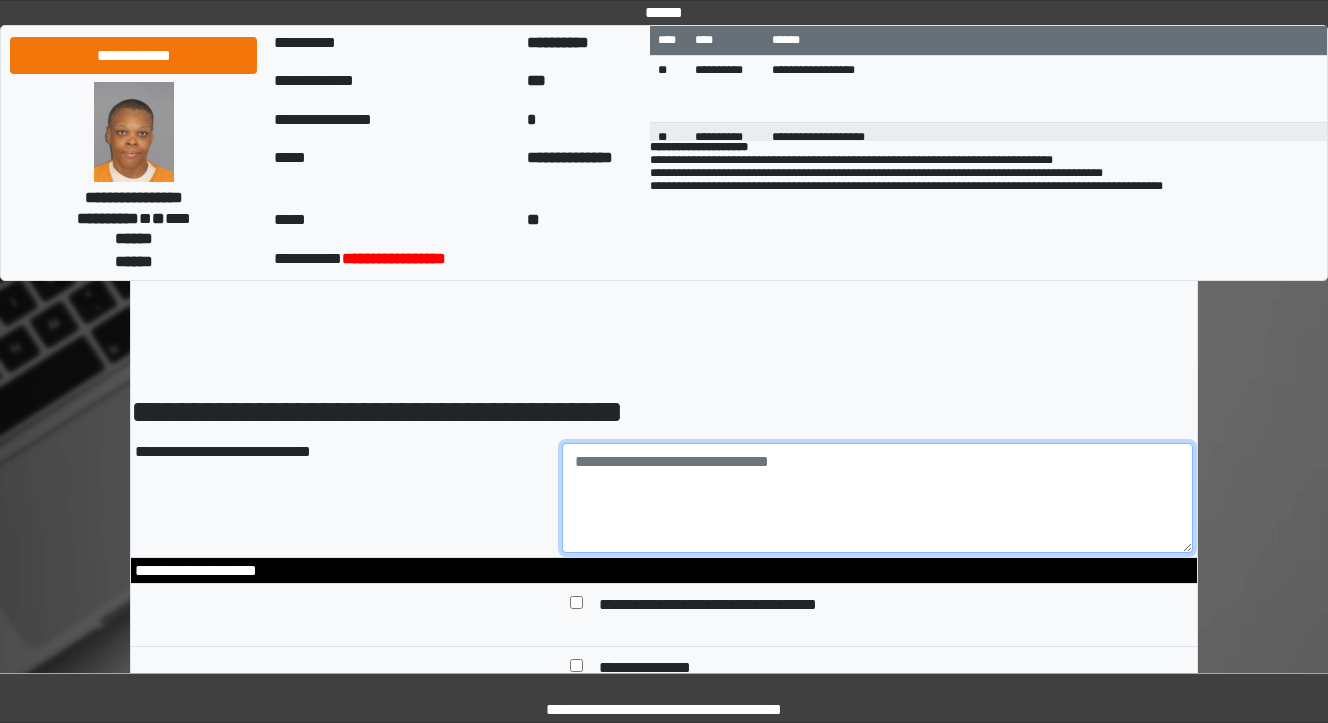 paste on "**********" 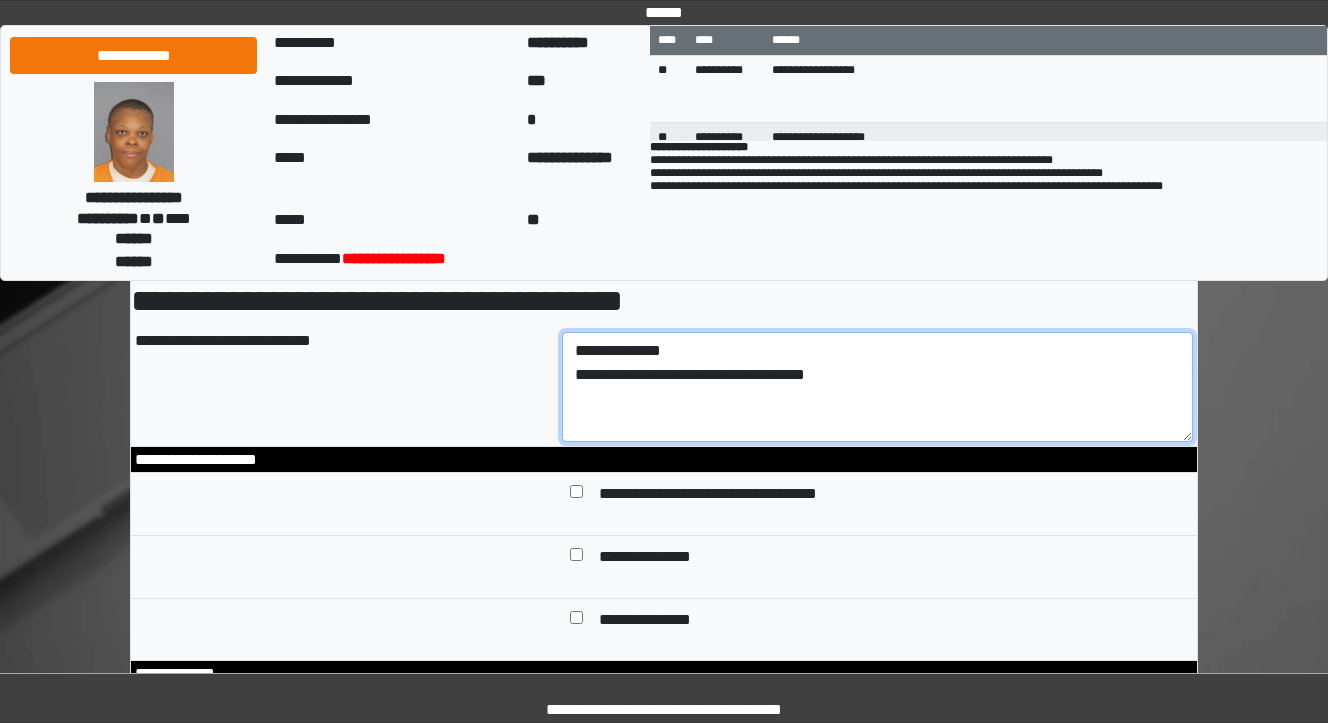 scroll, scrollTop: 160, scrollLeft: 0, axis: vertical 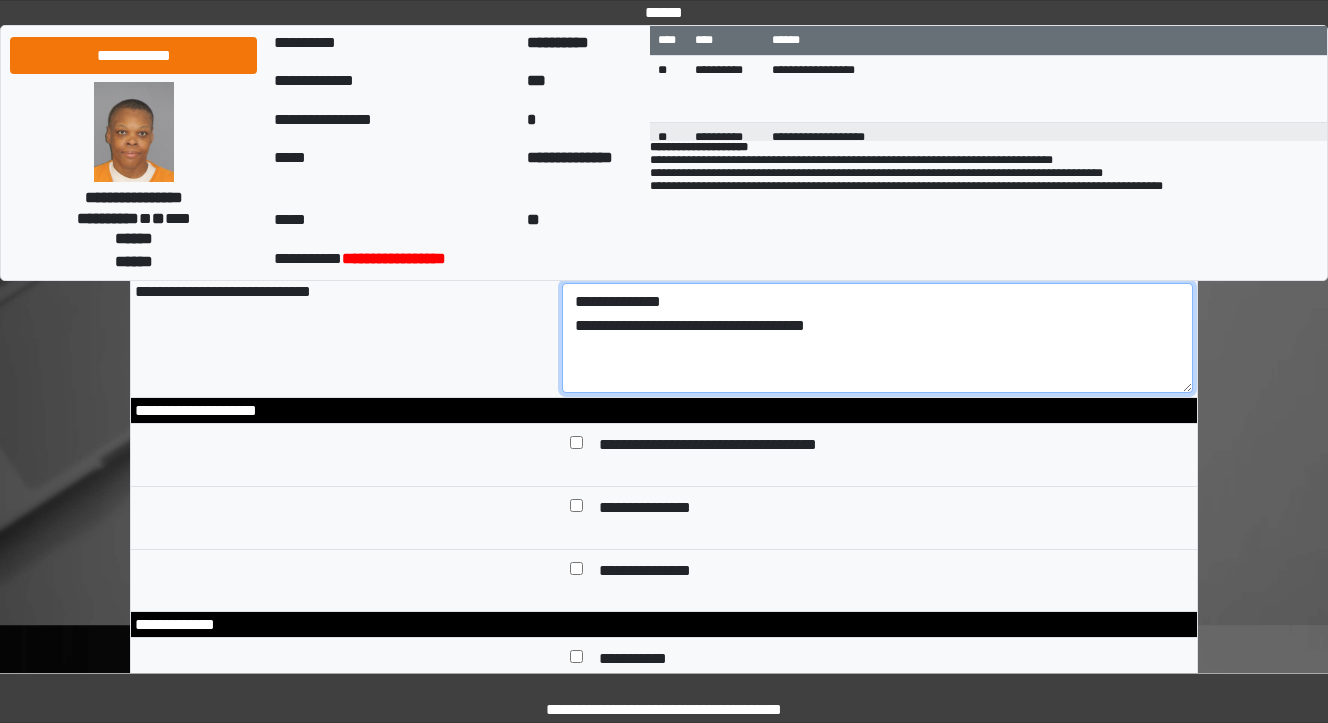 type on "**********" 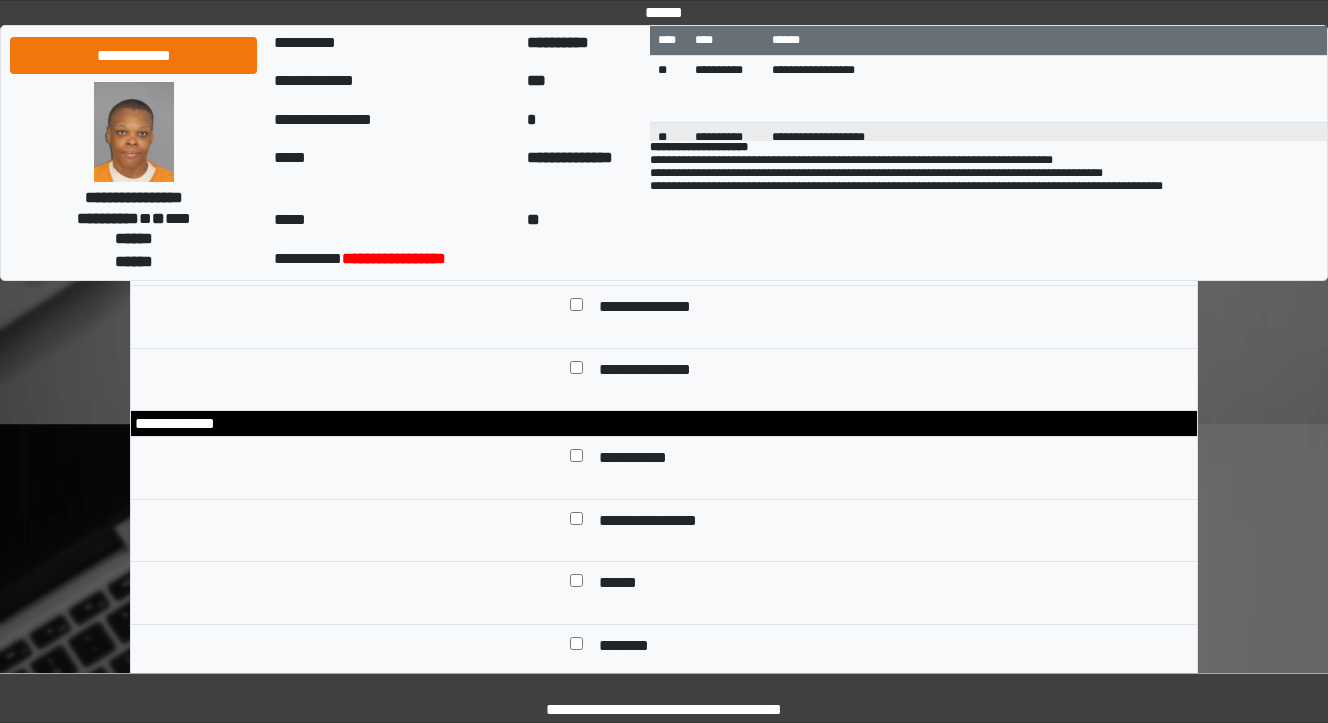 scroll, scrollTop: 400, scrollLeft: 0, axis: vertical 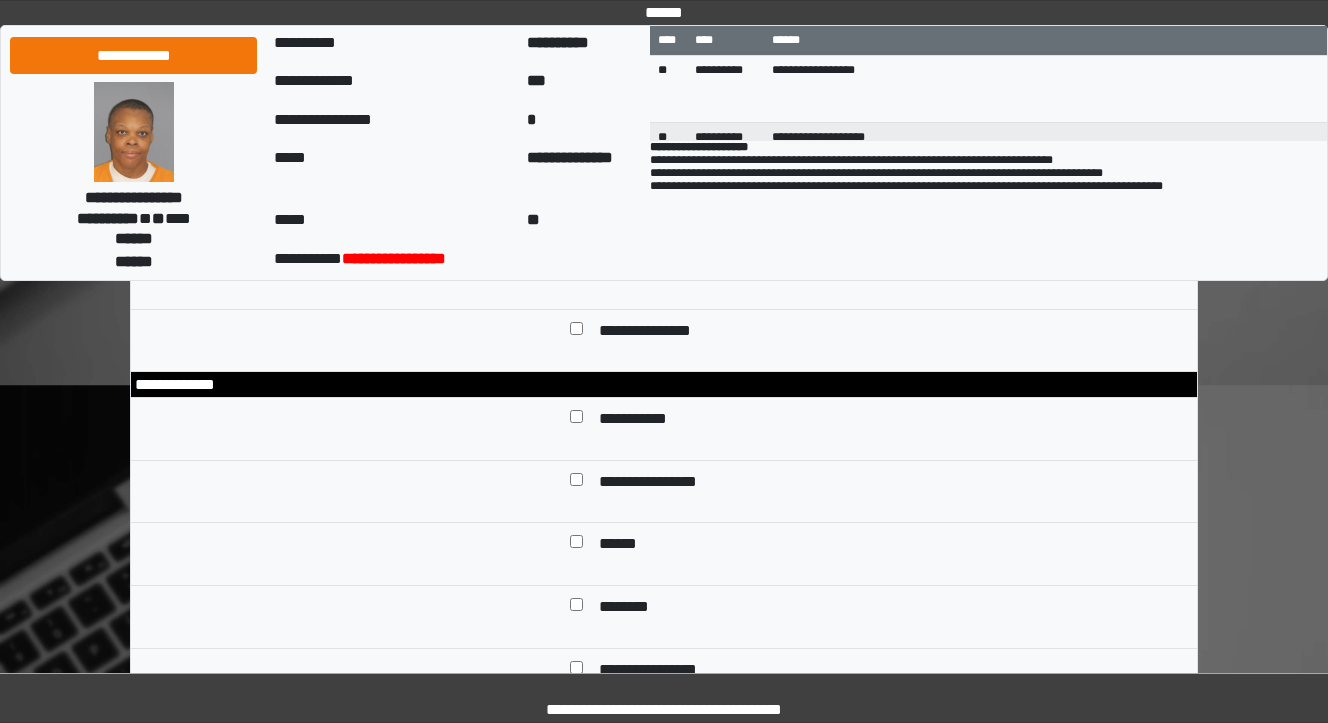 click at bounding box center [576, 546] 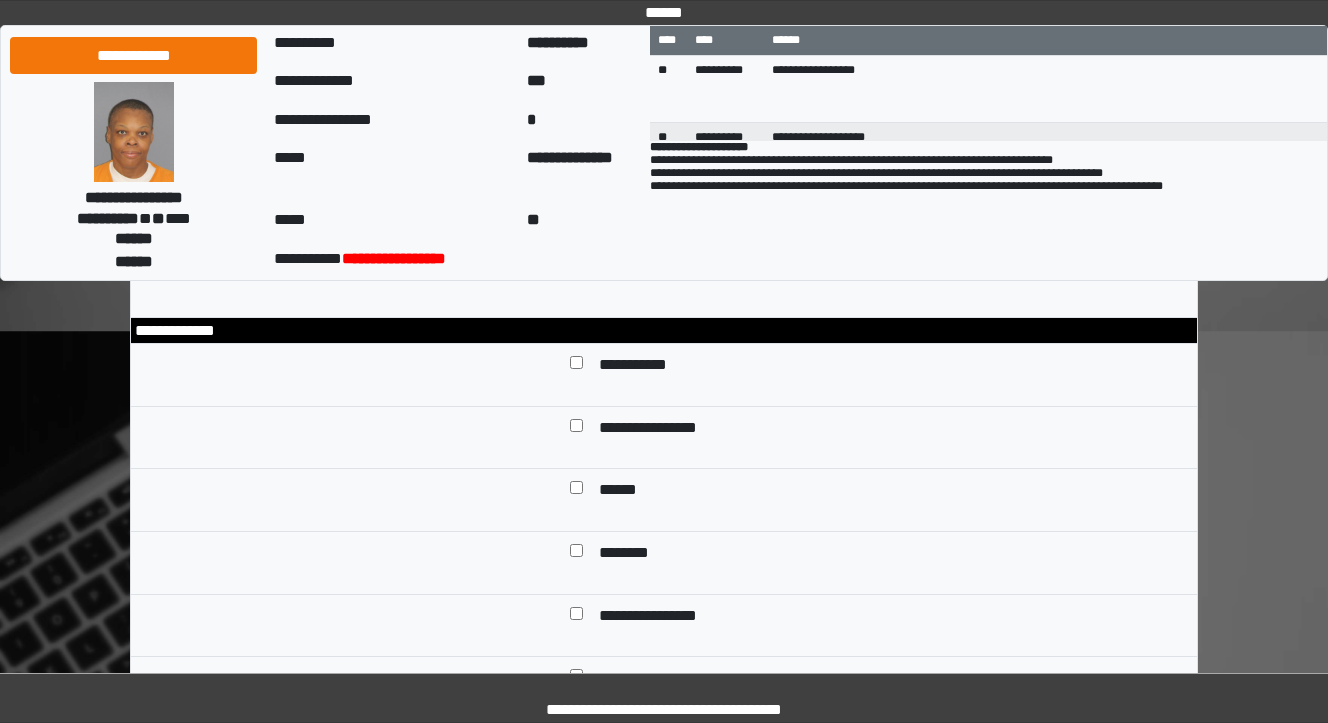 scroll, scrollTop: 480, scrollLeft: 0, axis: vertical 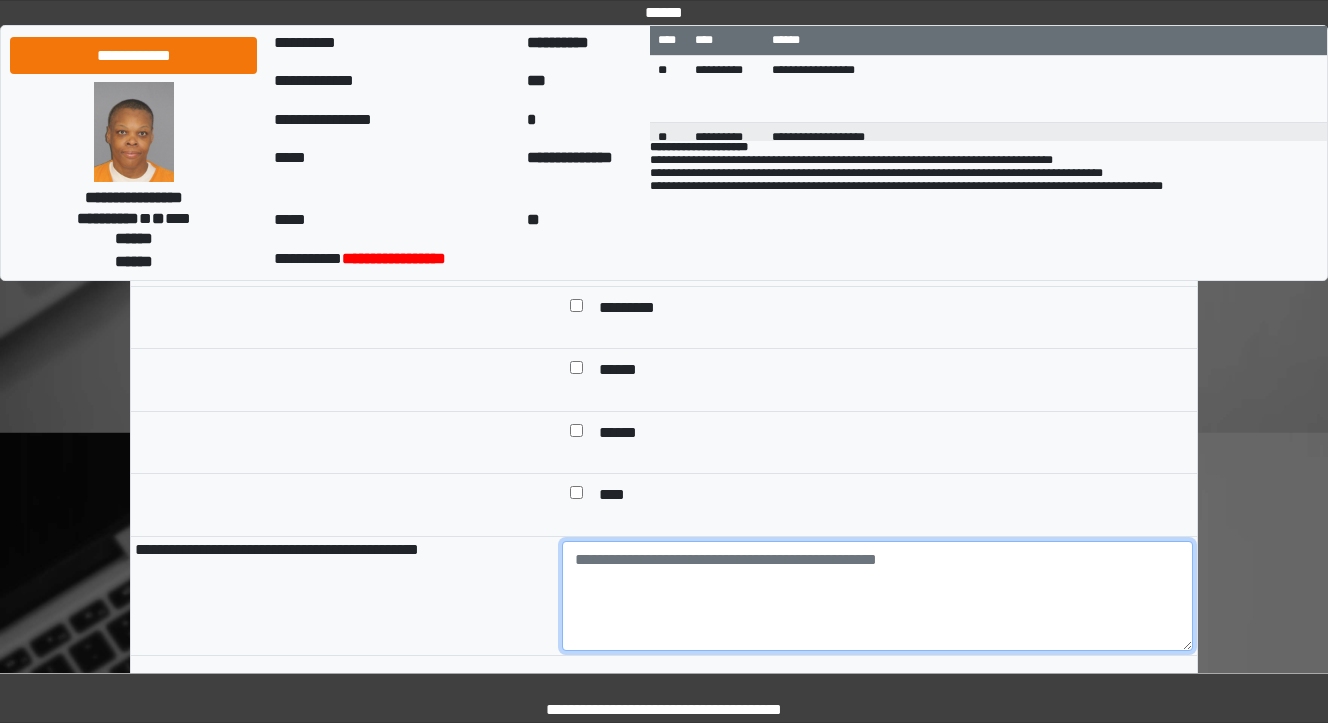 click at bounding box center (878, 596) 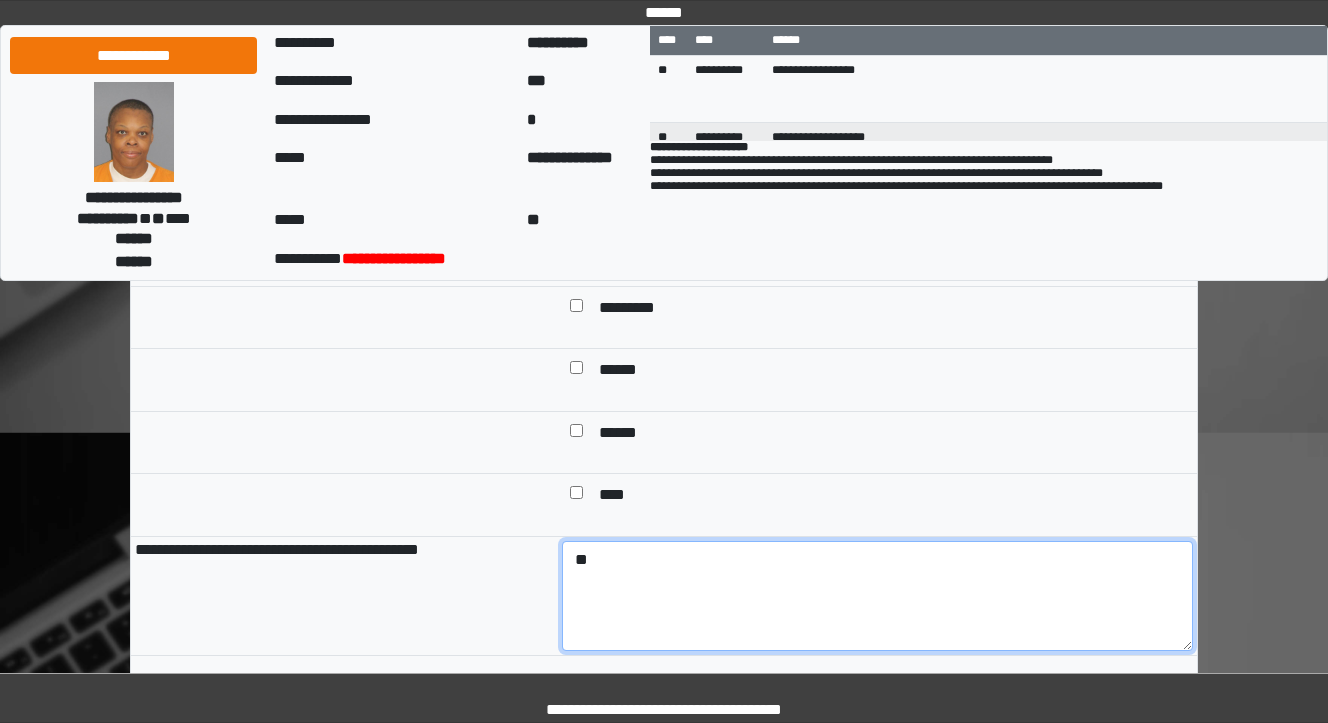 type on "*" 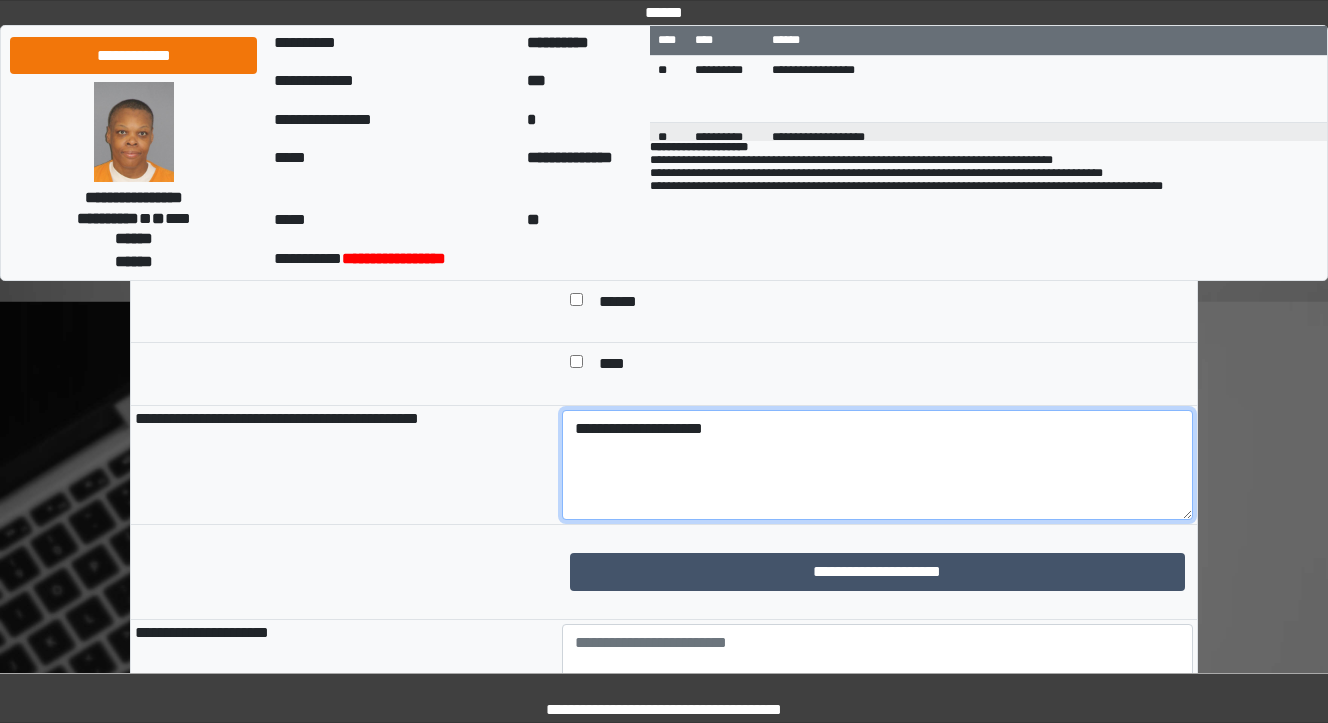 scroll, scrollTop: 1360, scrollLeft: 0, axis: vertical 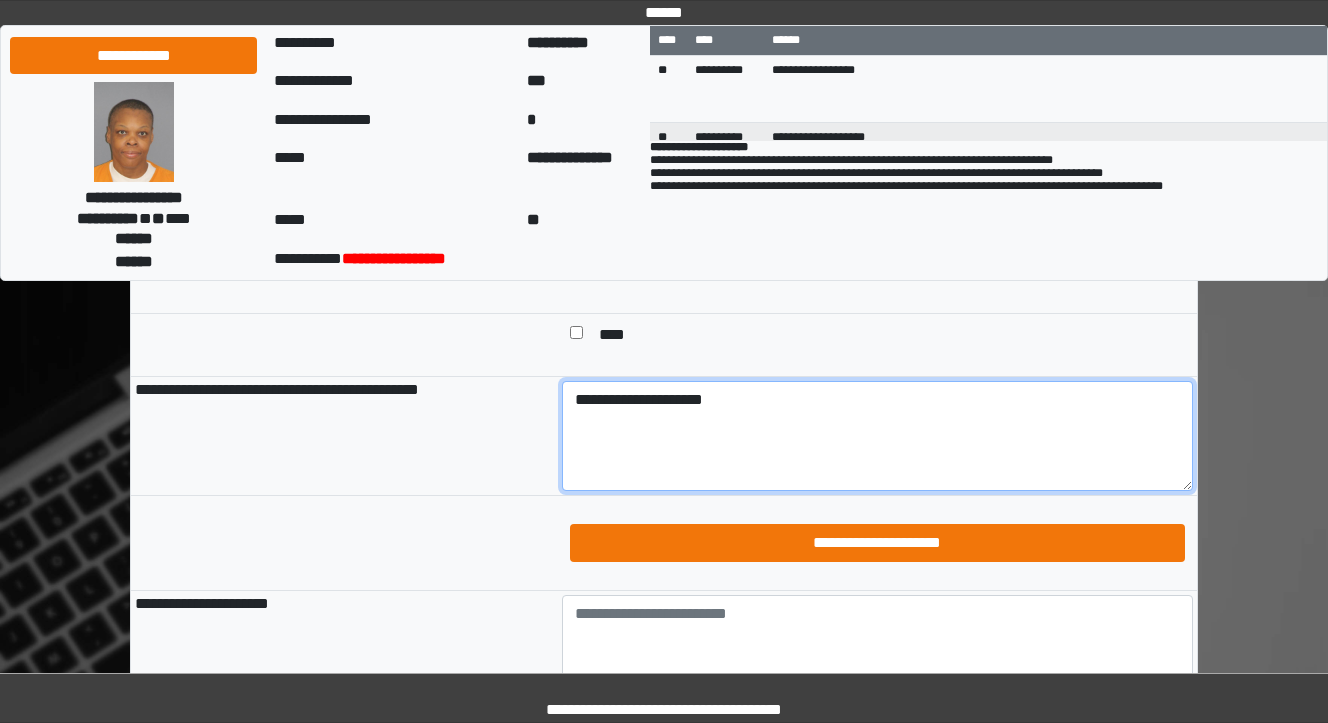 type on "**********" 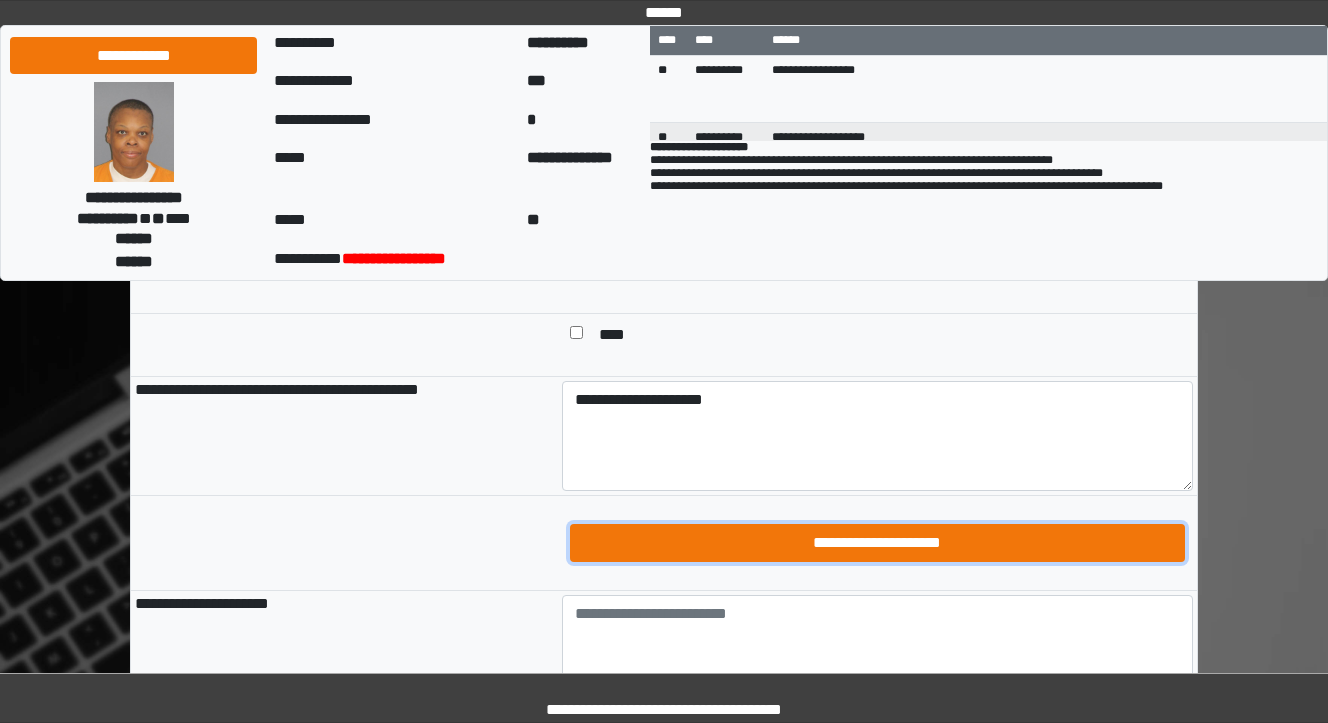 click on "**********" at bounding box center [878, 543] 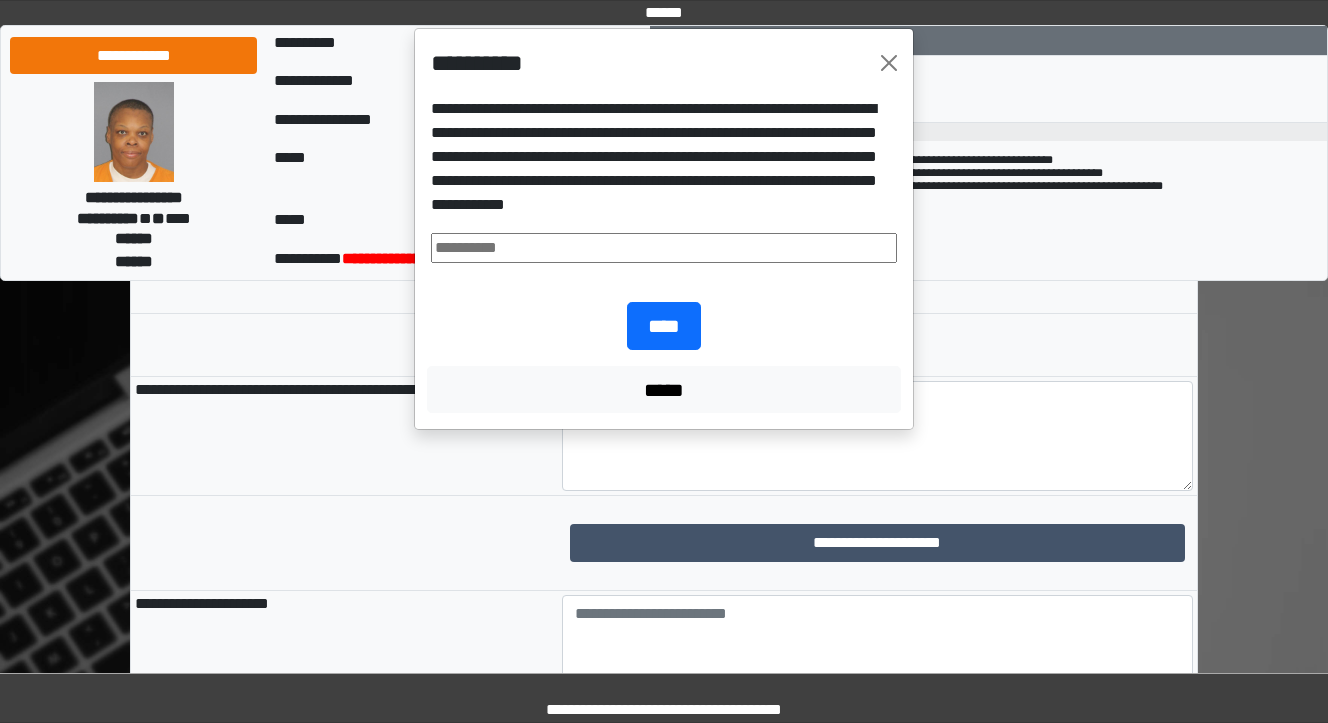 click at bounding box center (664, 248) 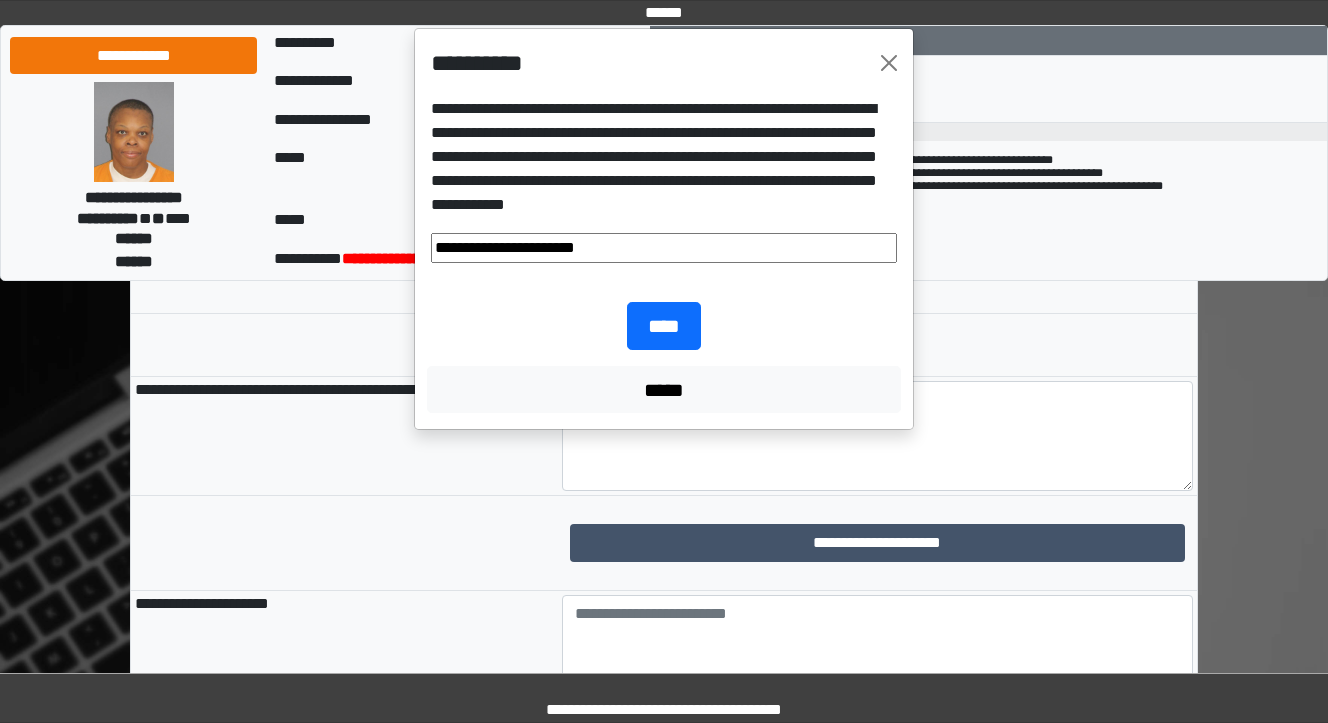 click on "****
*****" at bounding box center [664, 357] 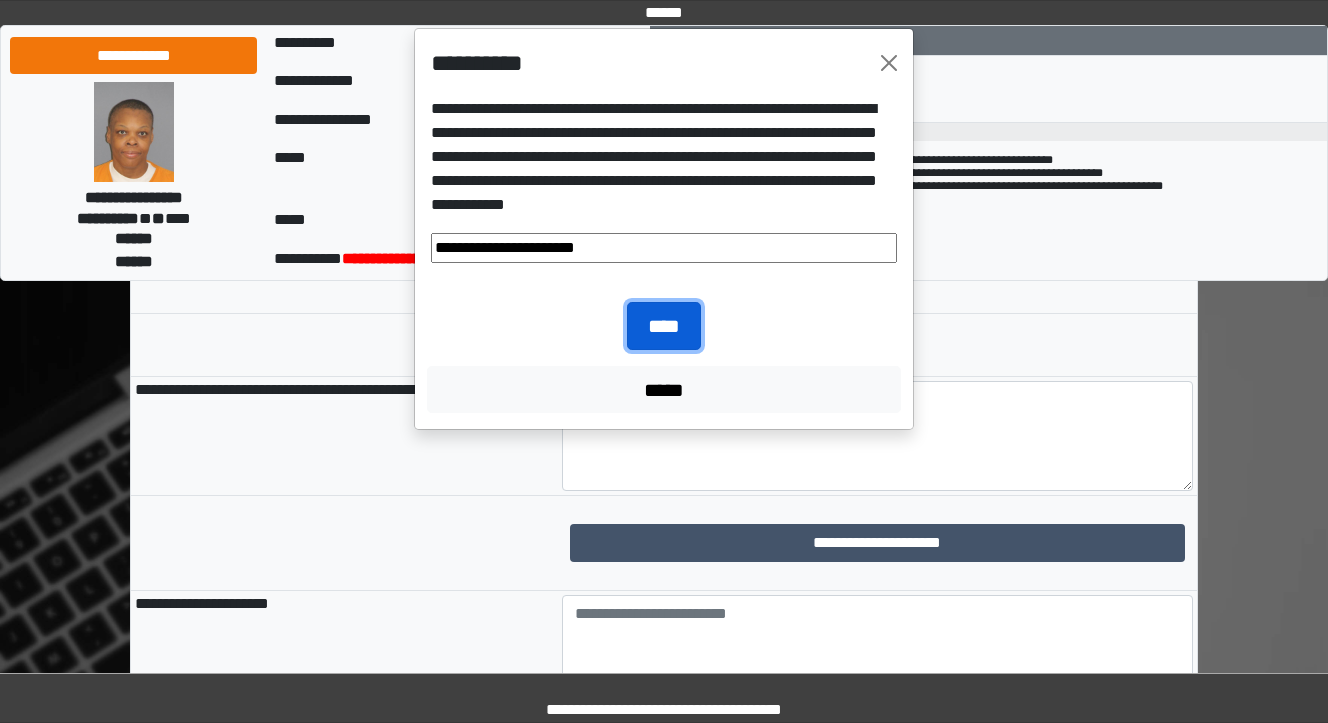 click on "****" at bounding box center (664, 326) 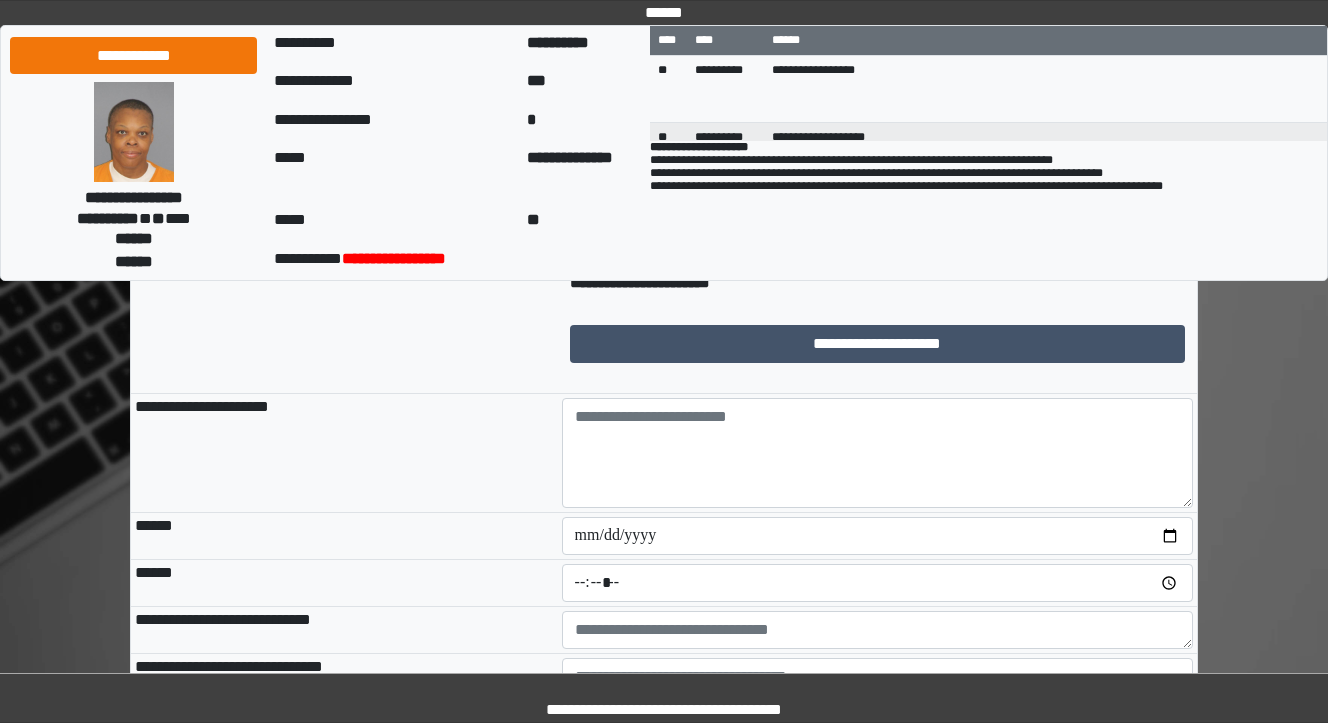 scroll, scrollTop: 1600, scrollLeft: 0, axis: vertical 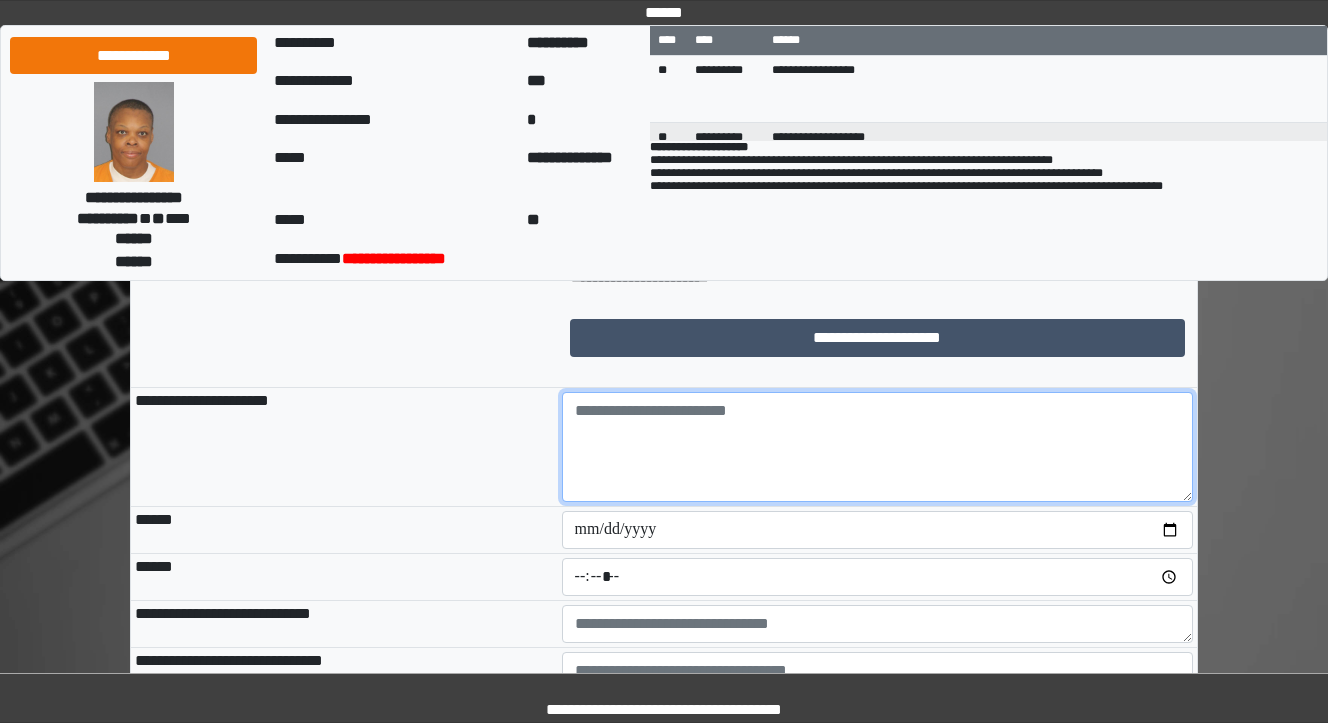 click at bounding box center [878, 447] 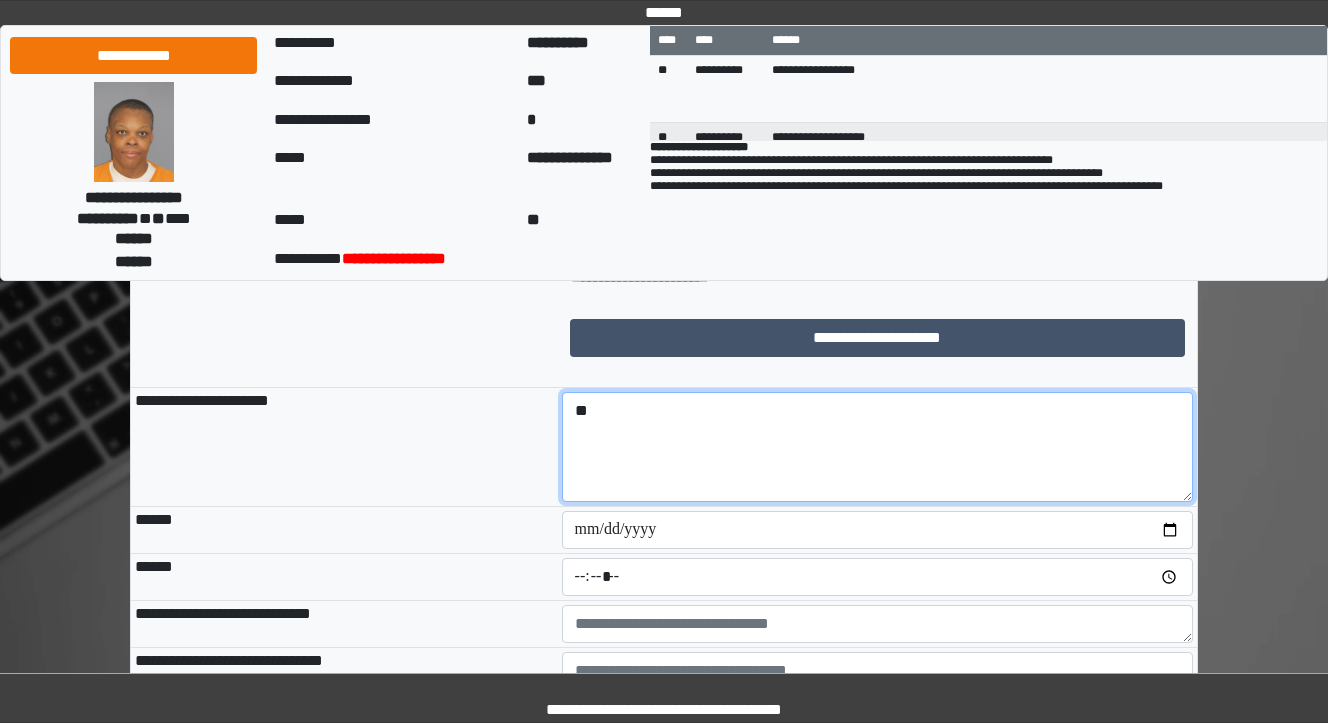 type on "*" 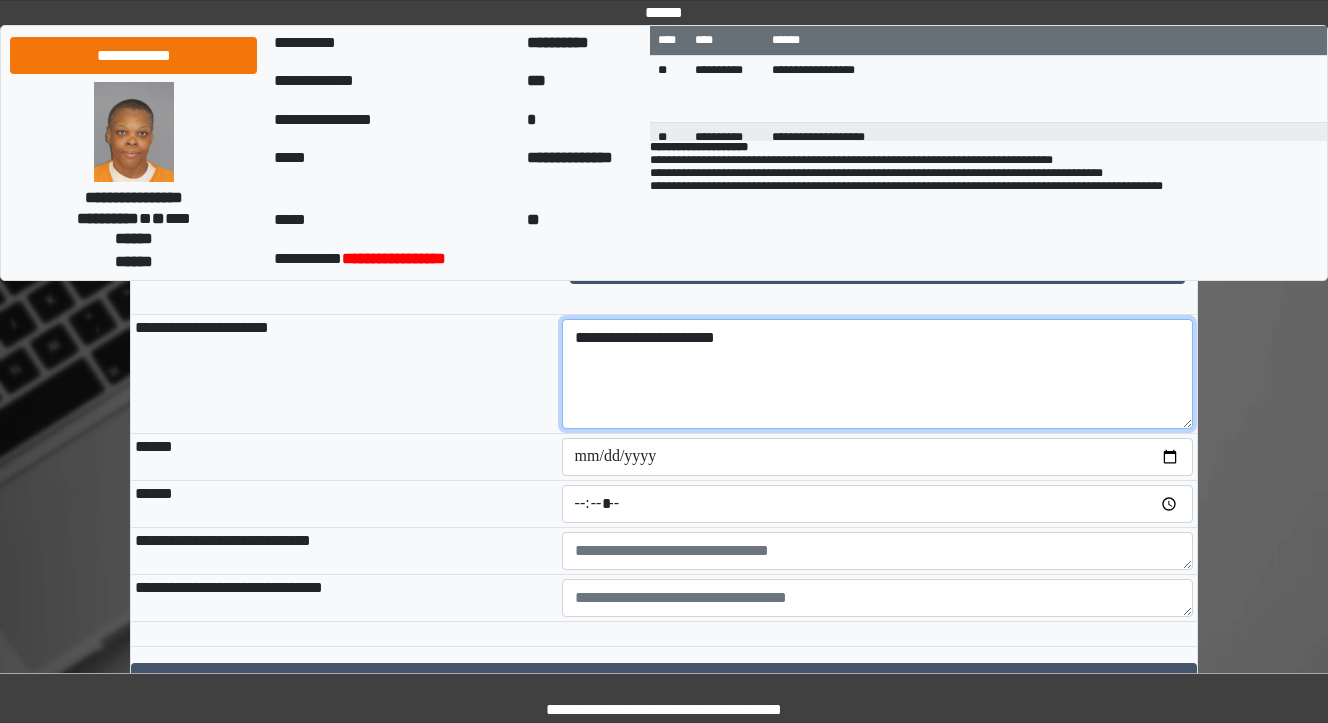 scroll, scrollTop: 1760, scrollLeft: 0, axis: vertical 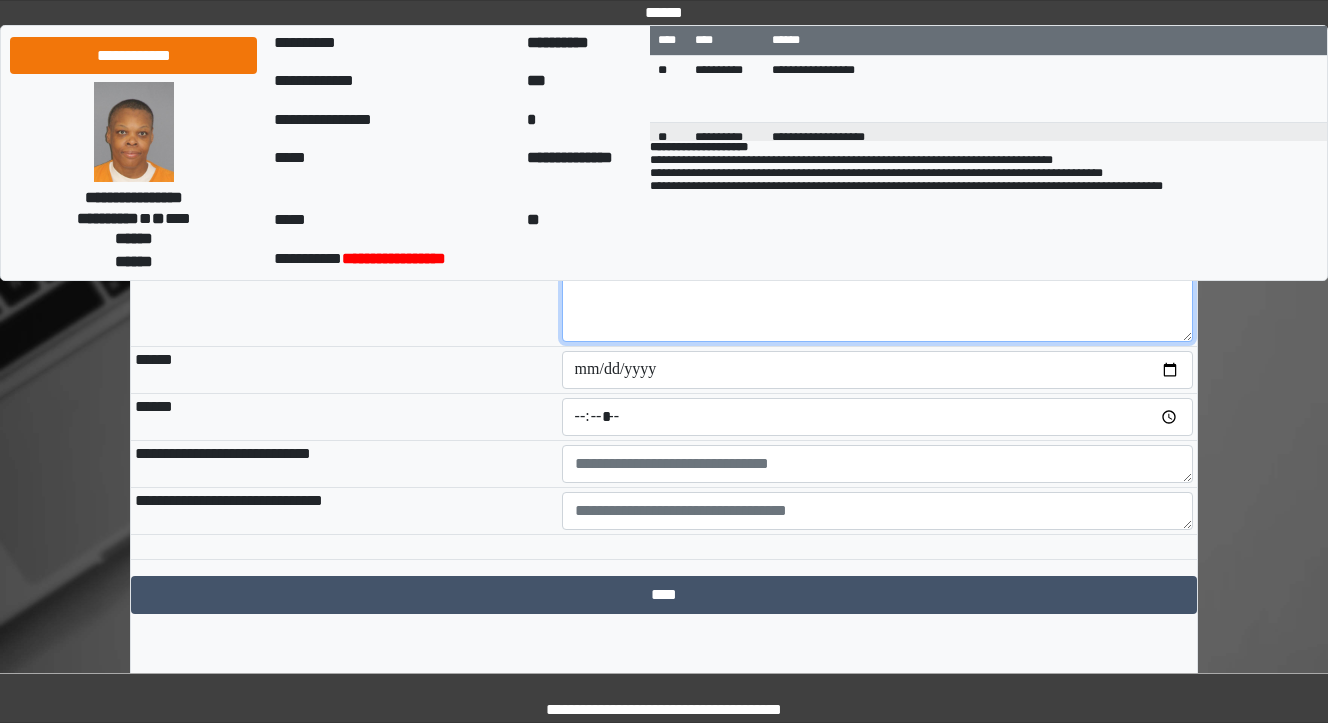 type on "**********" 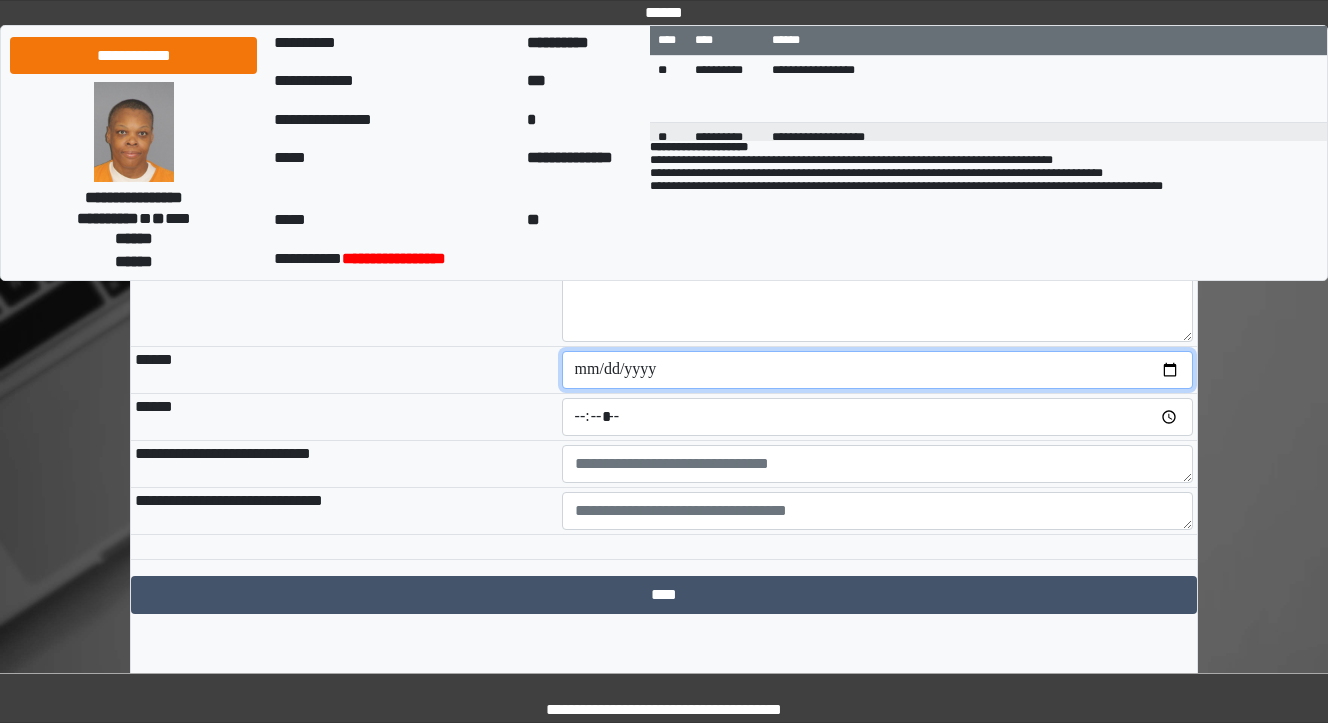 click at bounding box center [878, 370] 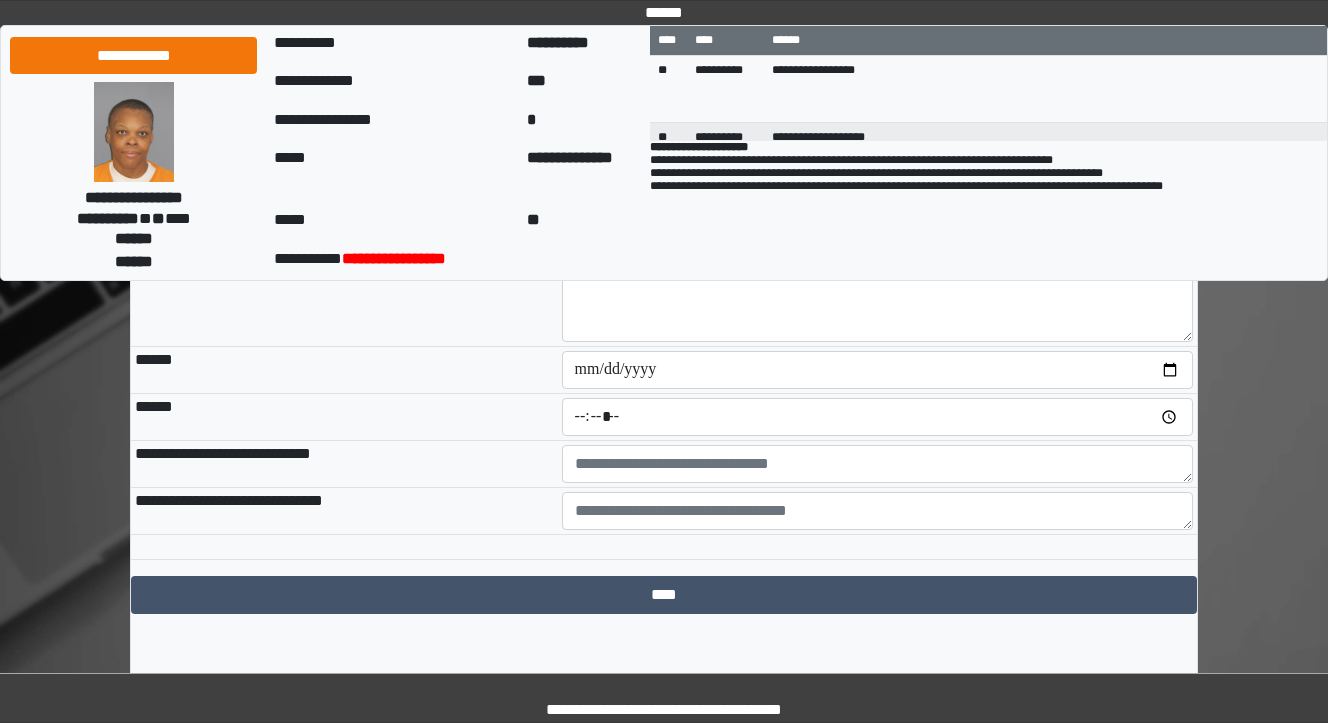 click on "**********" at bounding box center (344, 511) 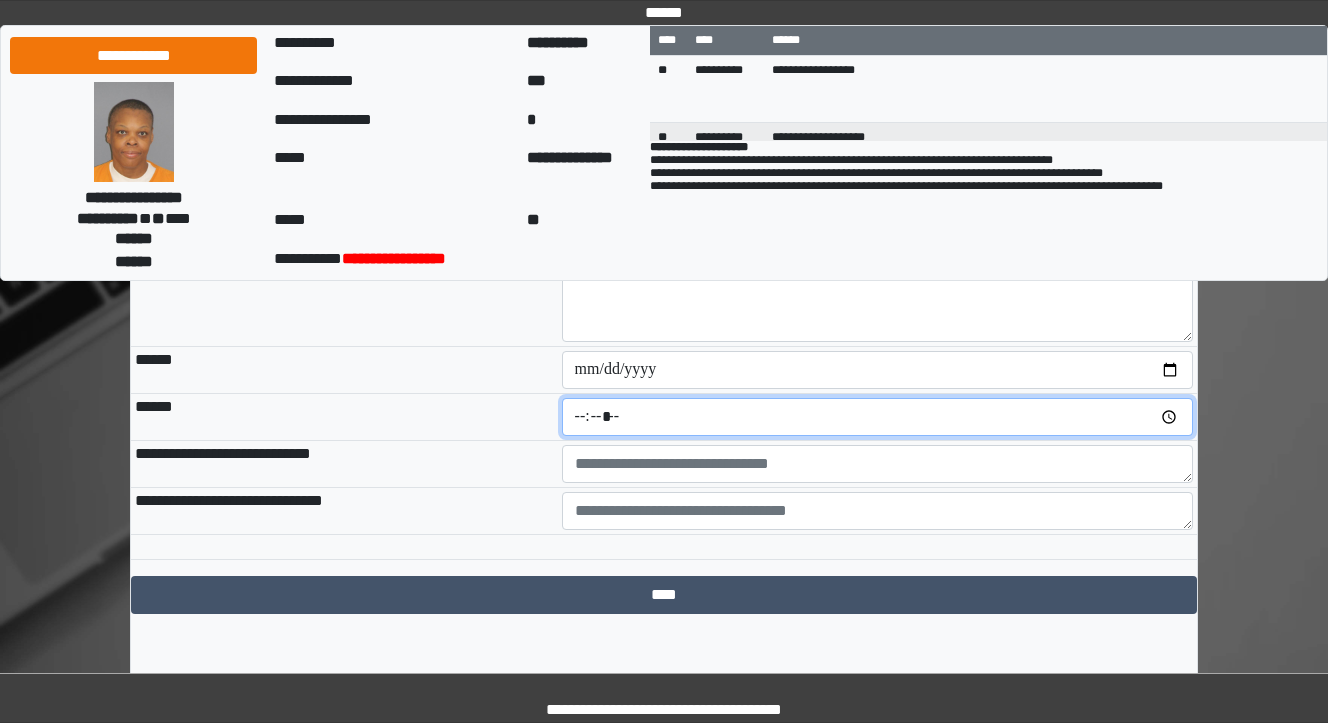 click at bounding box center [878, 417] 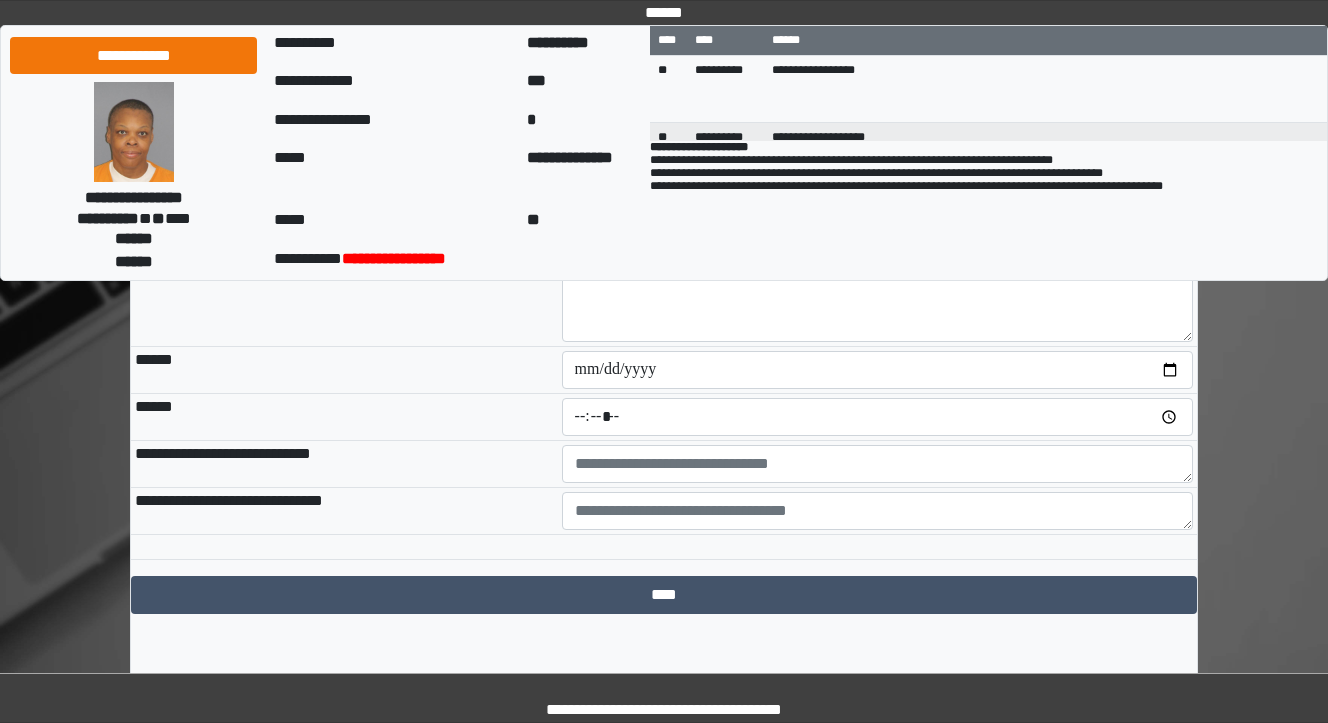 type on "*****" 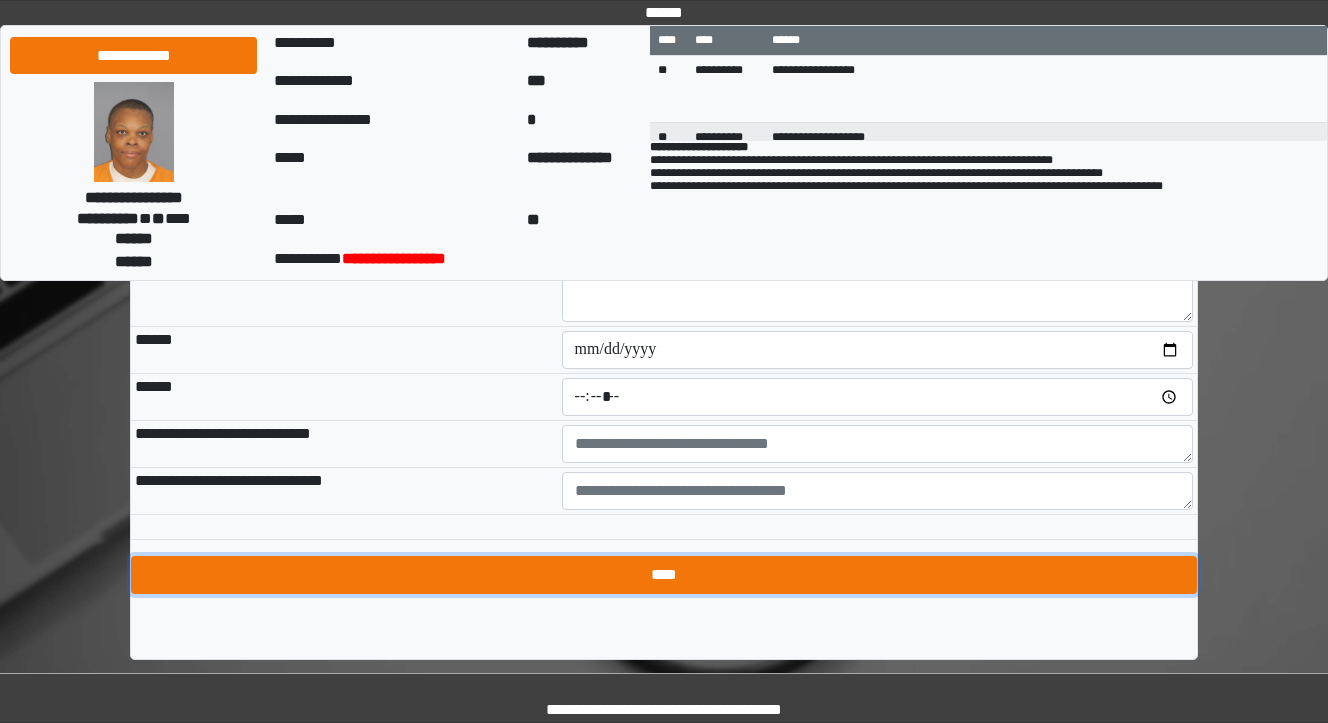 click on "****" at bounding box center [664, 575] 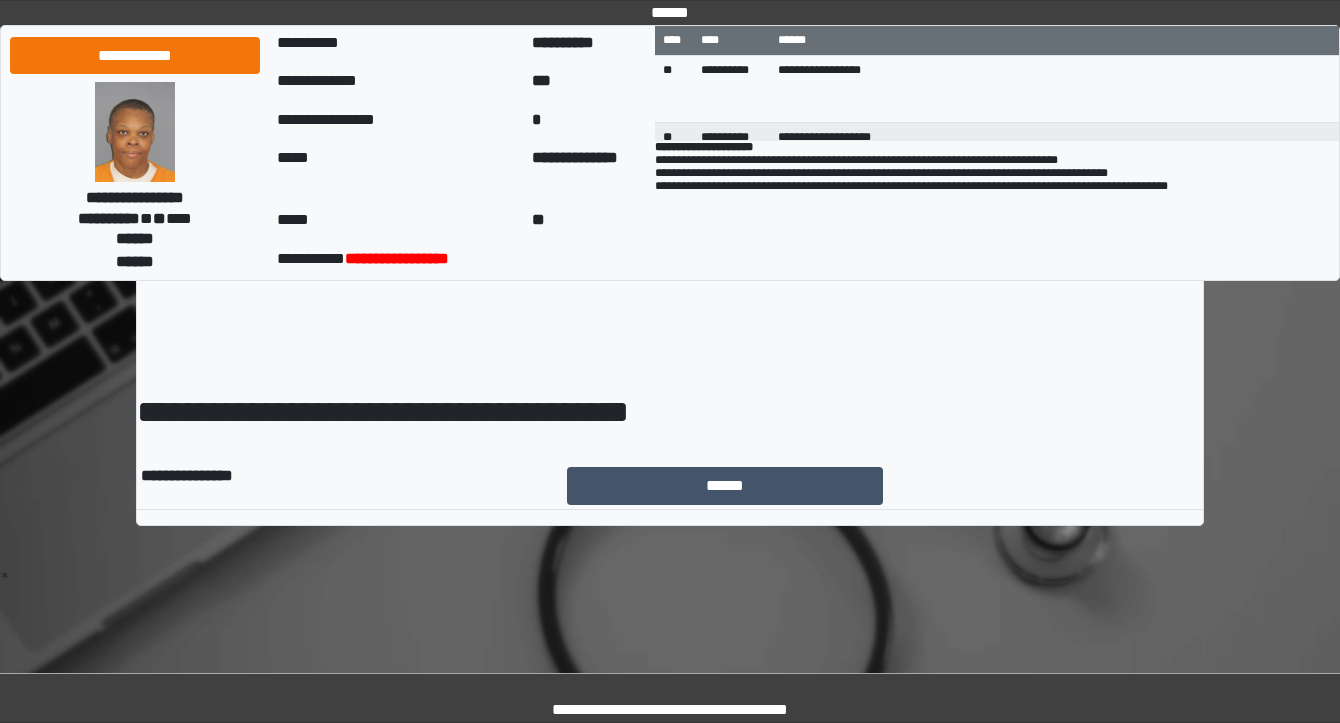 scroll, scrollTop: 0, scrollLeft: 0, axis: both 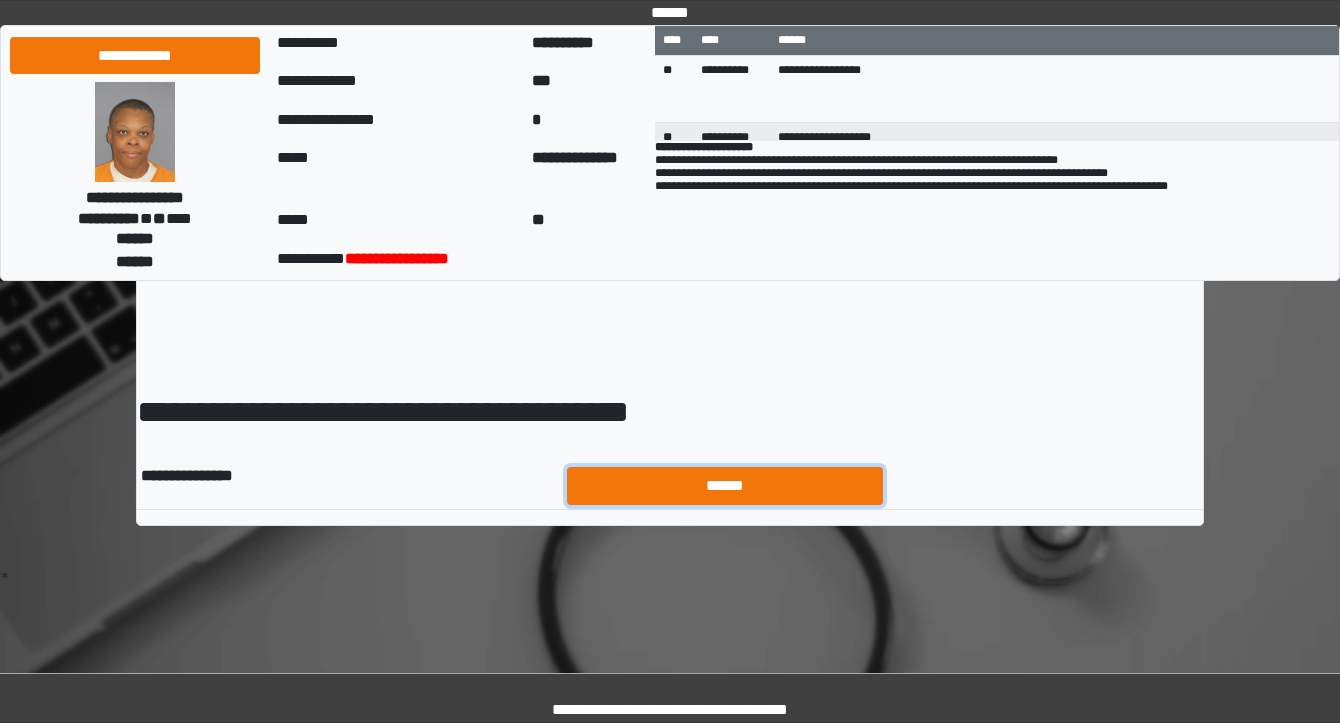 click on "******" at bounding box center (725, 486) 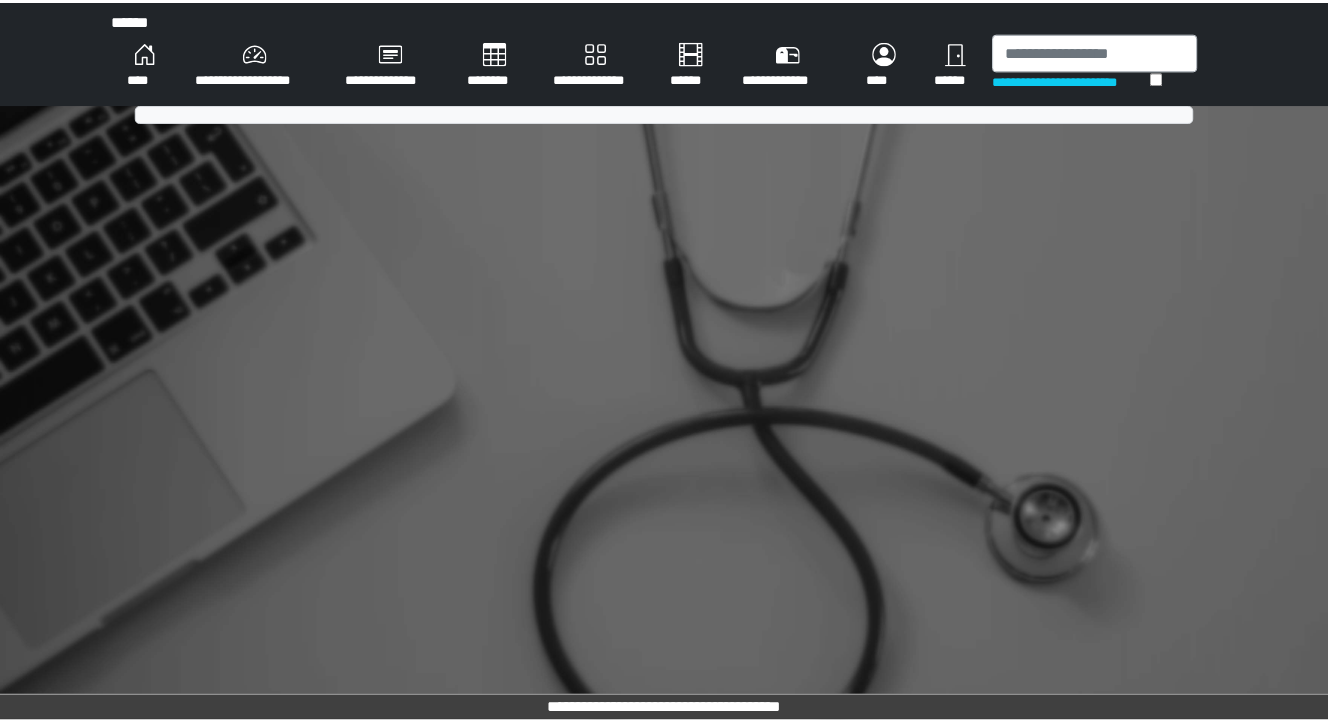 scroll, scrollTop: 0, scrollLeft: 0, axis: both 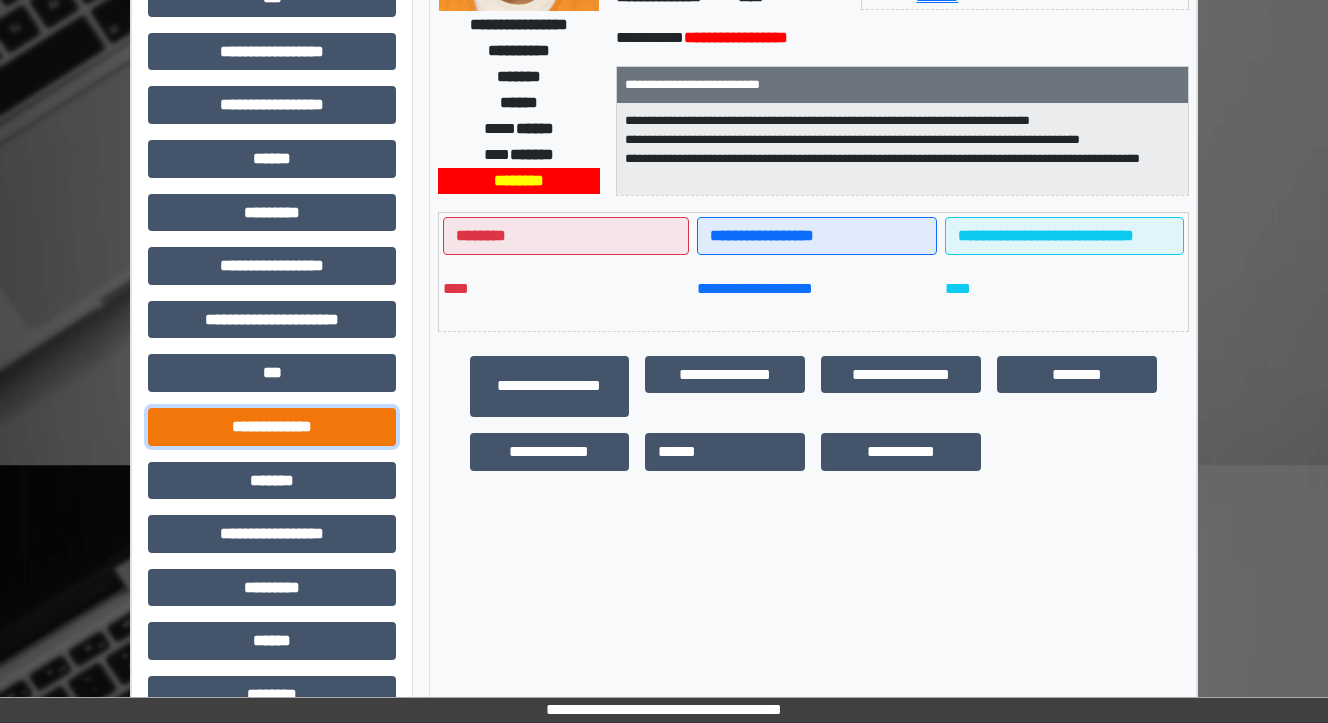 click on "**********" at bounding box center [272, 427] 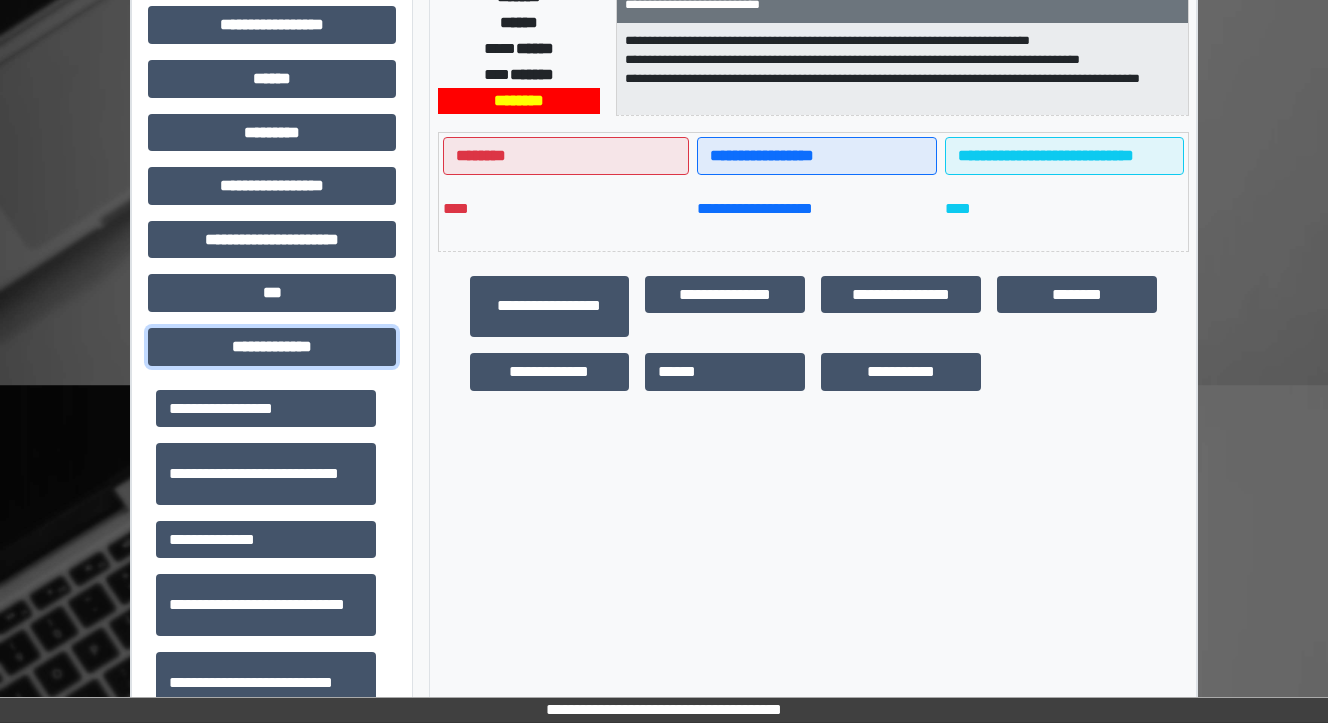 scroll, scrollTop: 560, scrollLeft: 0, axis: vertical 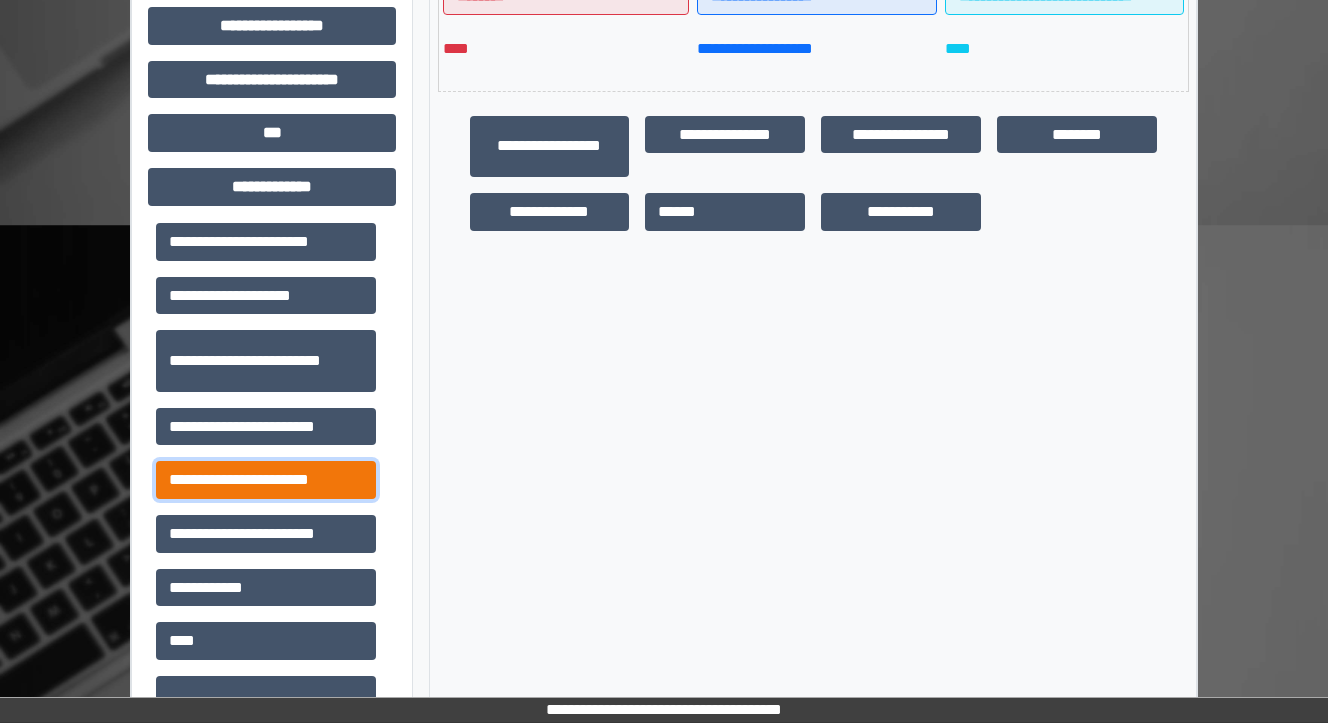 click on "**********" at bounding box center [266, 480] 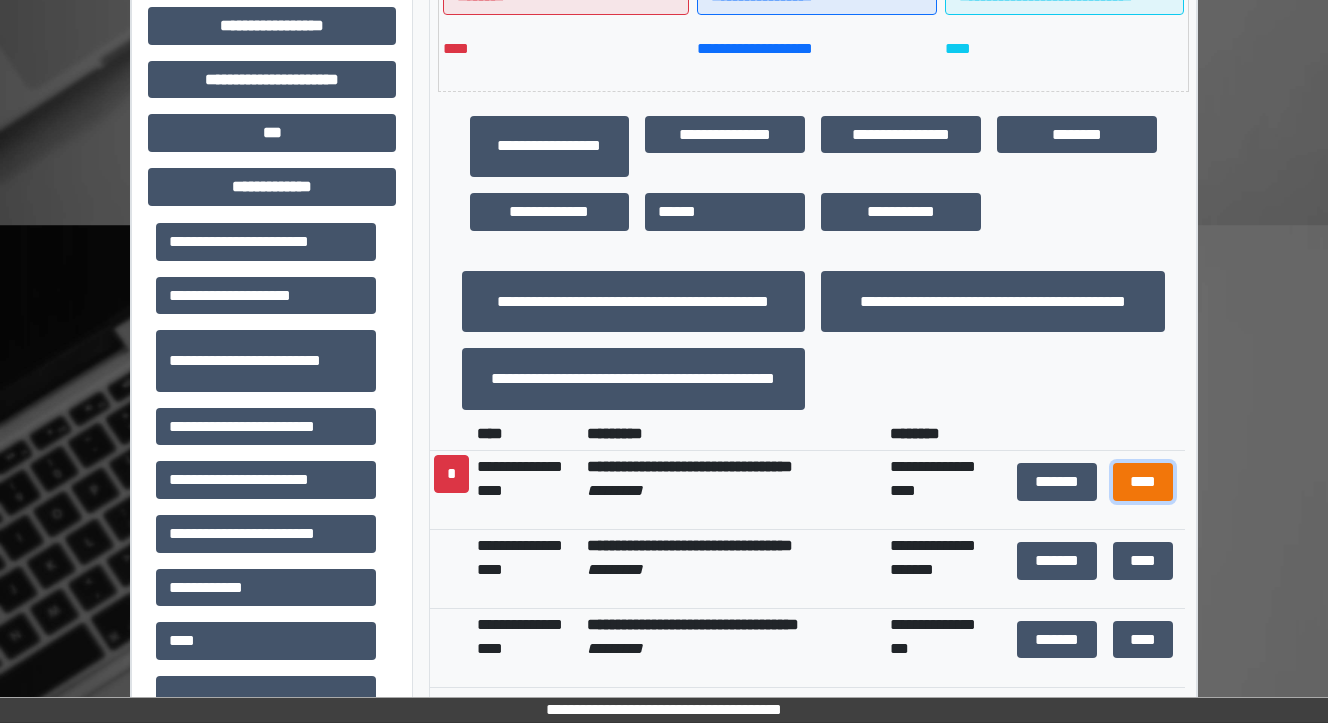click on "****" at bounding box center (1142, 482) 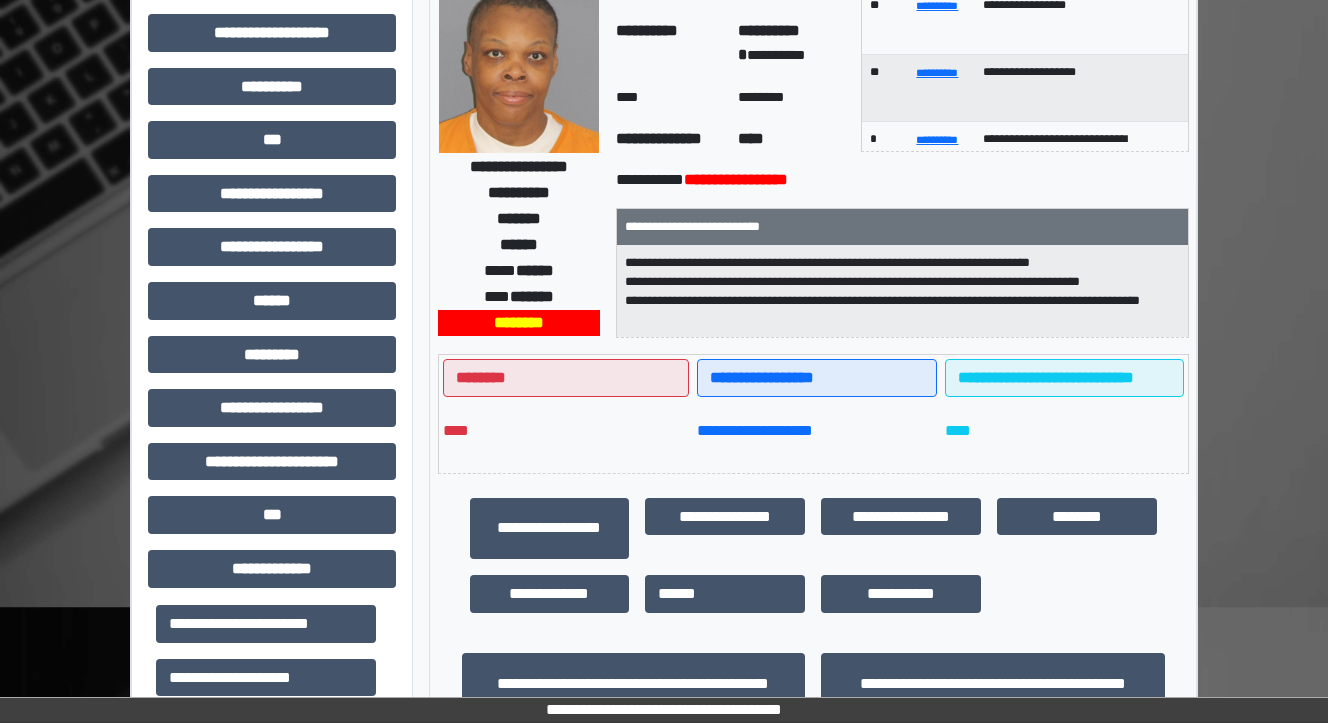 scroll, scrollTop: 480, scrollLeft: 0, axis: vertical 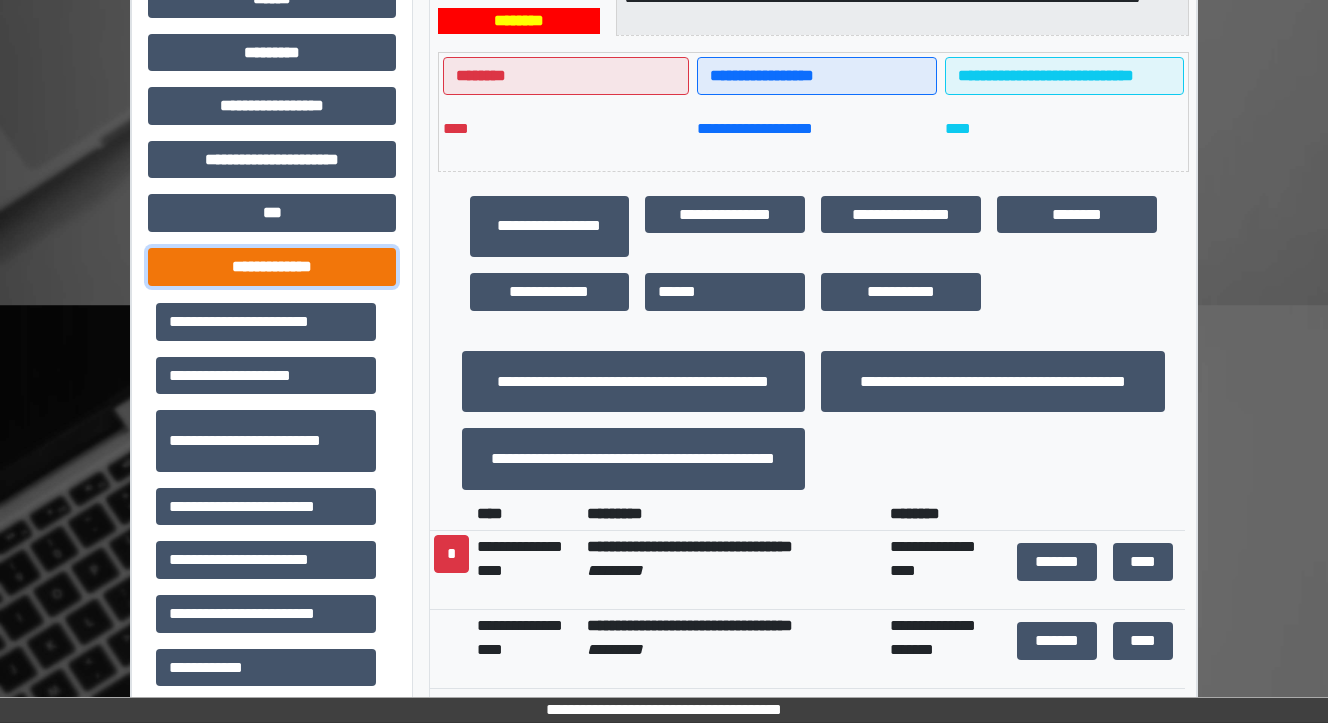 drag, startPoint x: 270, startPoint y: 264, endPoint x: 341, endPoint y: 300, distance: 79.60528 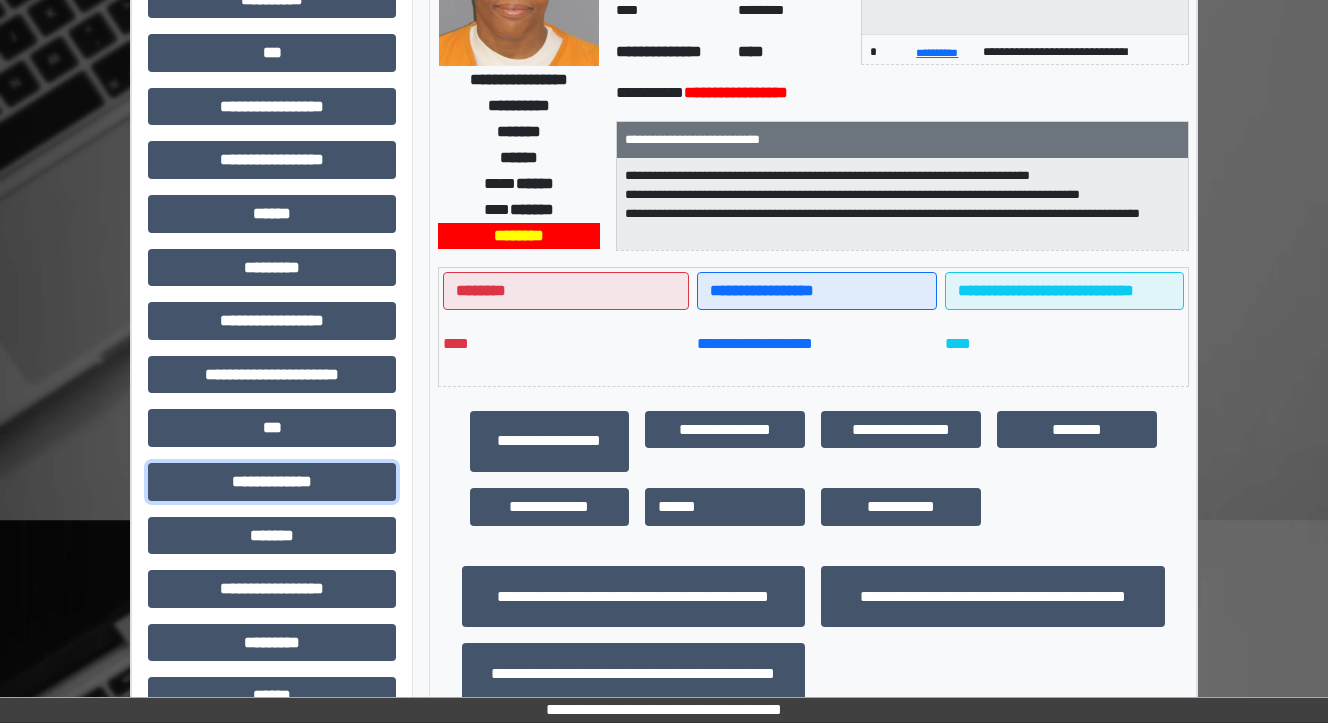 scroll, scrollTop: 0, scrollLeft: 0, axis: both 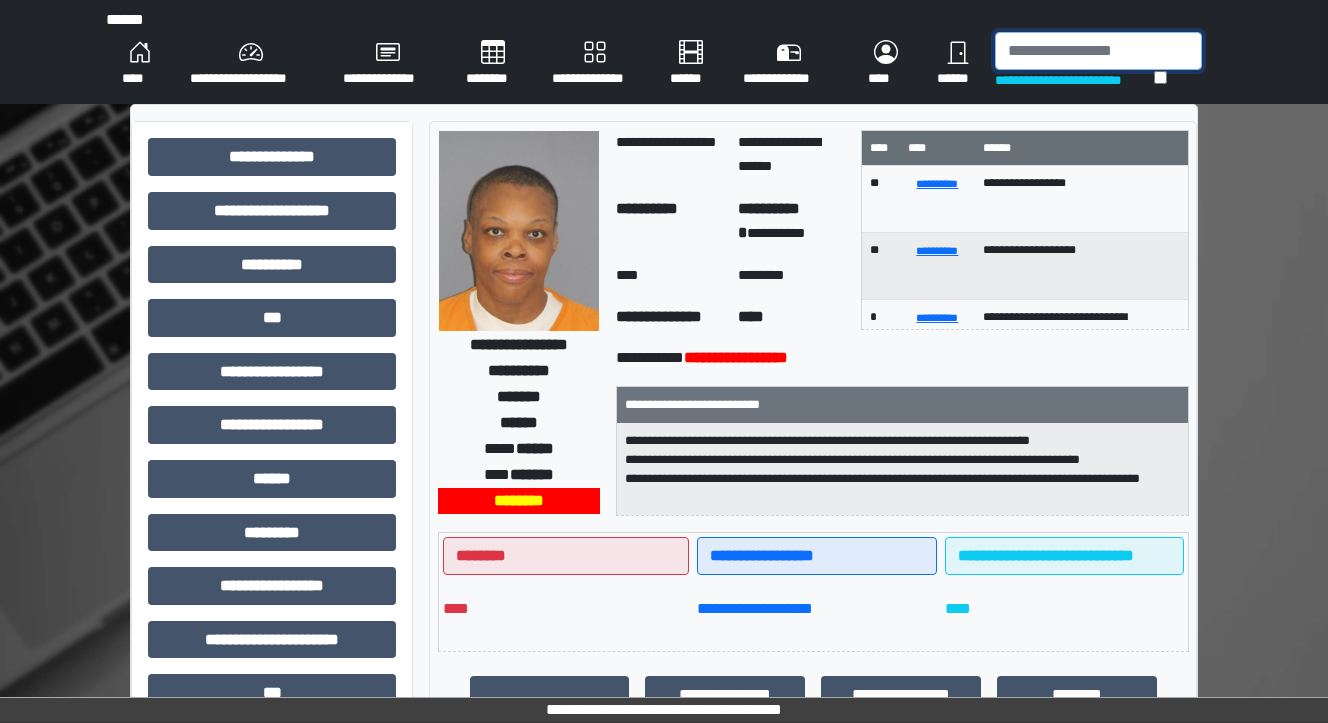 drag, startPoint x: 1028, startPoint y: 56, endPoint x: 1046, endPoint y: 47, distance: 20.12461 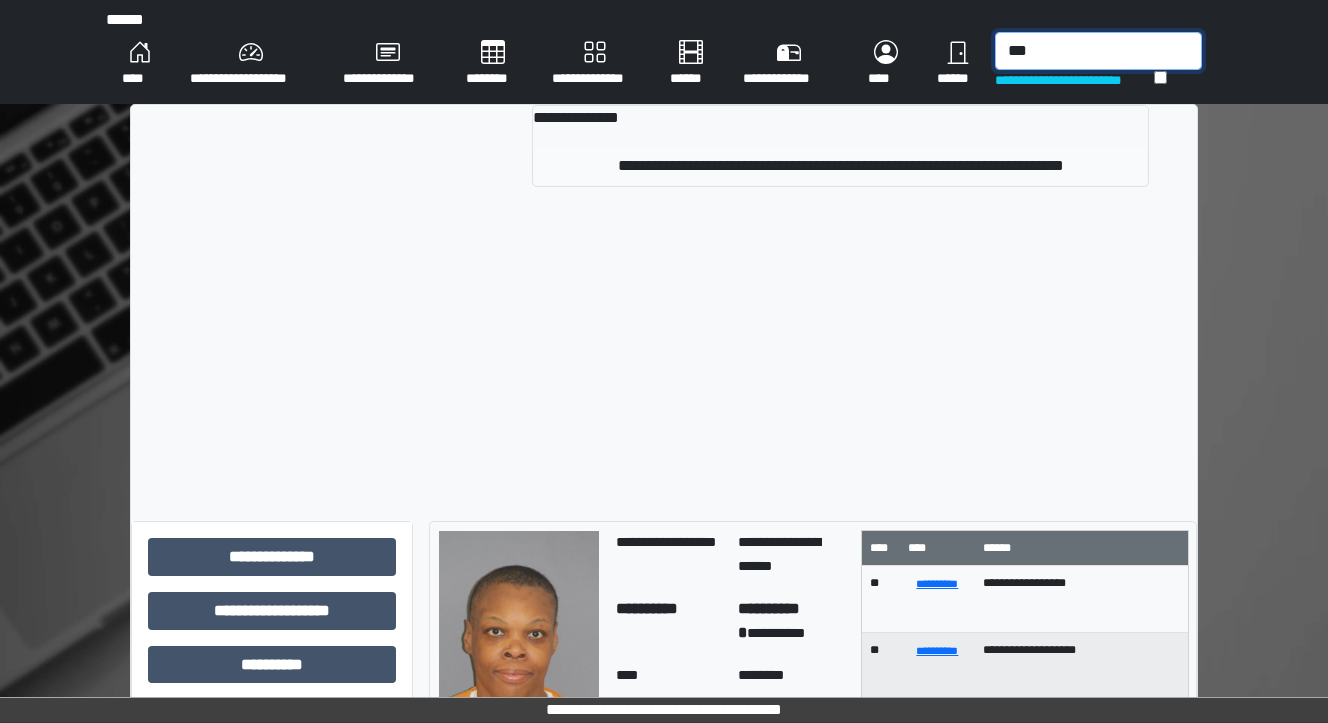 type on "***" 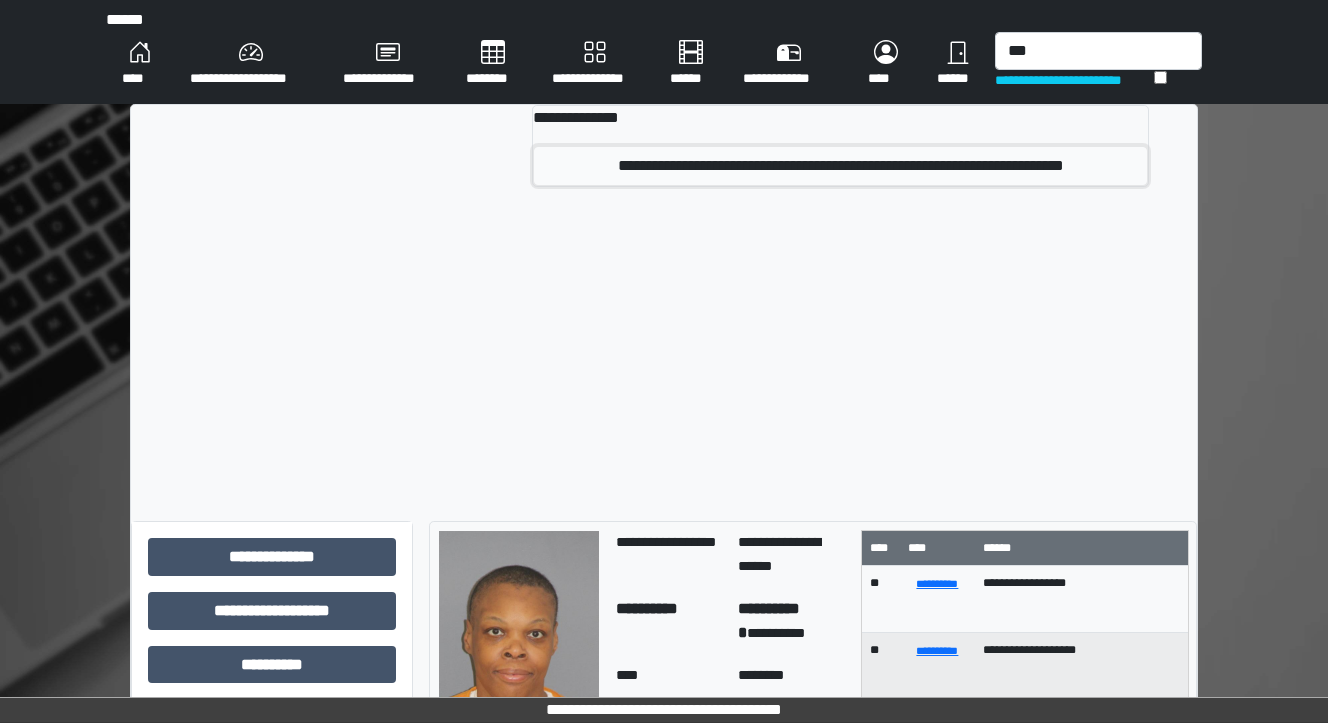 click on "**********" at bounding box center (841, 166) 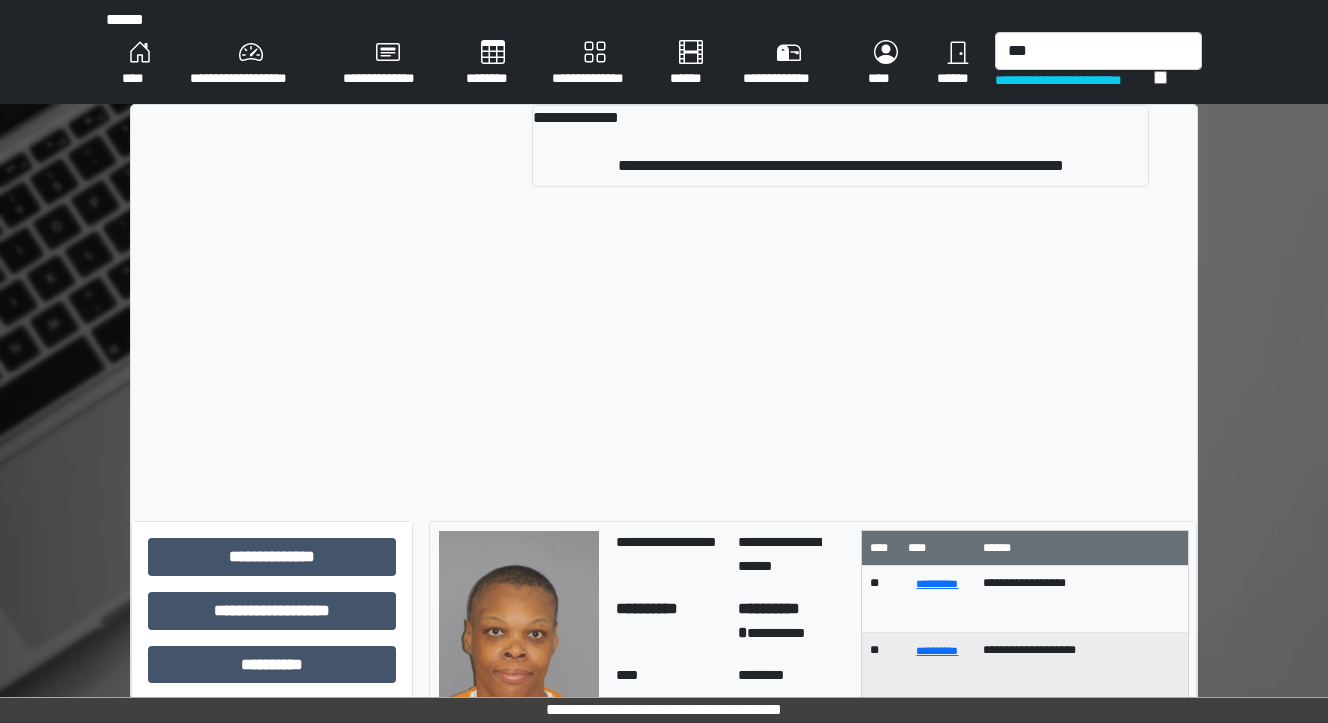 type 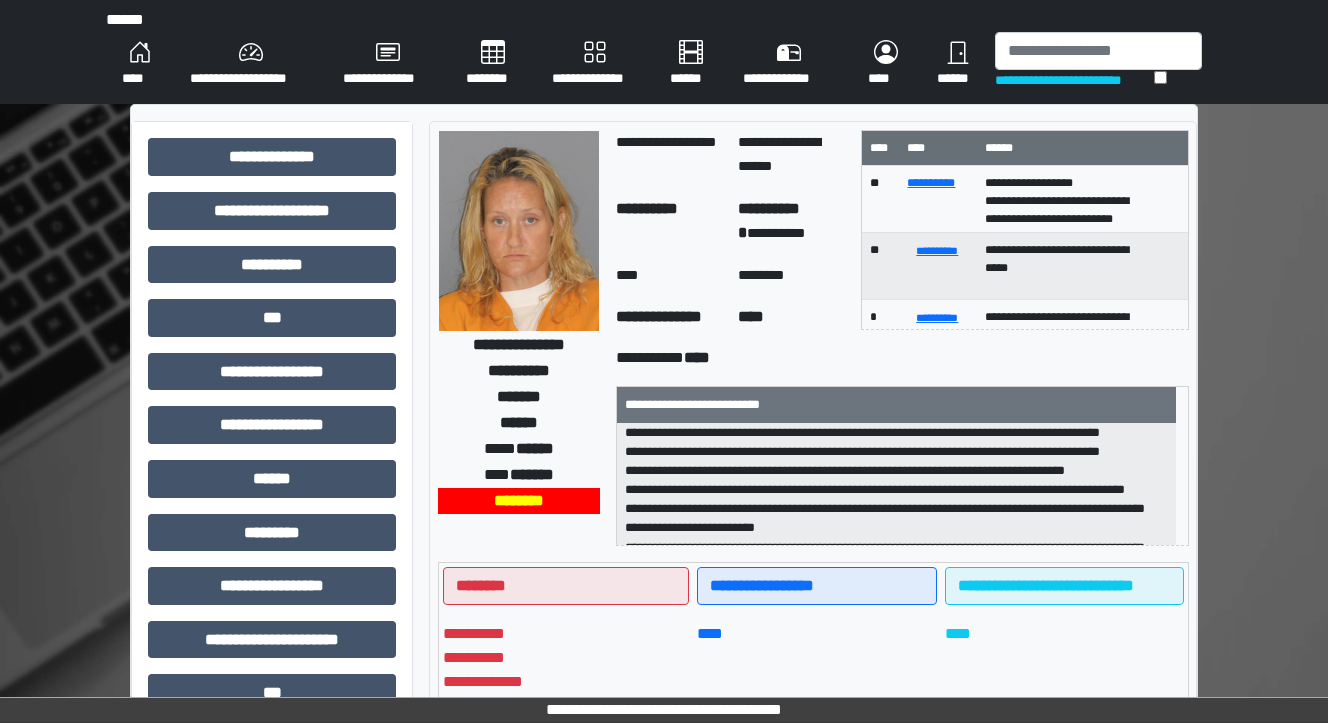 scroll, scrollTop: 0, scrollLeft: 0, axis: both 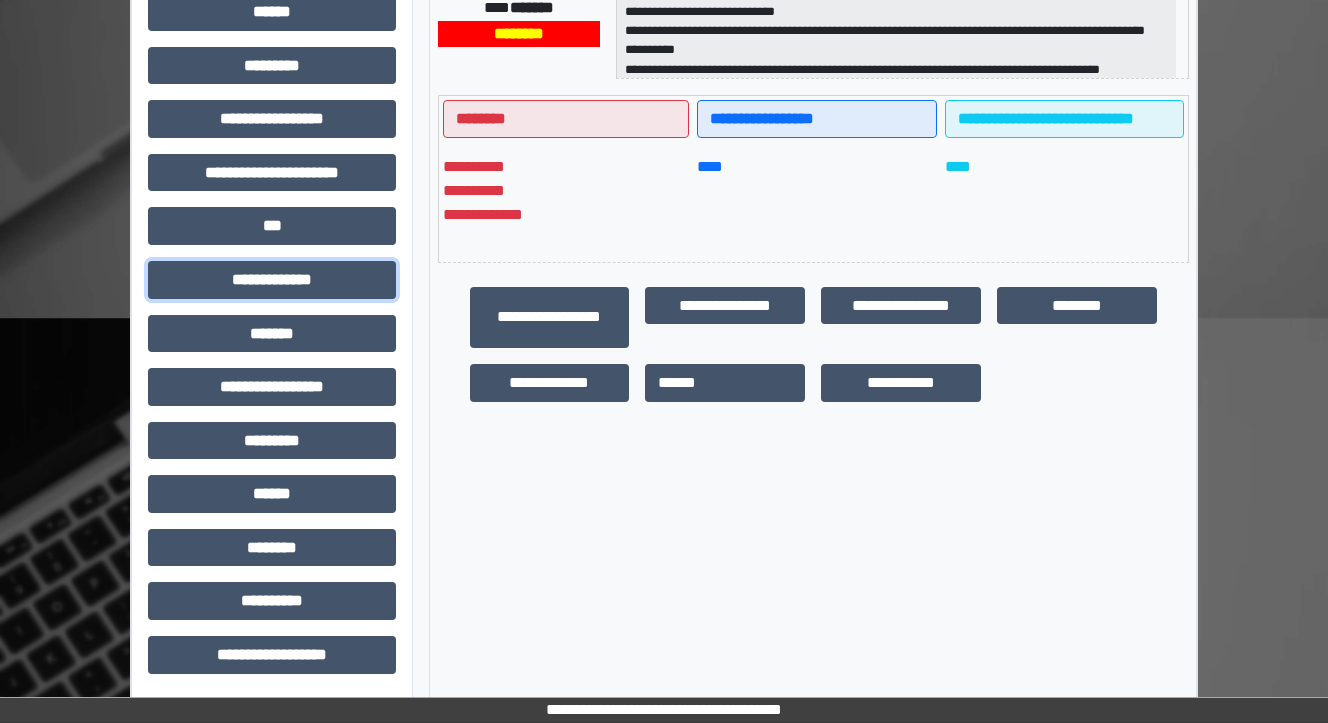 drag, startPoint x: 292, startPoint y: 268, endPoint x: 353, endPoint y: 307, distance: 72.40166 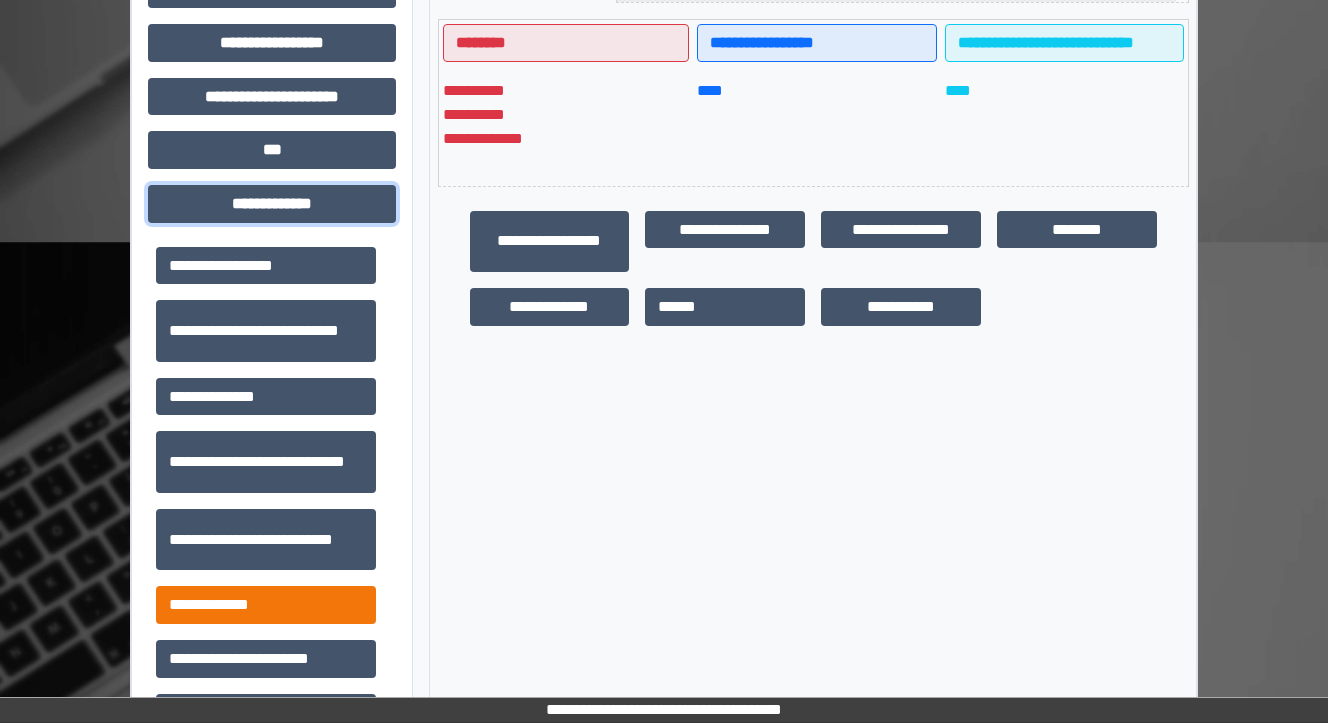 scroll, scrollTop: 707, scrollLeft: 0, axis: vertical 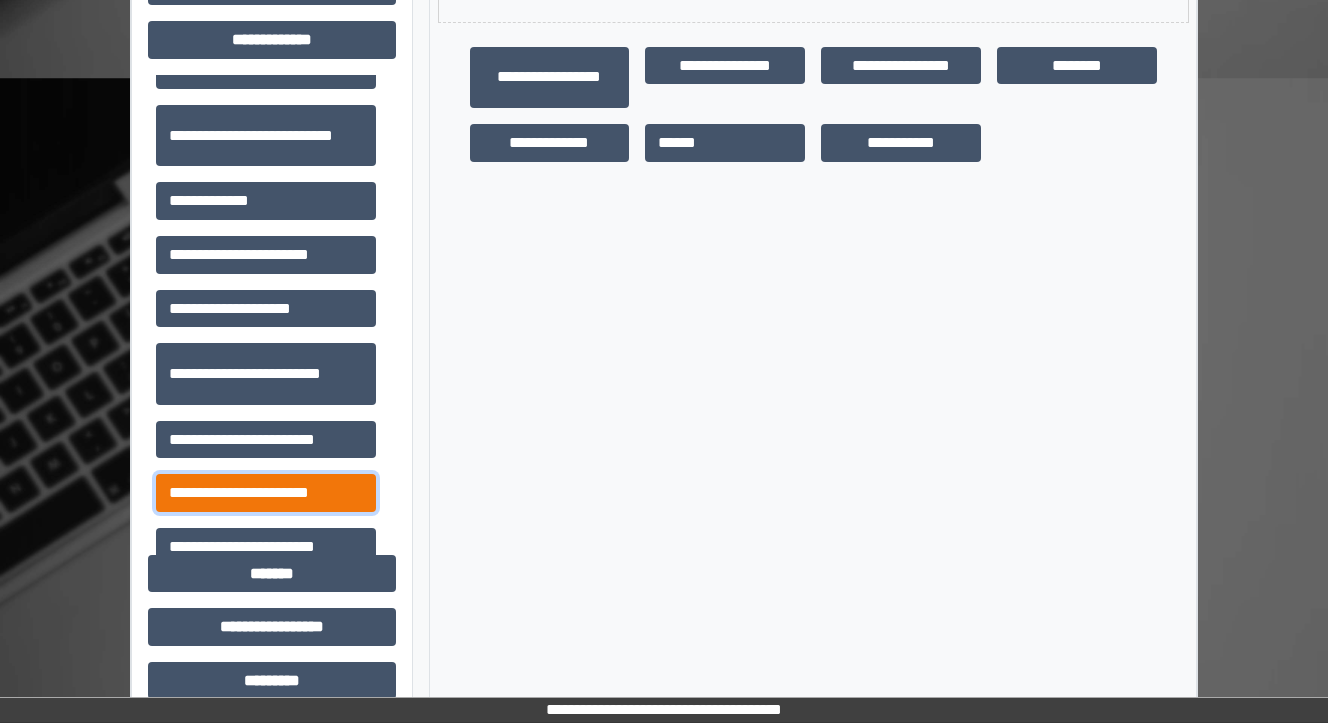 click on "**********" at bounding box center [266, 493] 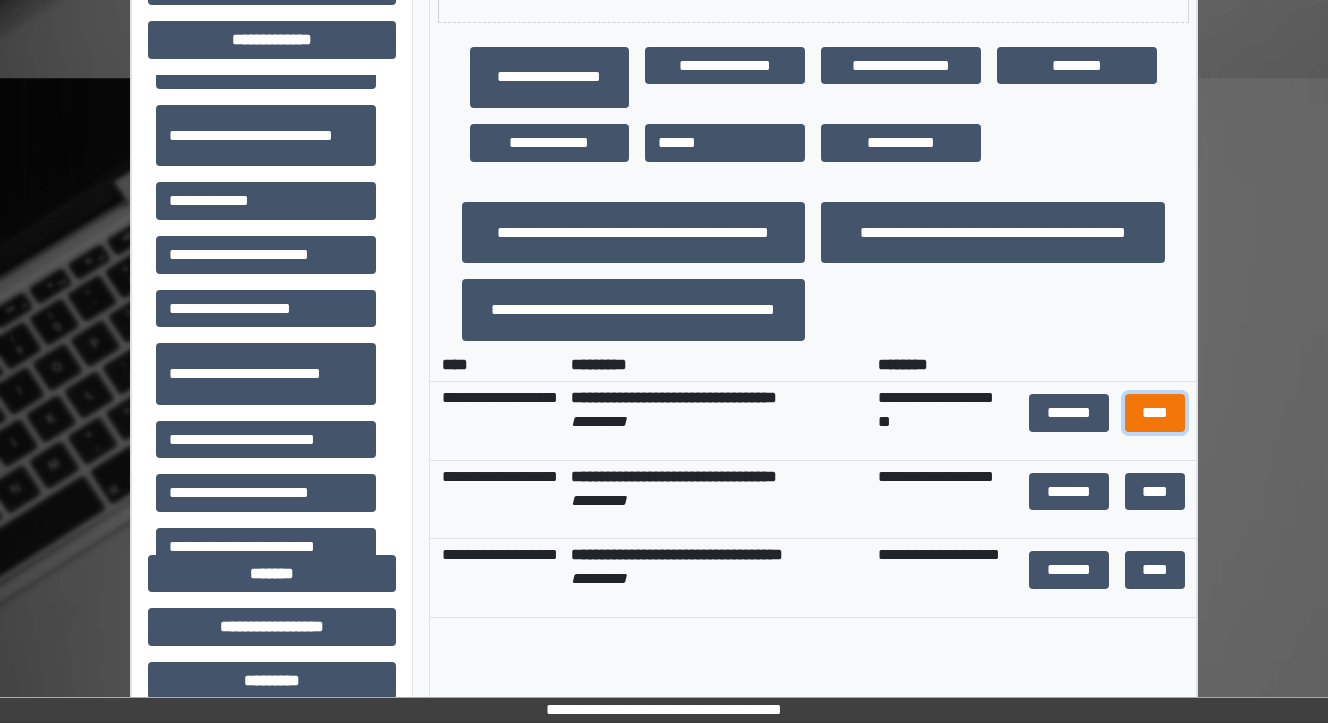 click on "****" at bounding box center [1154, 413] 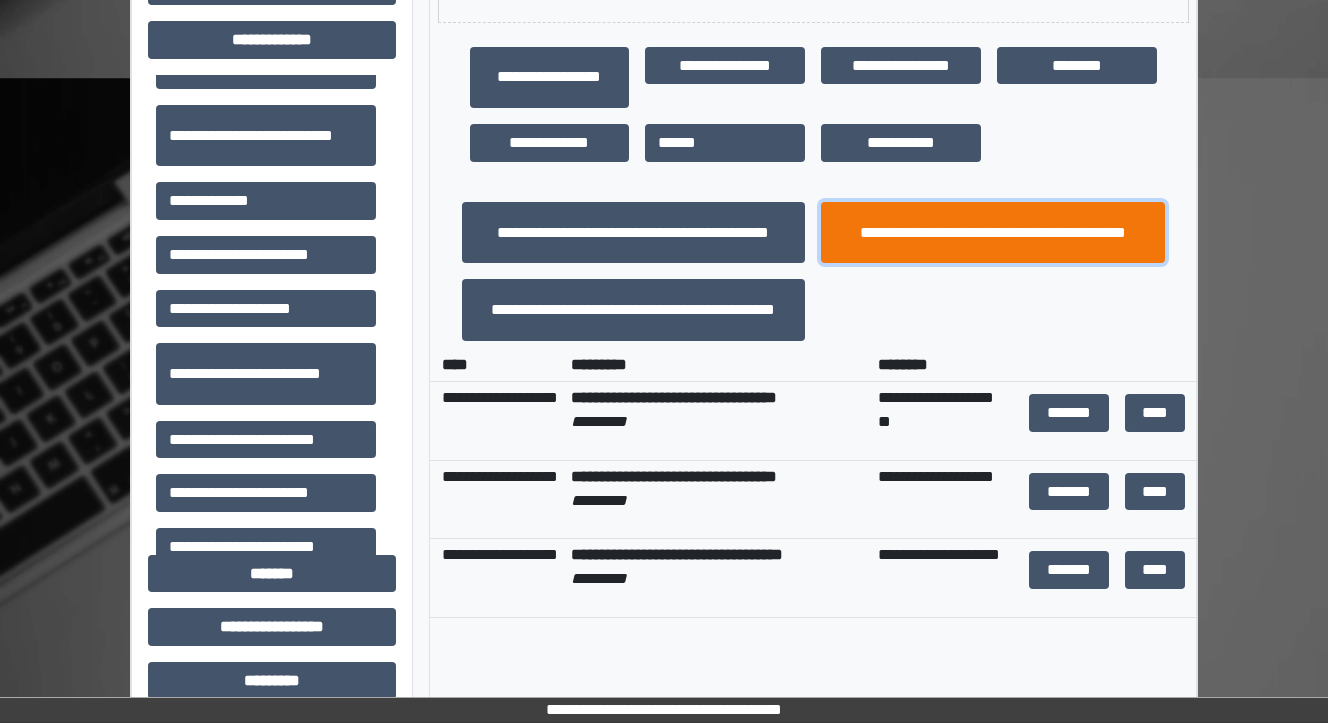 click on "**********" at bounding box center [993, 233] 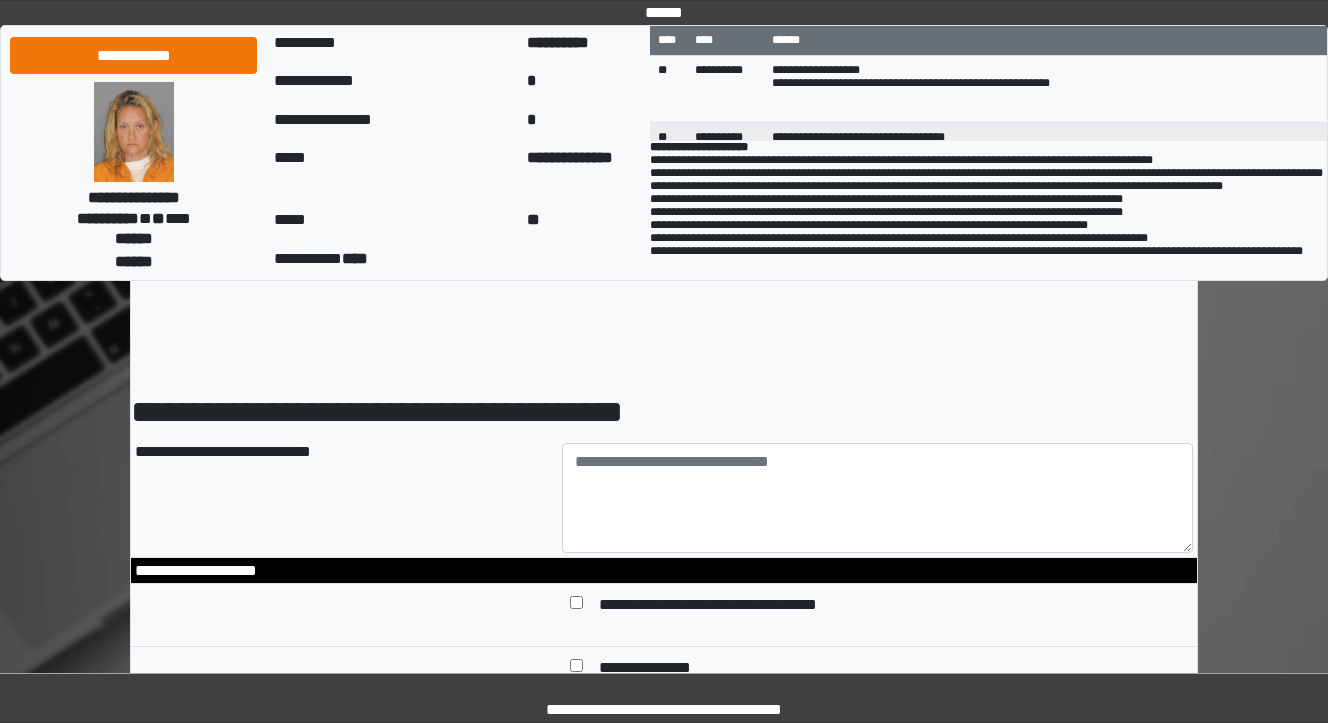 scroll, scrollTop: 0, scrollLeft: 0, axis: both 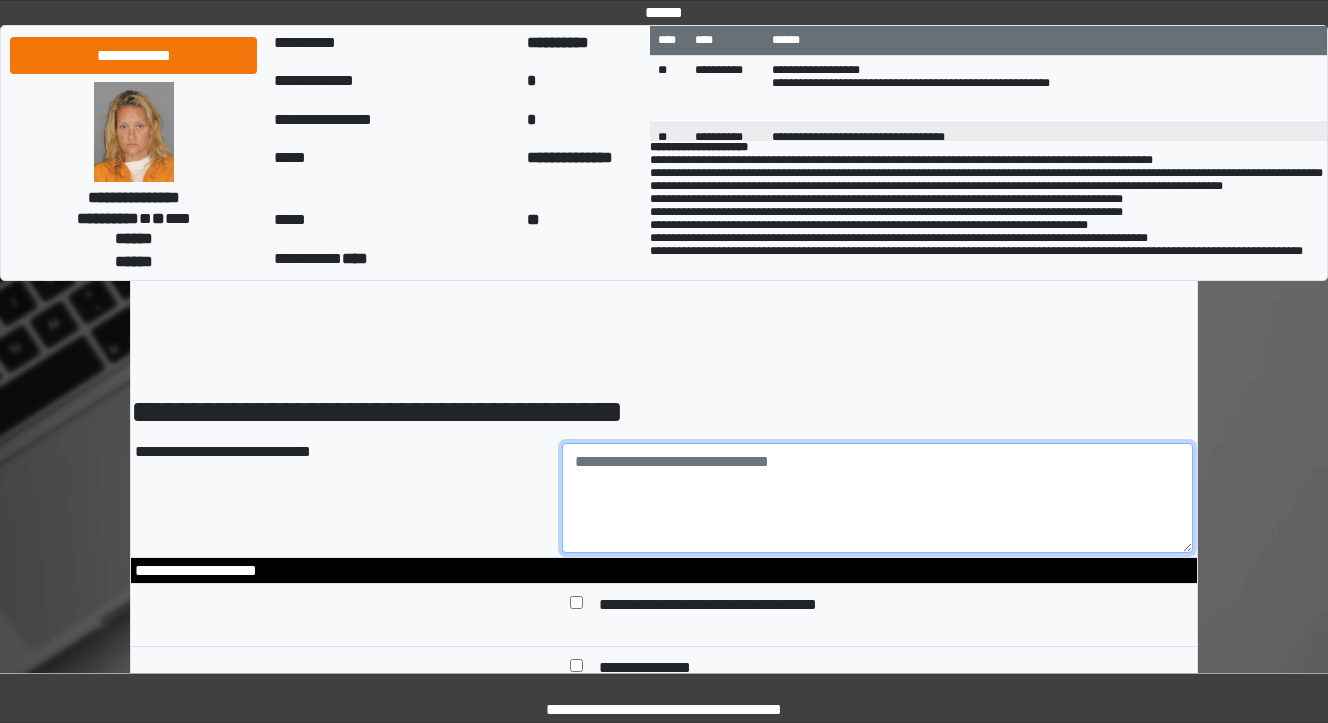drag, startPoint x: 719, startPoint y: 467, endPoint x: 735, endPoint y: 463, distance: 16.492422 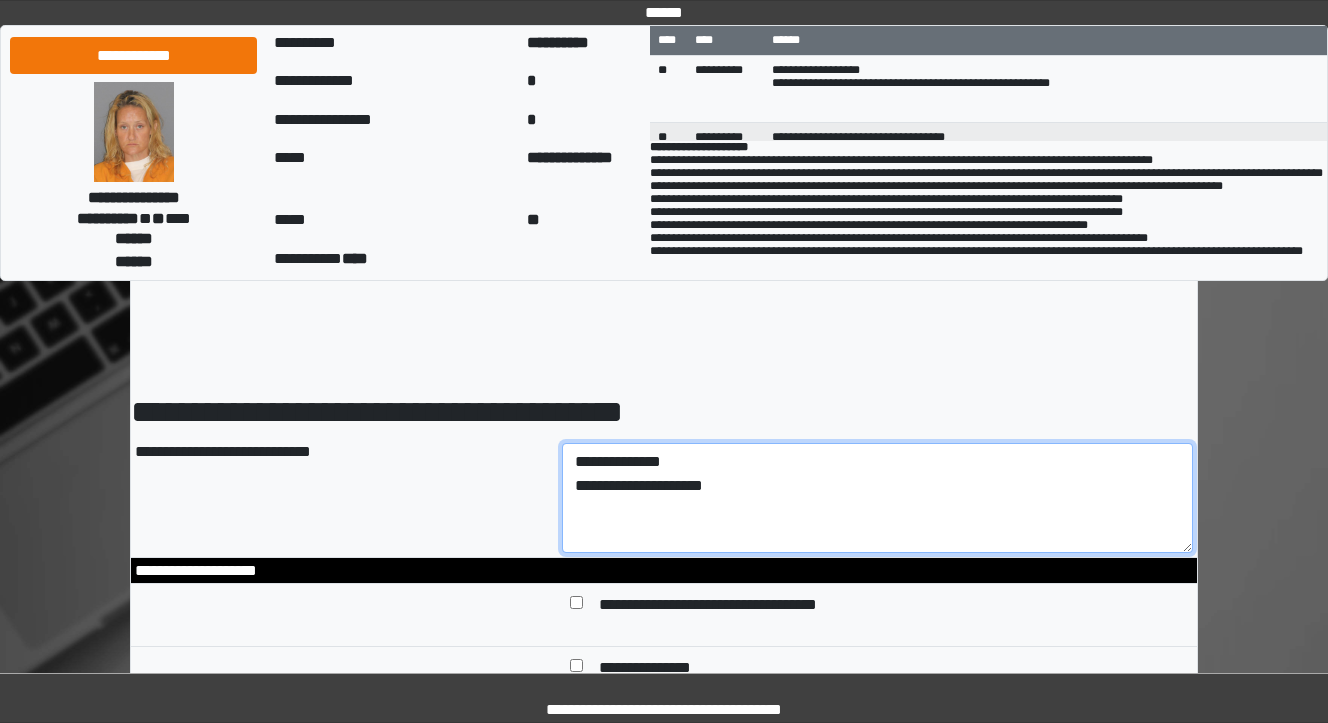 drag, startPoint x: 748, startPoint y: 489, endPoint x: 482, endPoint y: 460, distance: 267.57617 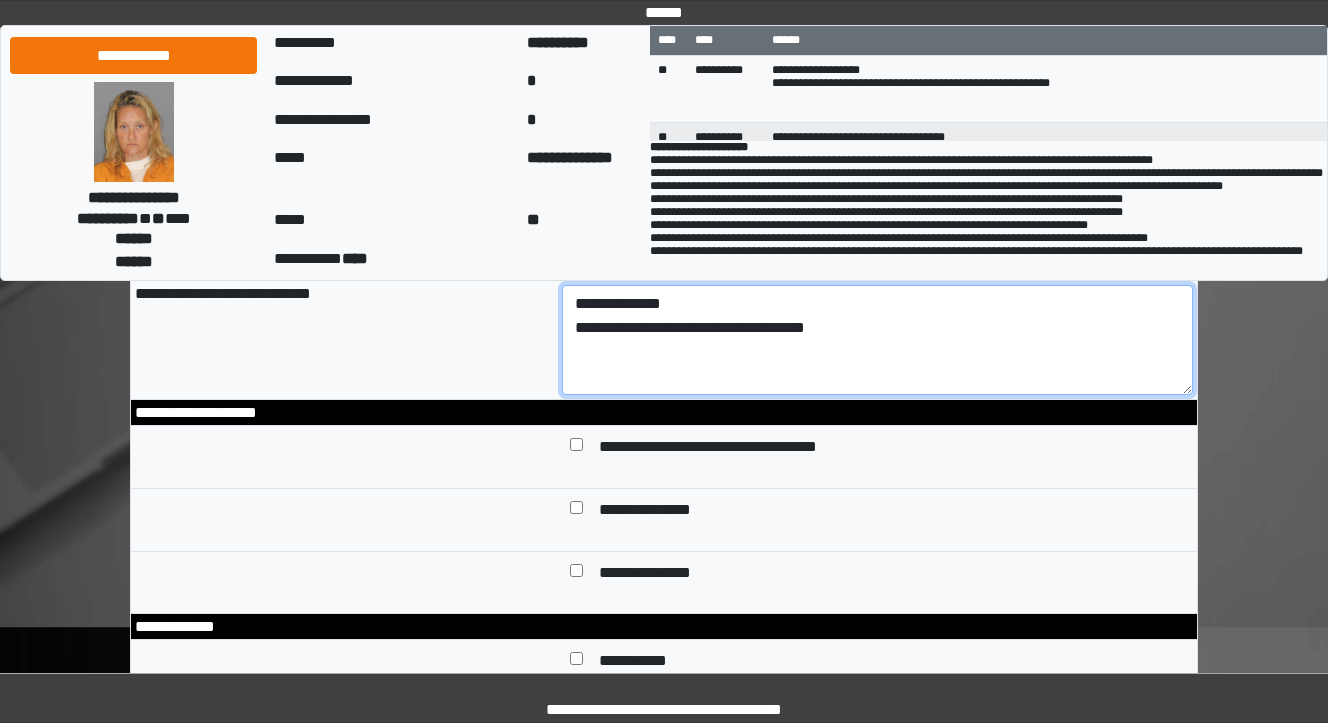 scroll, scrollTop: 160, scrollLeft: 0, axis: vertical 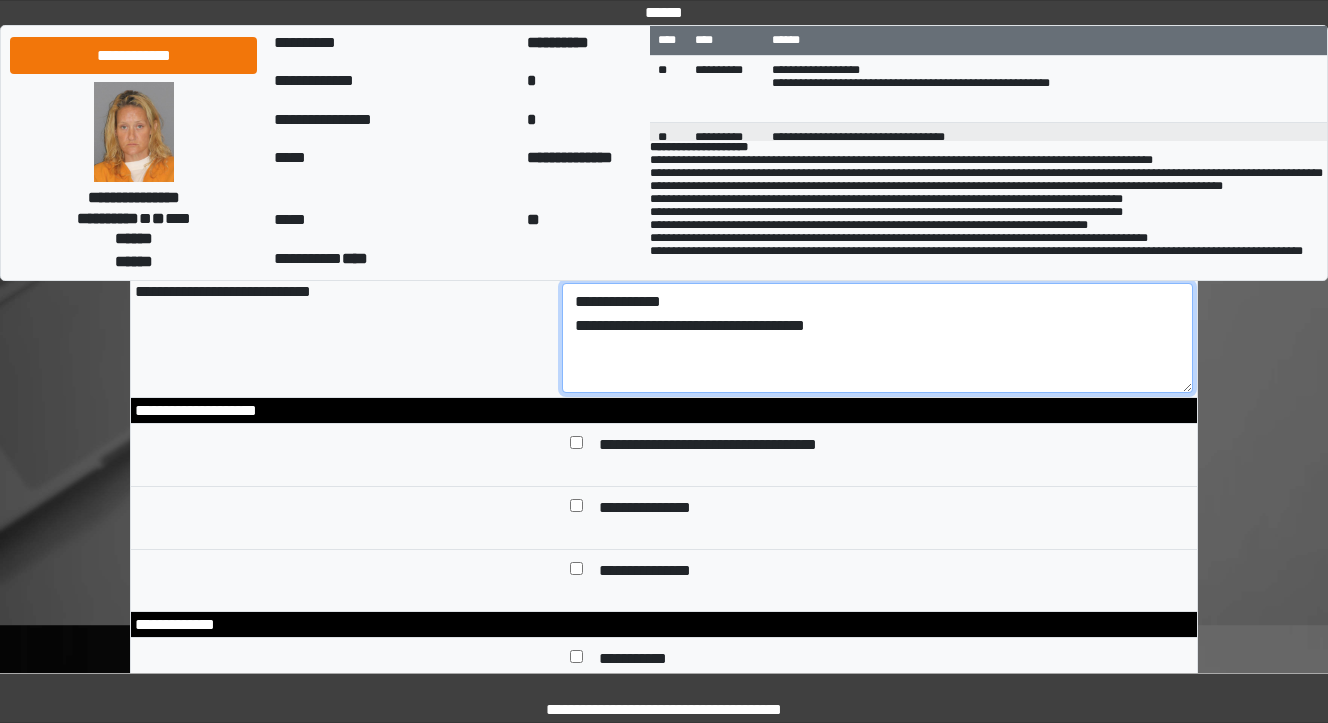 type on "**********" 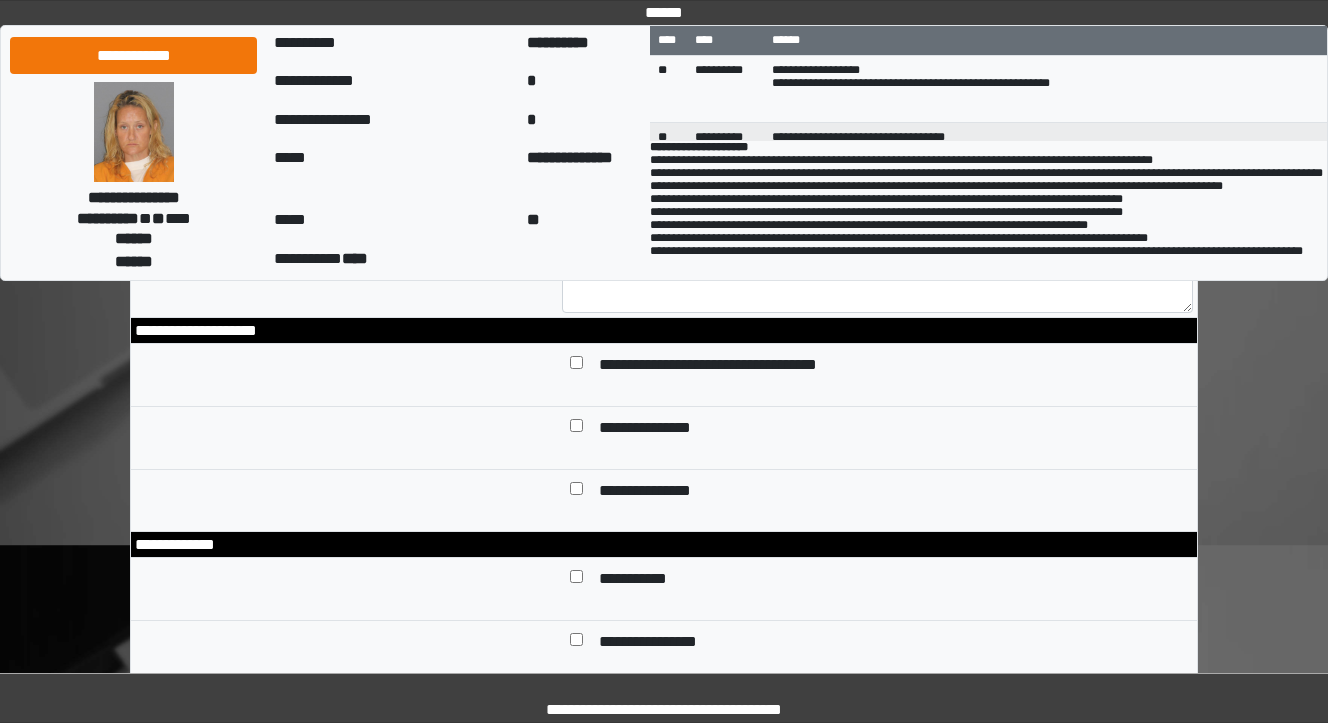 scroll, scrollTop: 320, scrollLeft: 0, axis: vertical 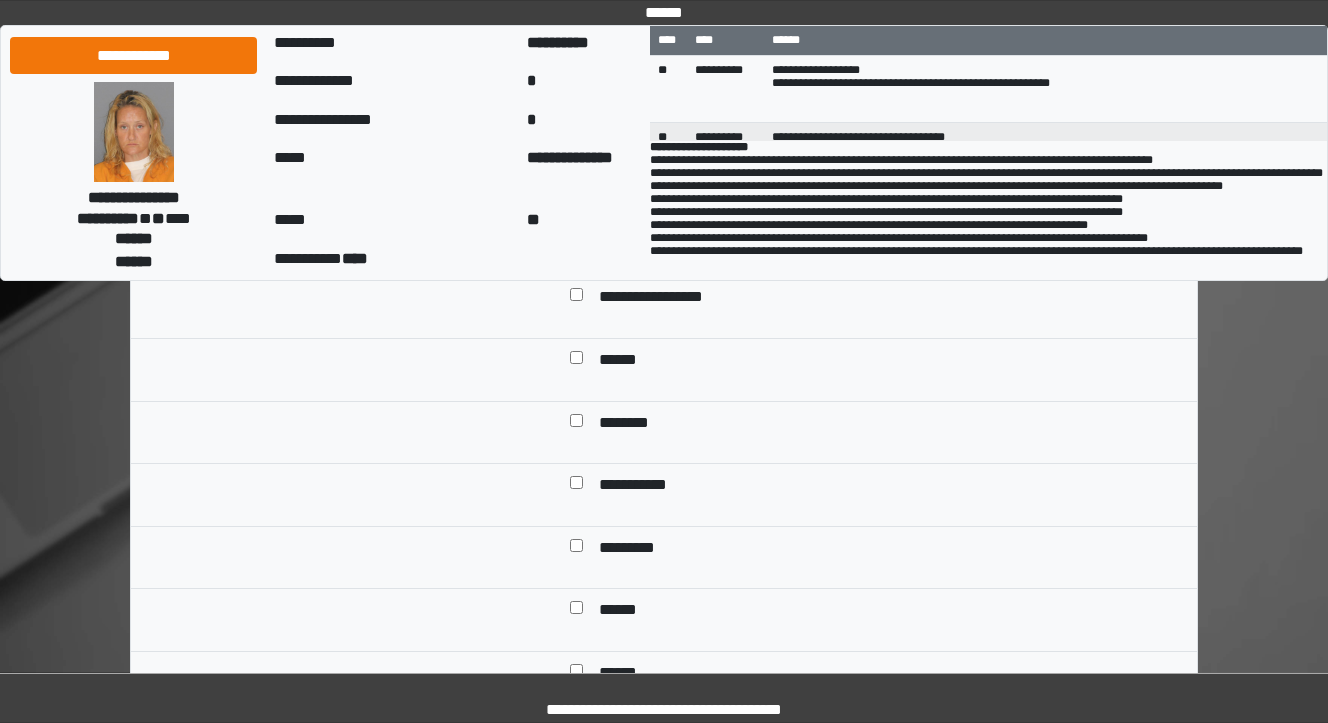 click at bounding box center (576, 487) 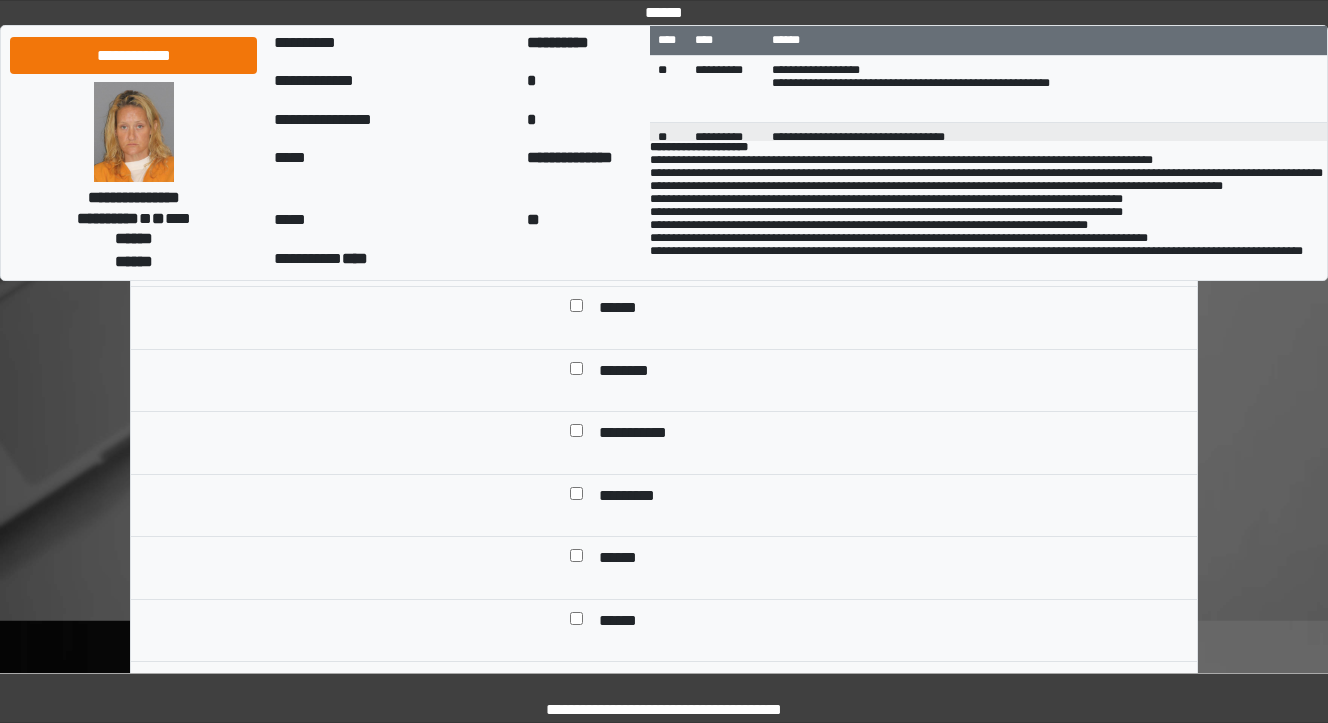 scroll, scrollTop: 1040, scrollLeft: 0, axis: vertical 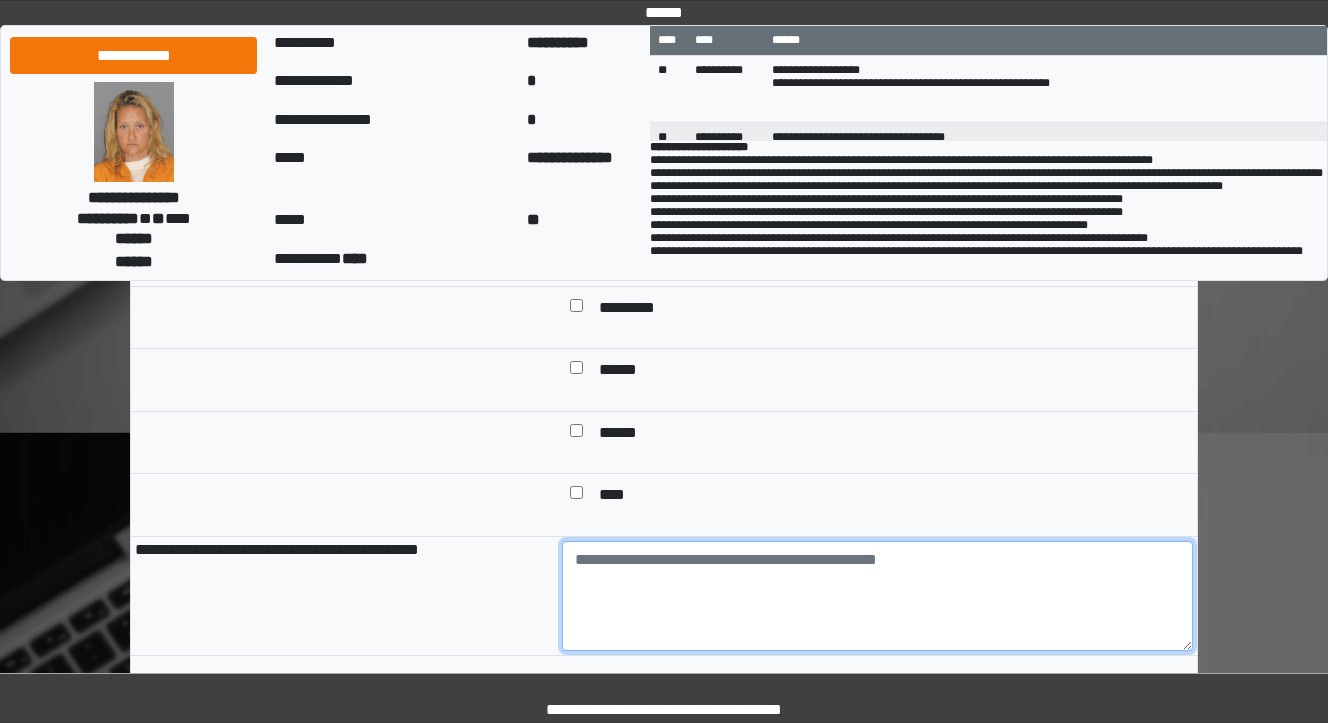 click at bounding box center [878, 596] 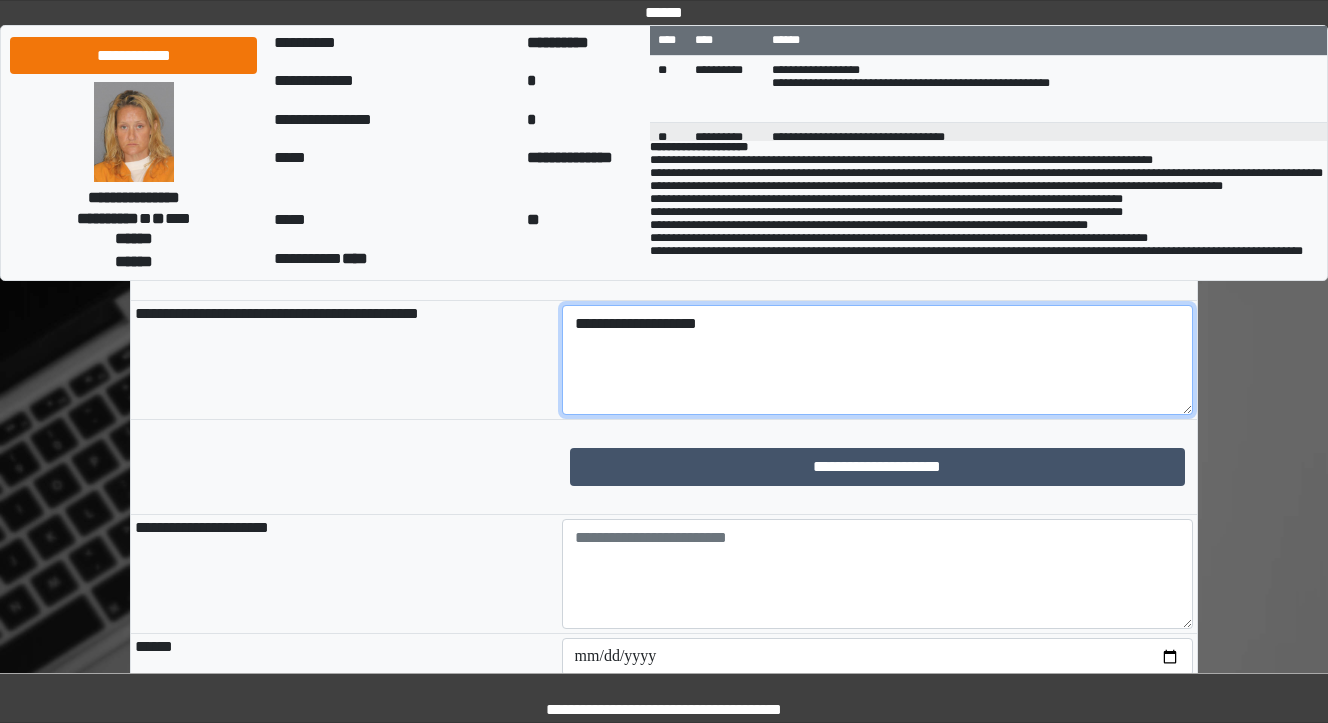 scroll, scrollTop: 1440, scrollLeft: 0, axis: vertical 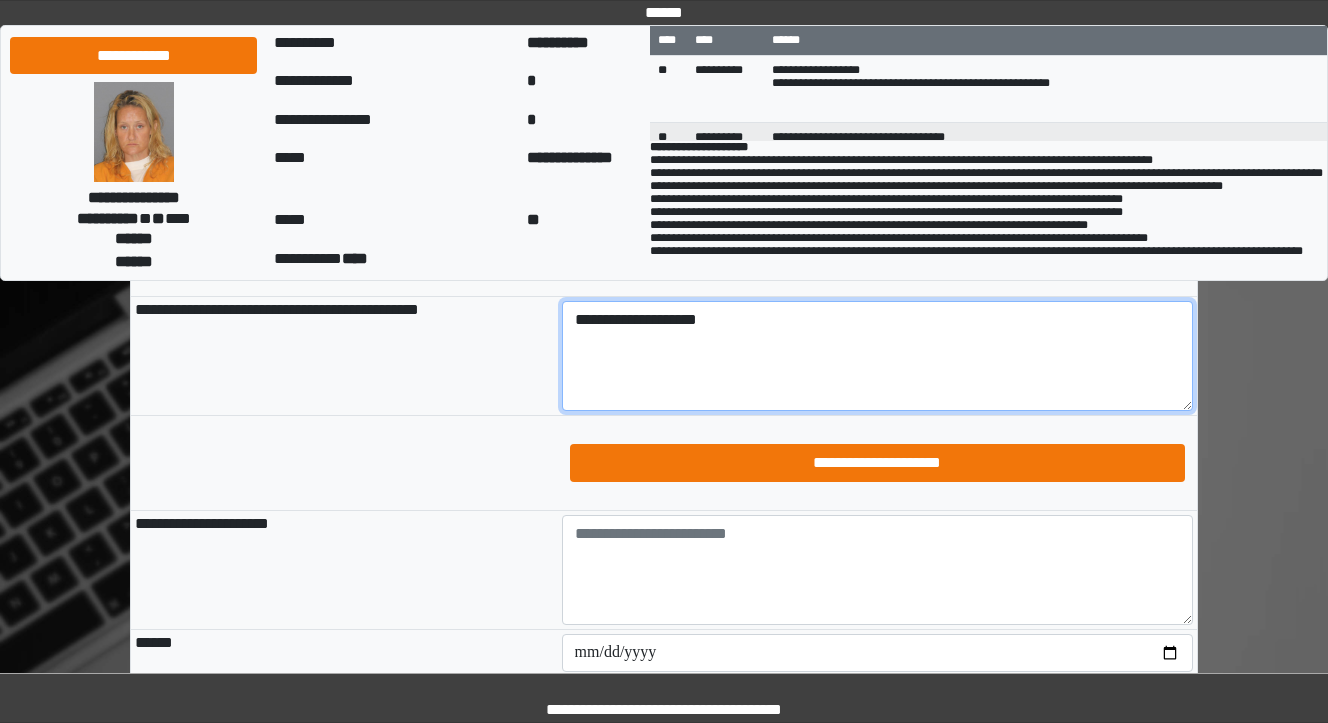 type on "**********" 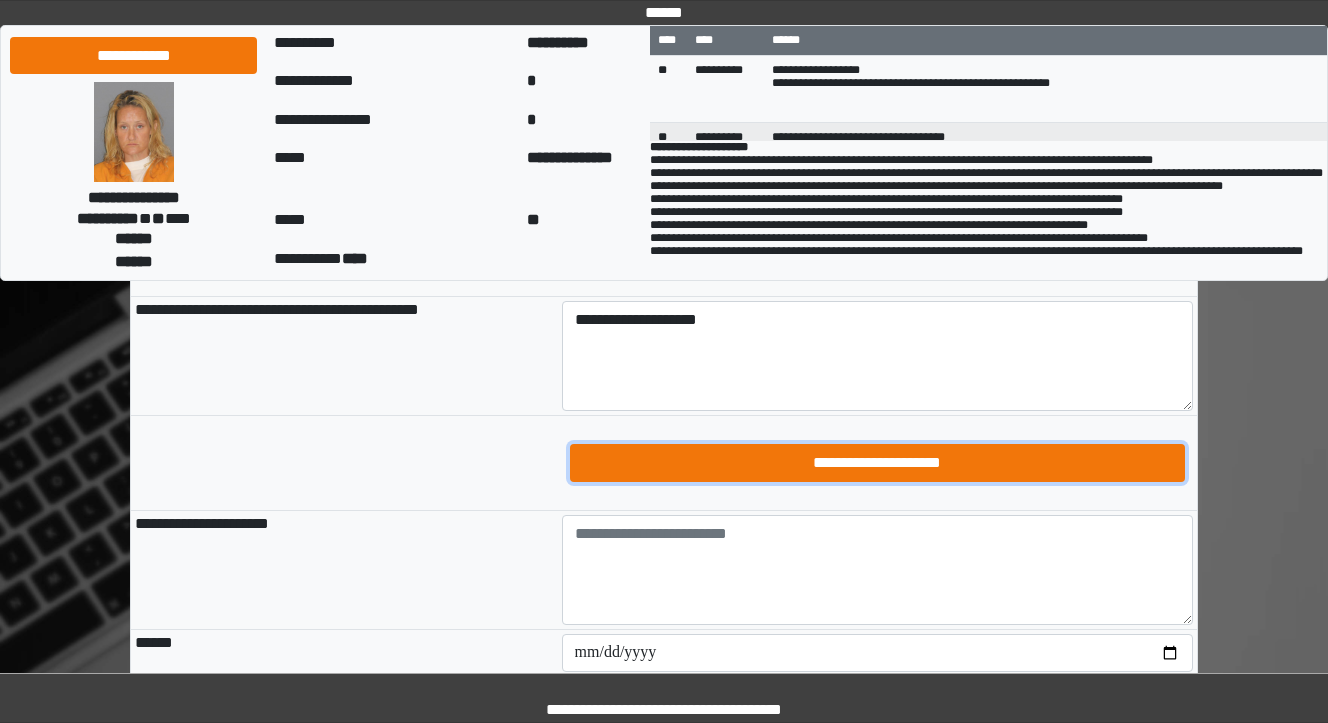 click on "**********" at bounding box center [878, 463] 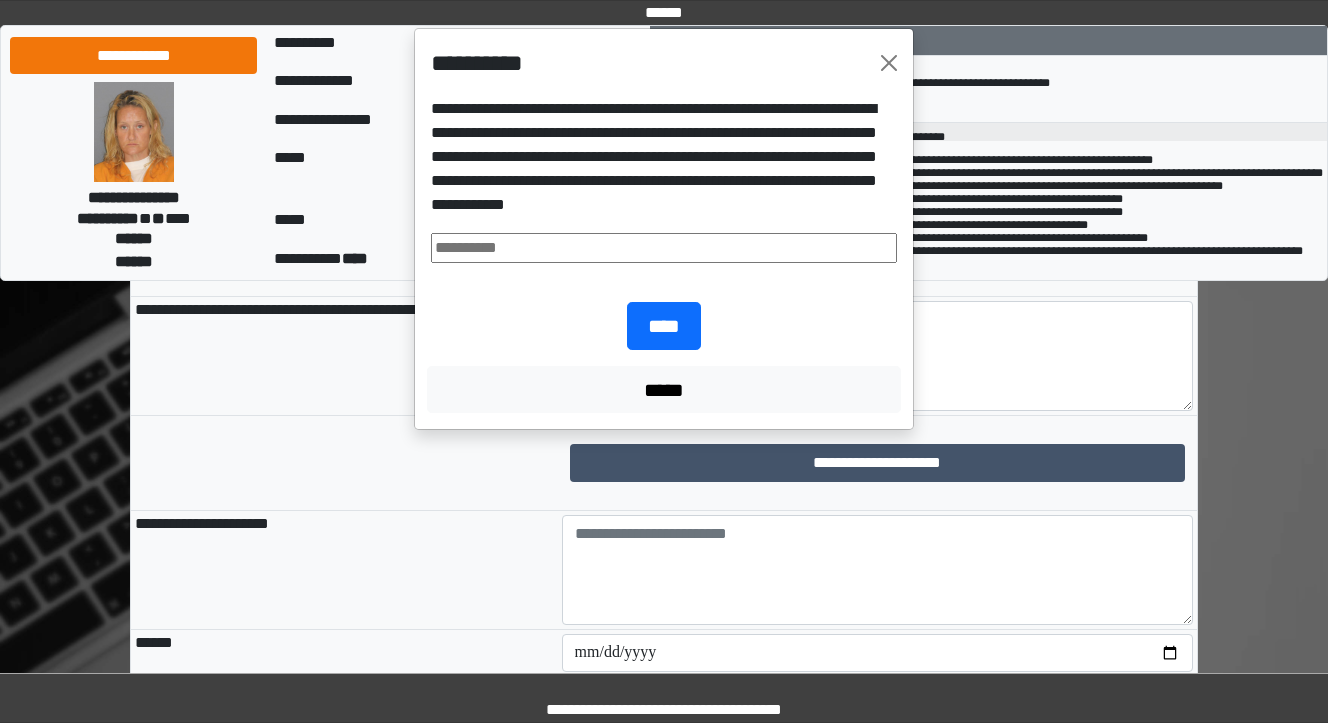 click at bounding box center [664, 248] 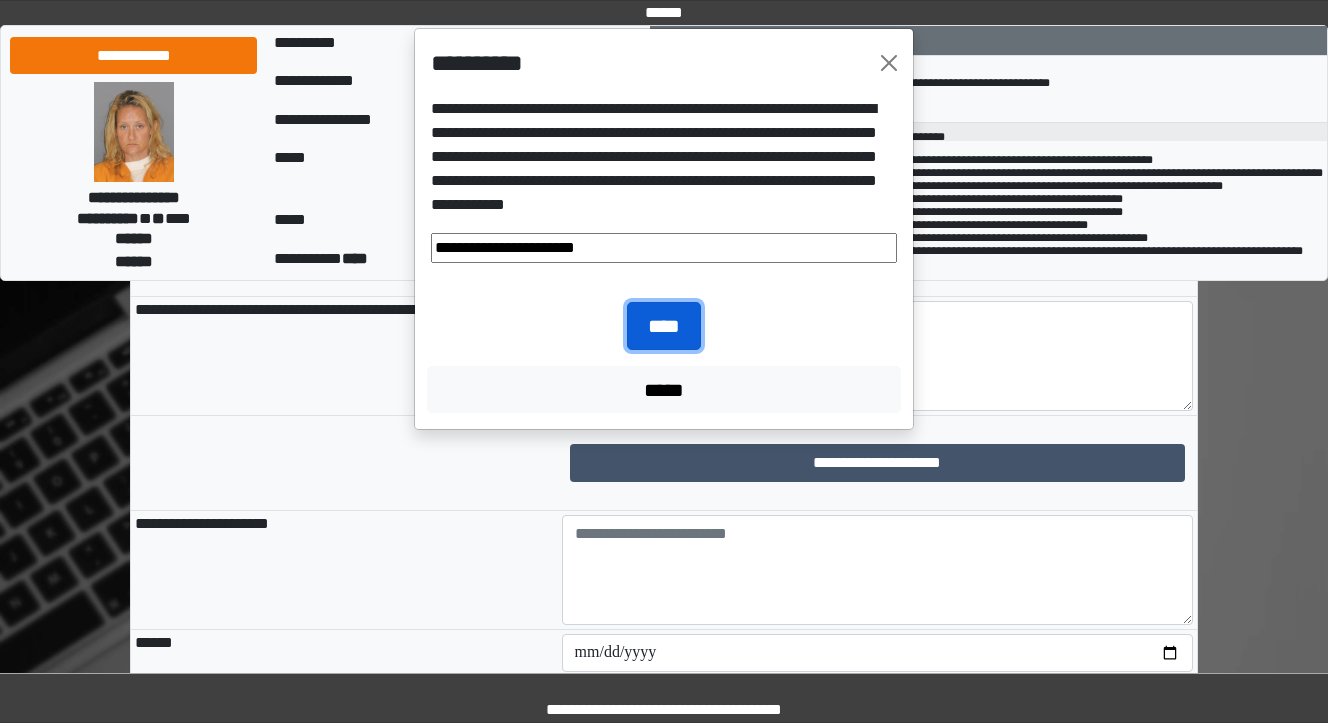 click on "****" at bounding box center [664, 326] 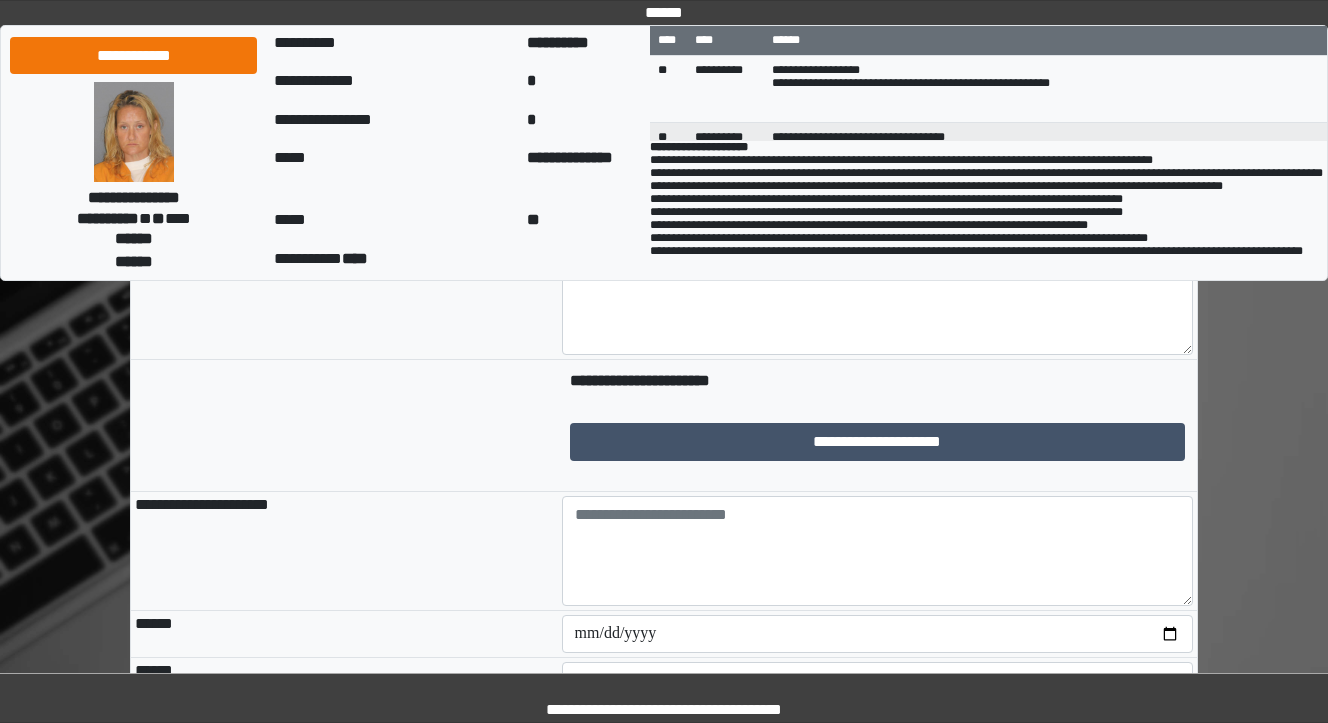 scroll, scrollTop: 1680, scrollLeft: 0, axis: vertical 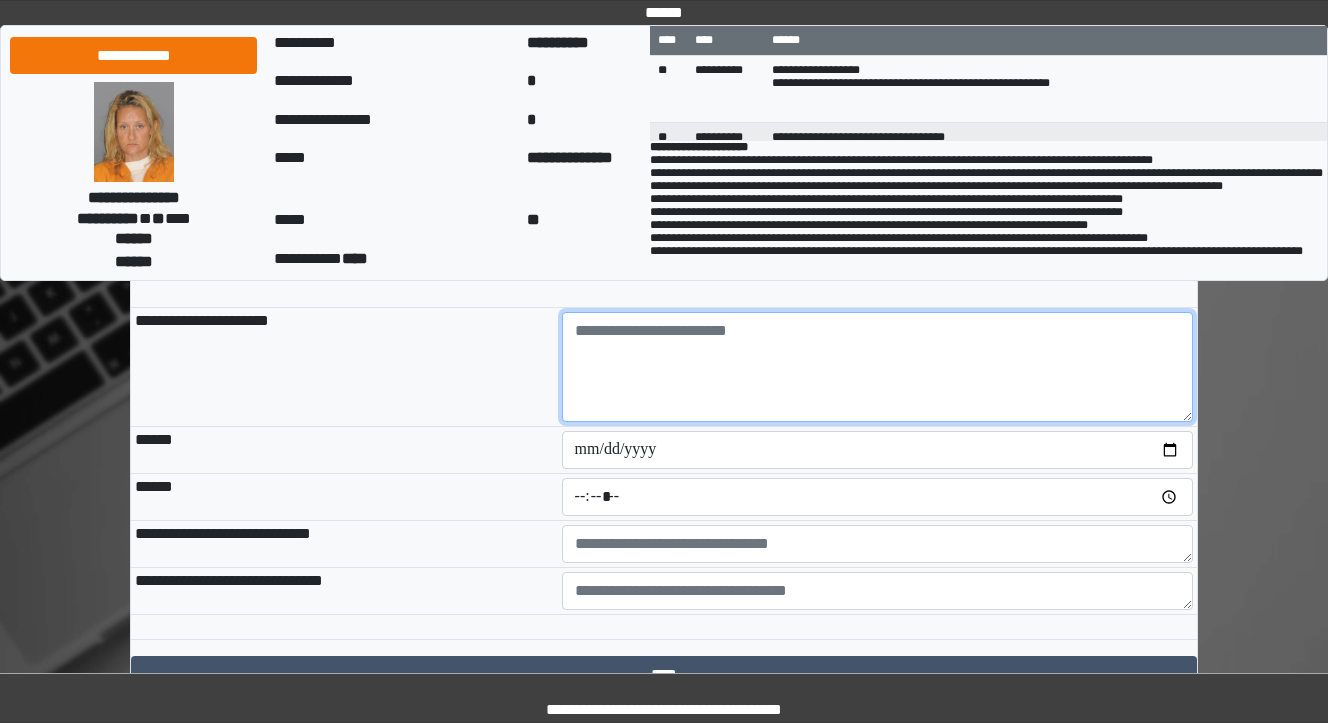 click at bounding box center (878, 367) 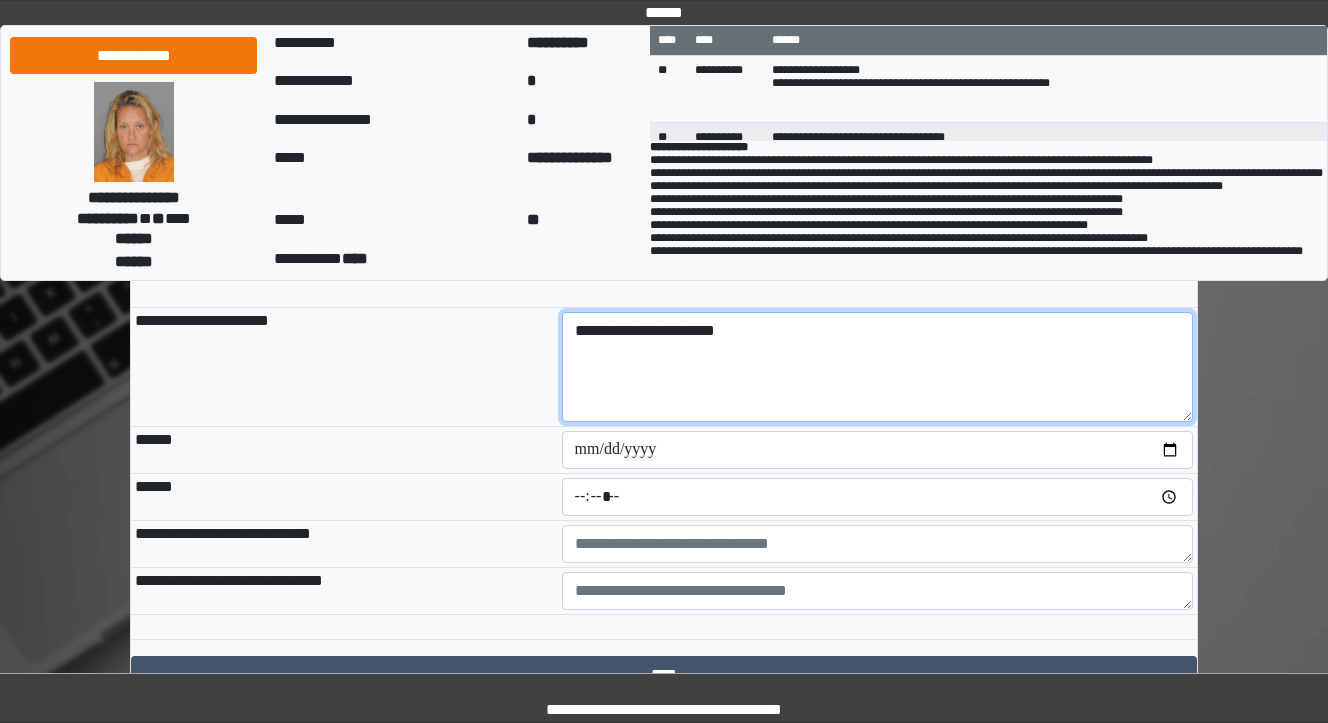 type on "**********" 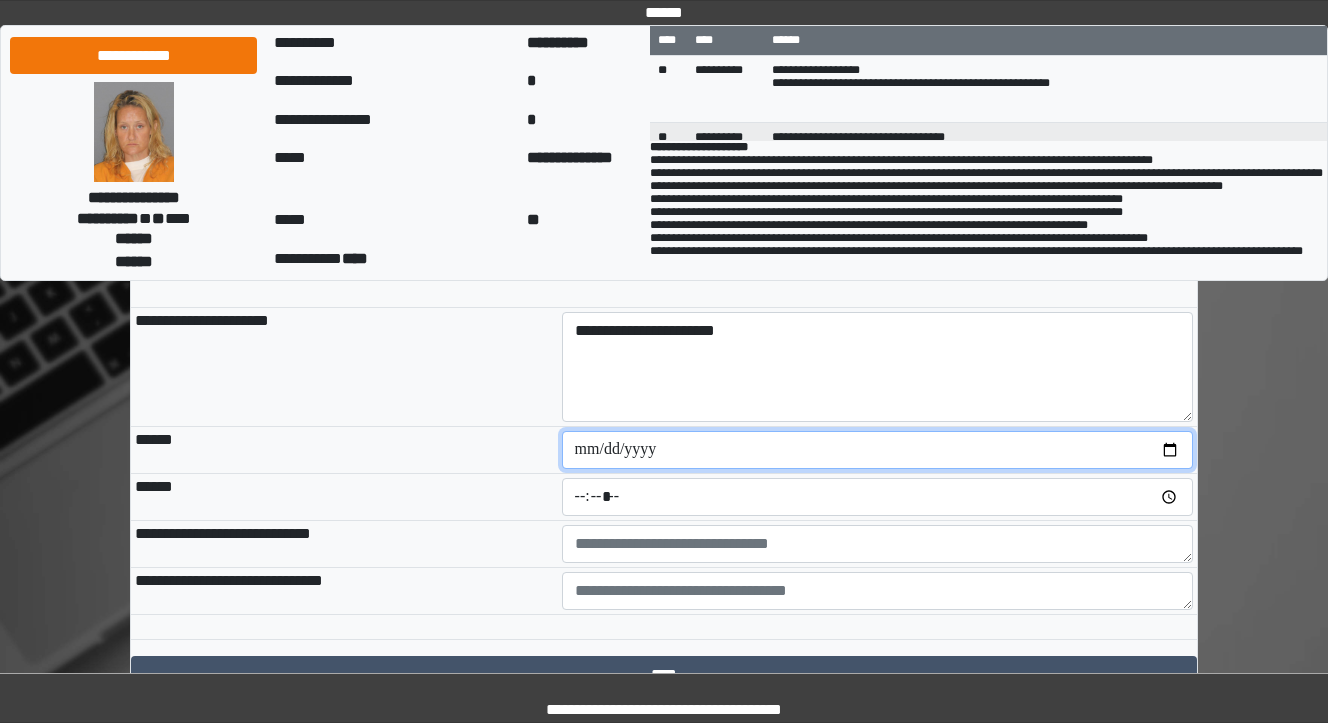 click at bounding box center (878, 450) 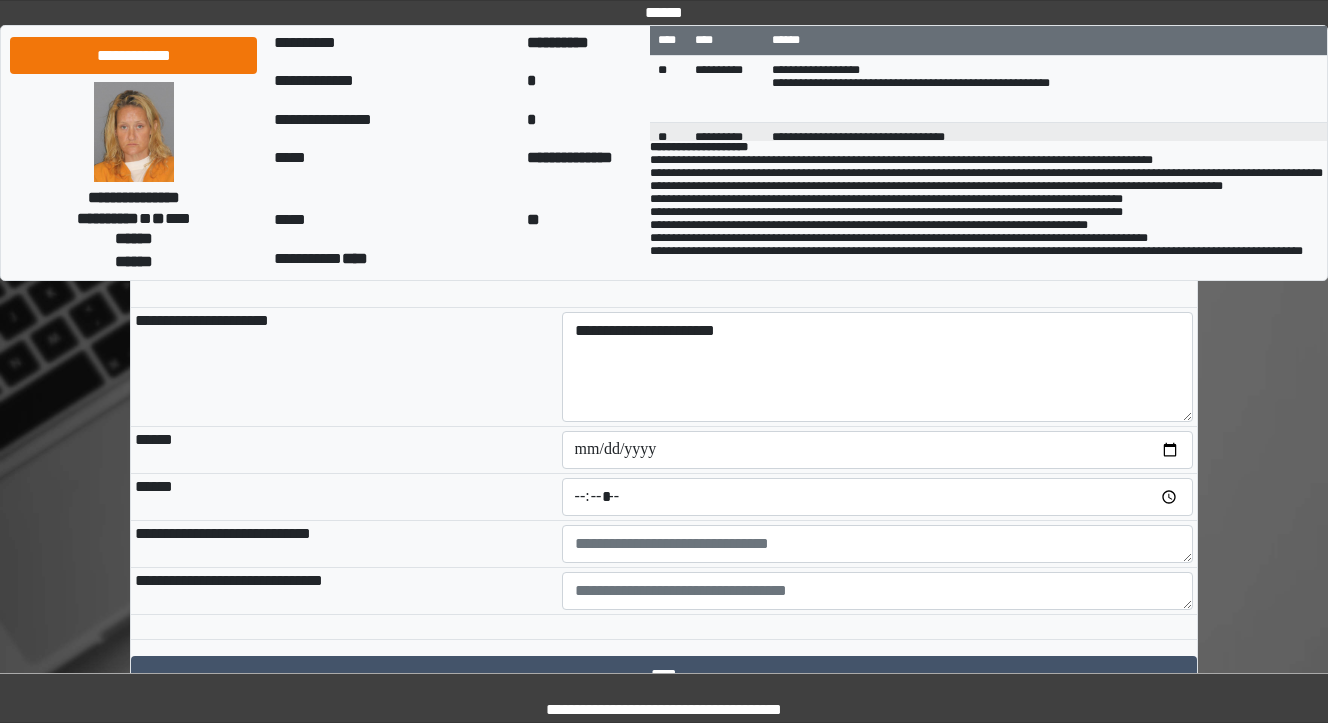 click on "******" at bounding box center (344, 450) 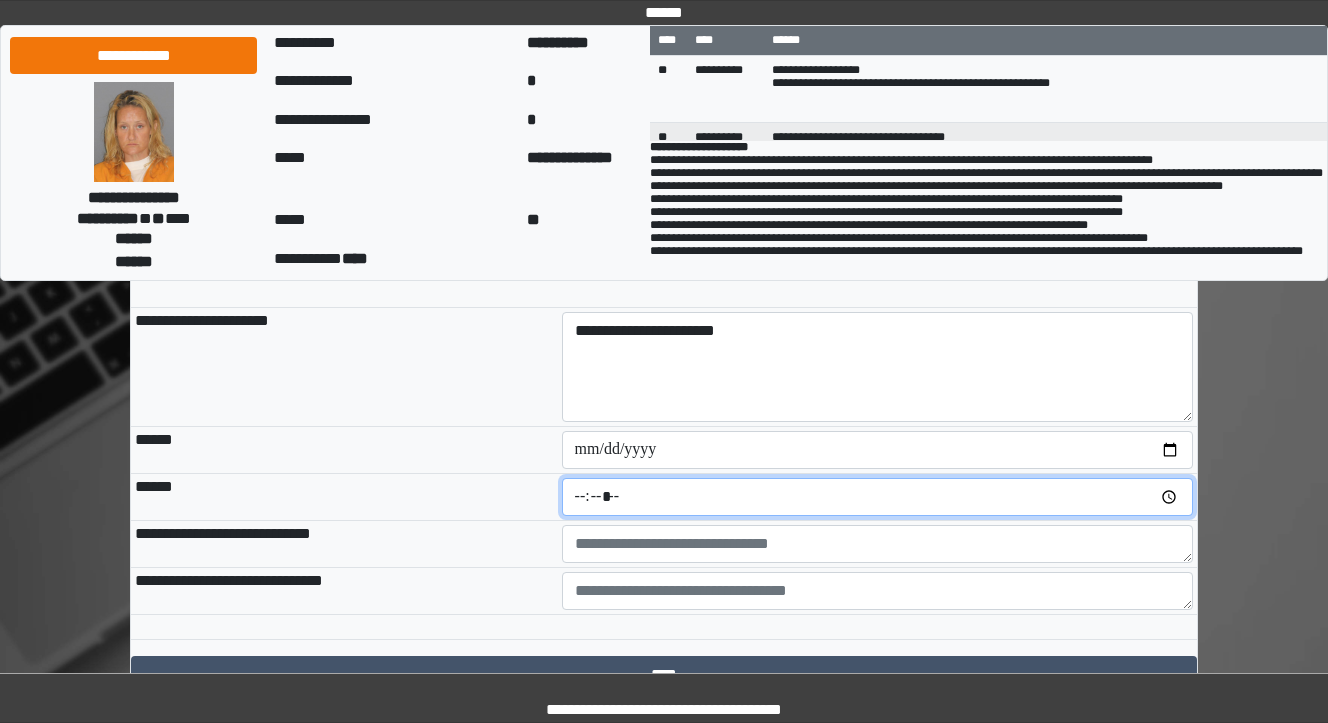 click at bounding box center [878, 497] 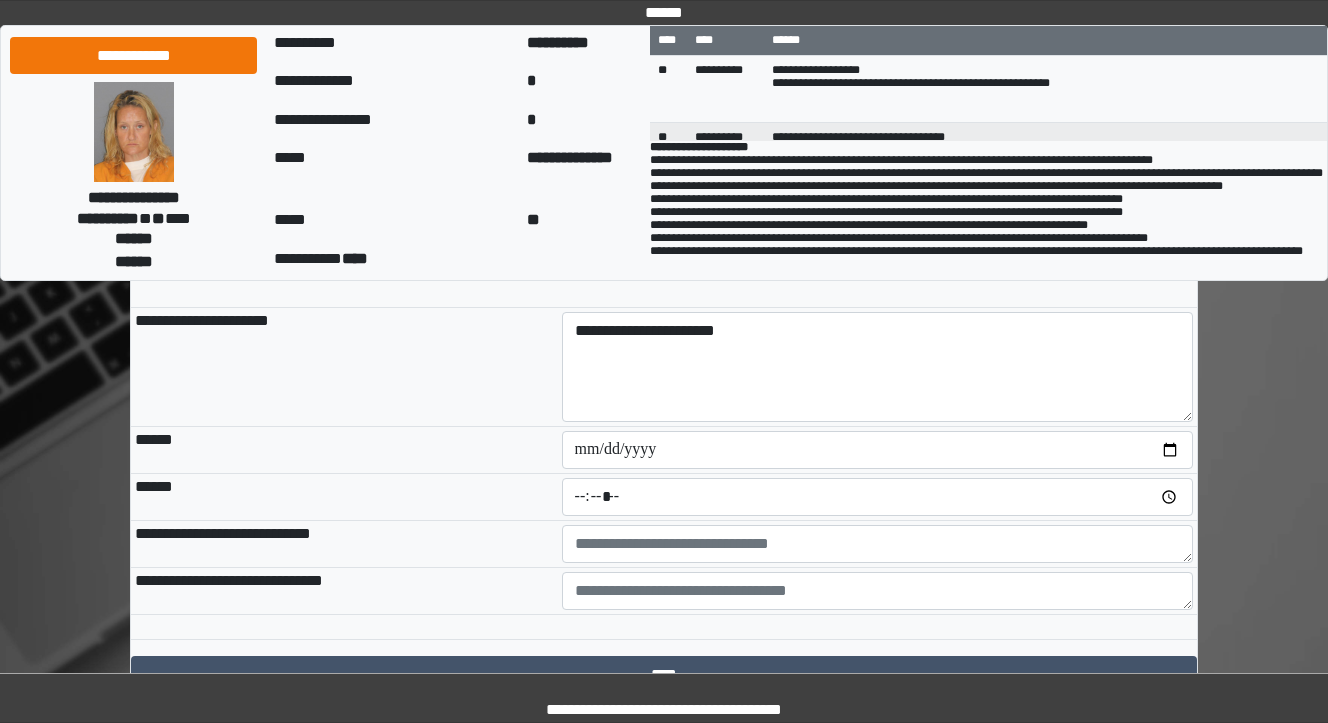 type on "*****" 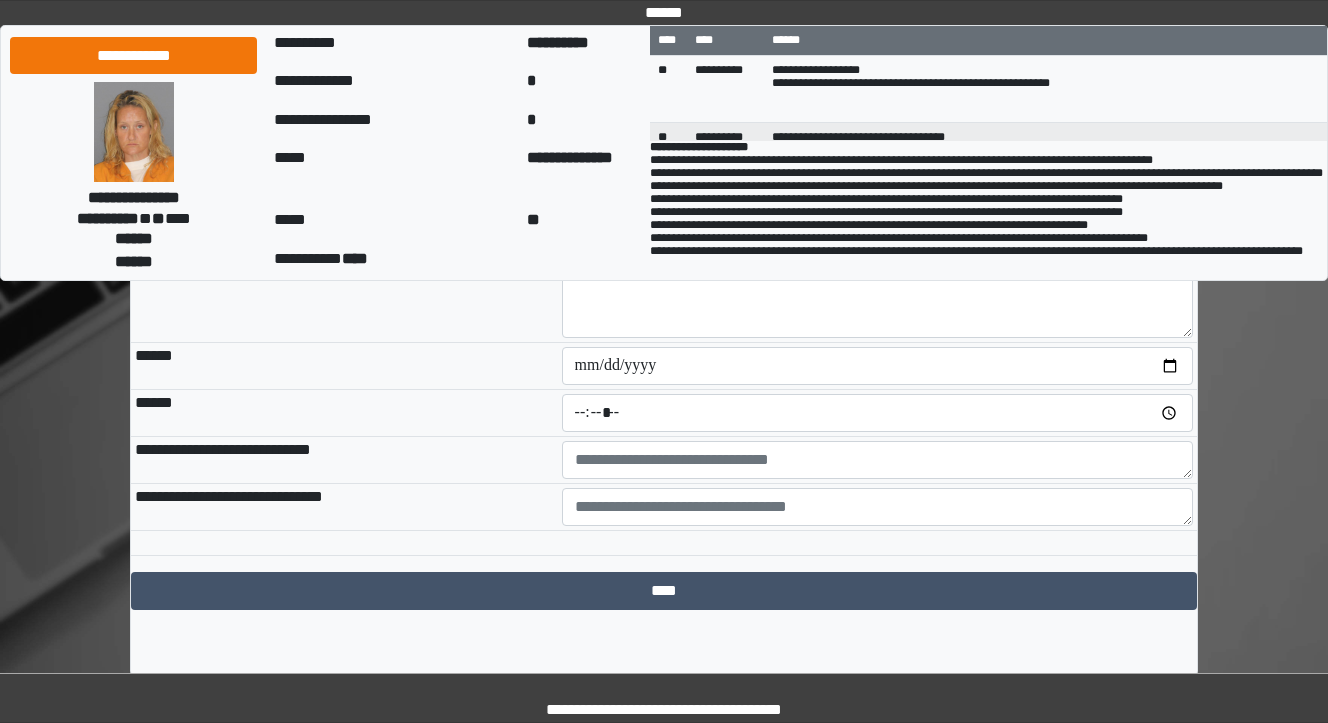 scroll, scrollTop: 1780, scrollLeft: 0, axis: vertical 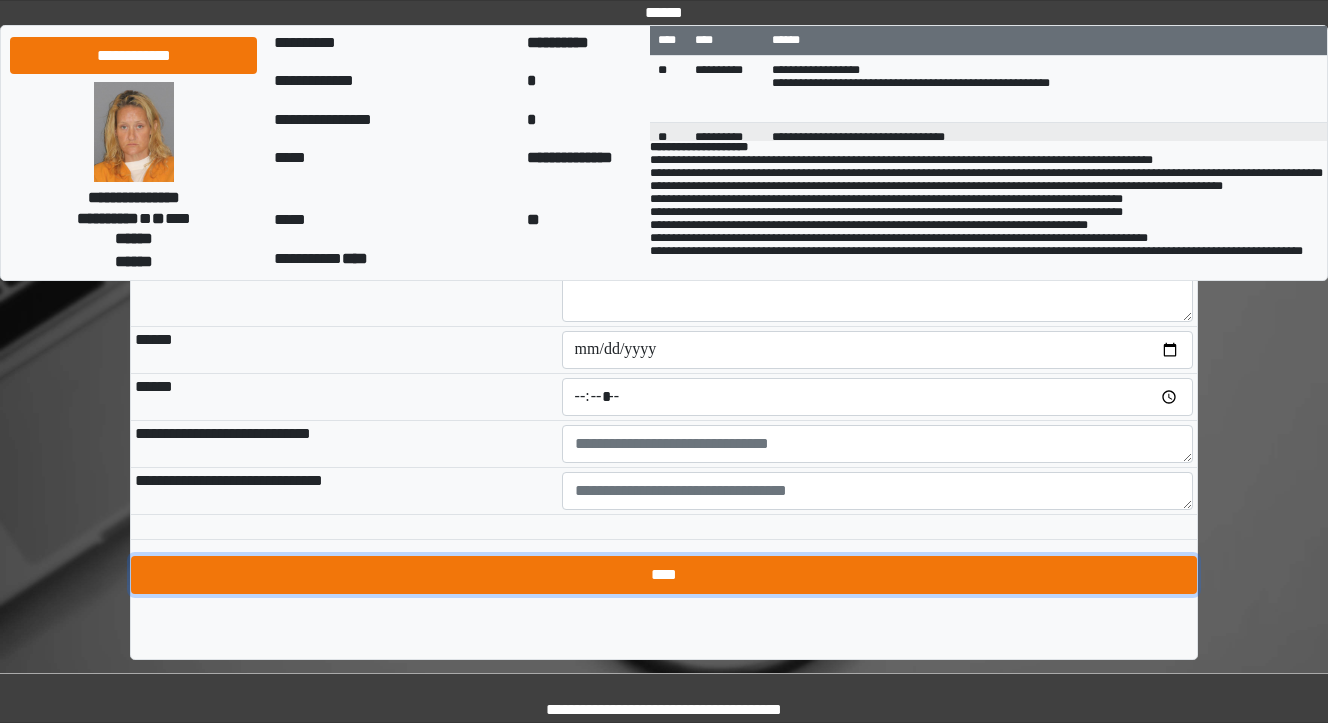click on "****" at bounding box center [664, 575] 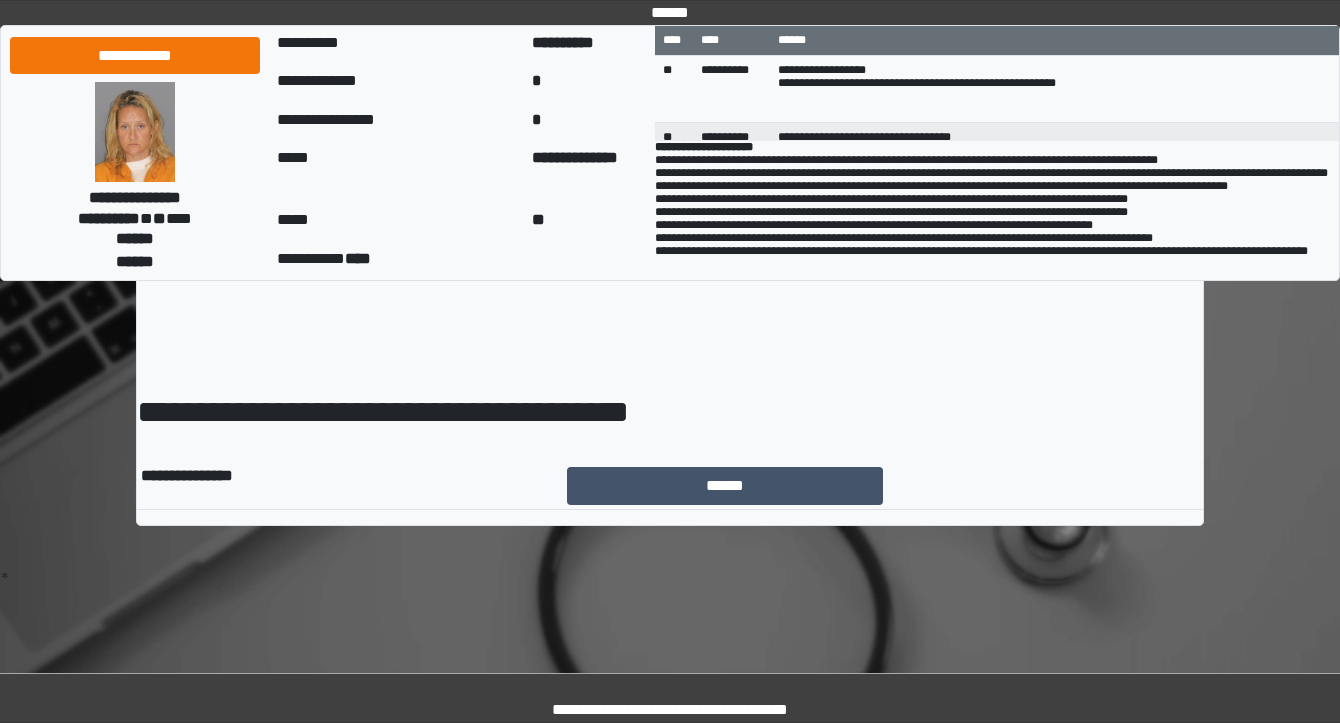 scroll, scrollTop: 0, scrollLeft: 0, axis: both 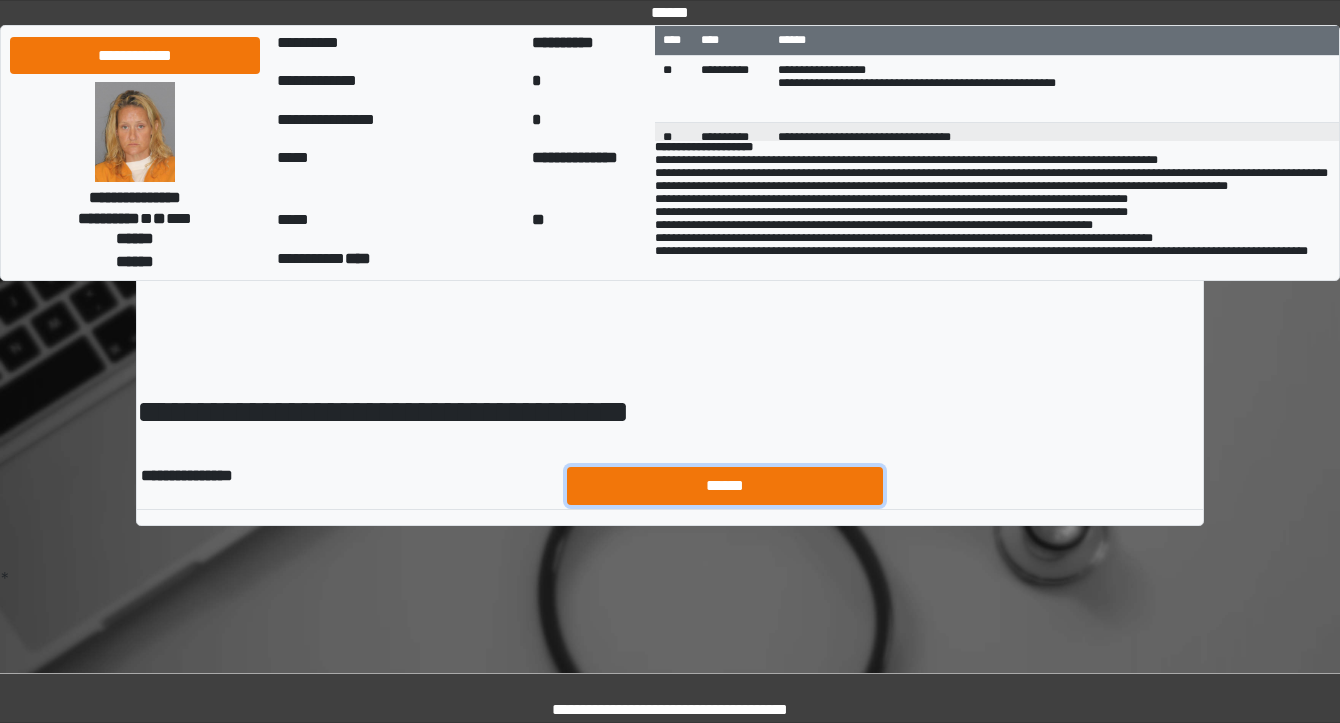 click on "******" at bounding box center [725, 486] 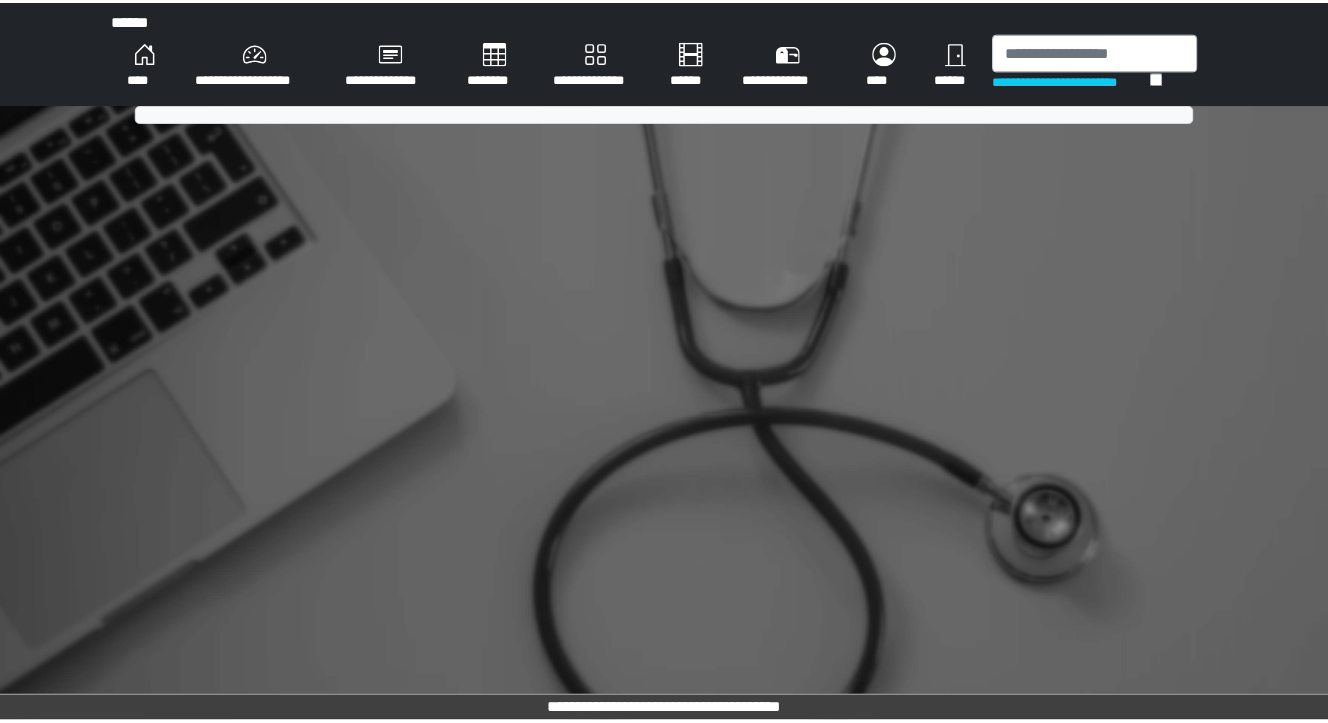 scroll, scrollTop: 0, scrollLeft: 0, axis: both 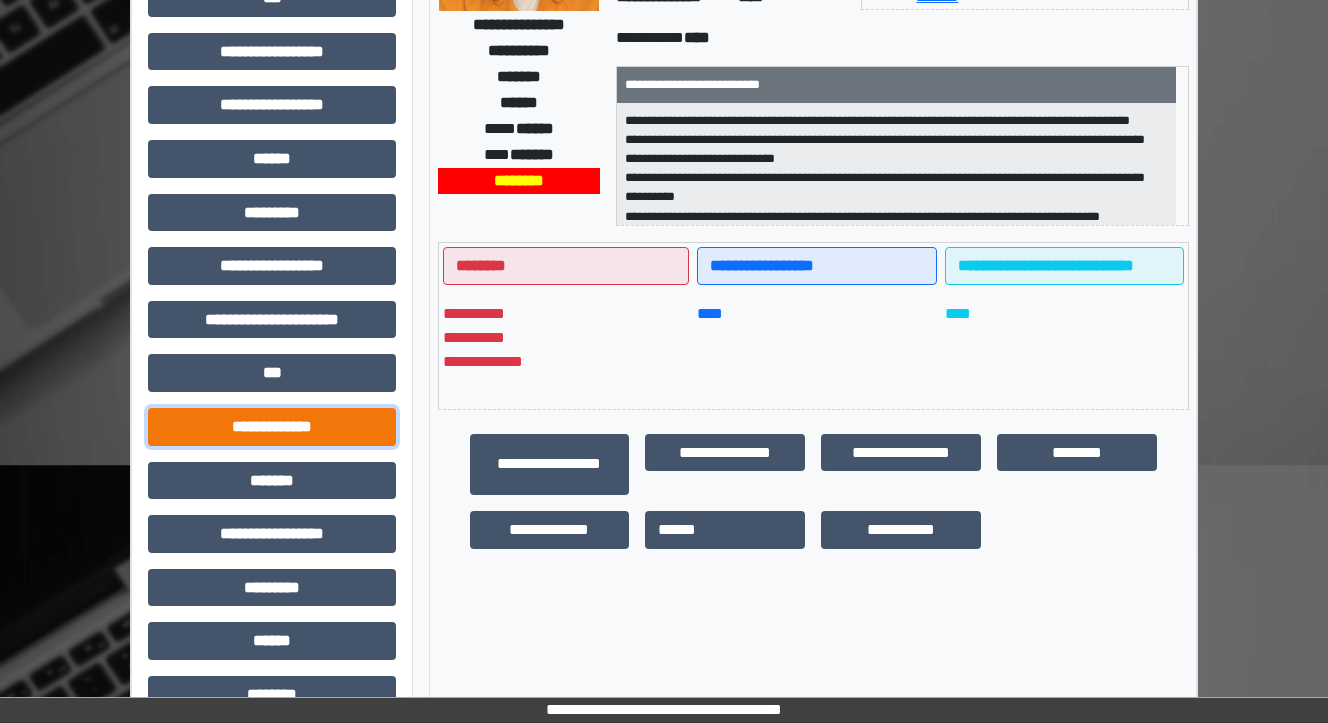 click on "**********" at bounding box center [272, 427] 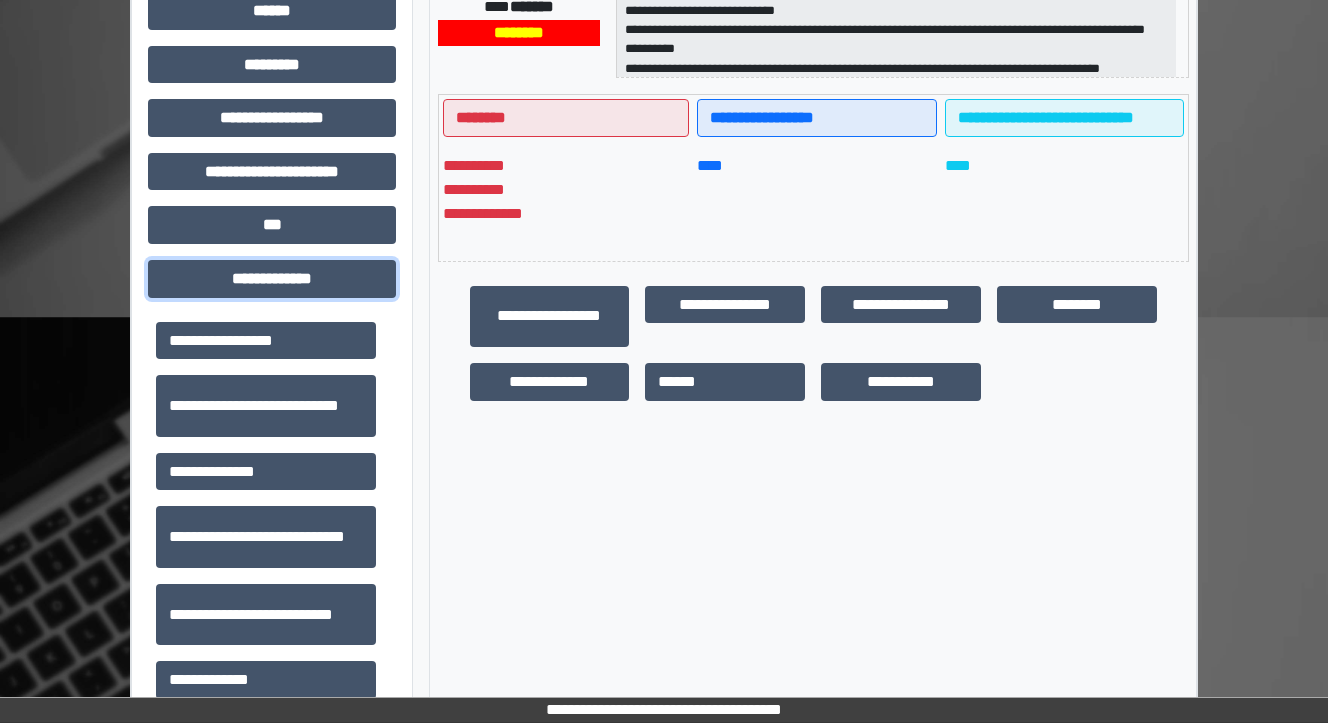 scroll, scrollTop: 640, scrollLeft: 0, axis: vertical 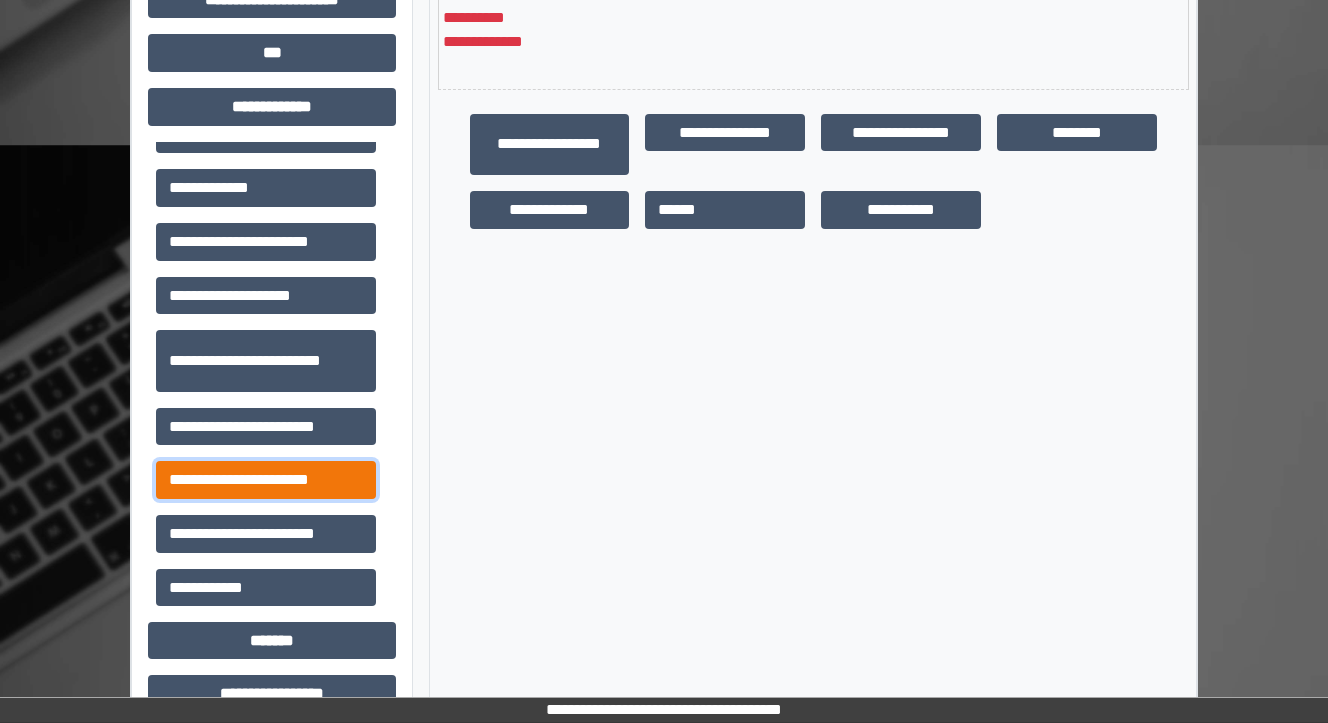 click on "**********" at bounding box center (266, 480) 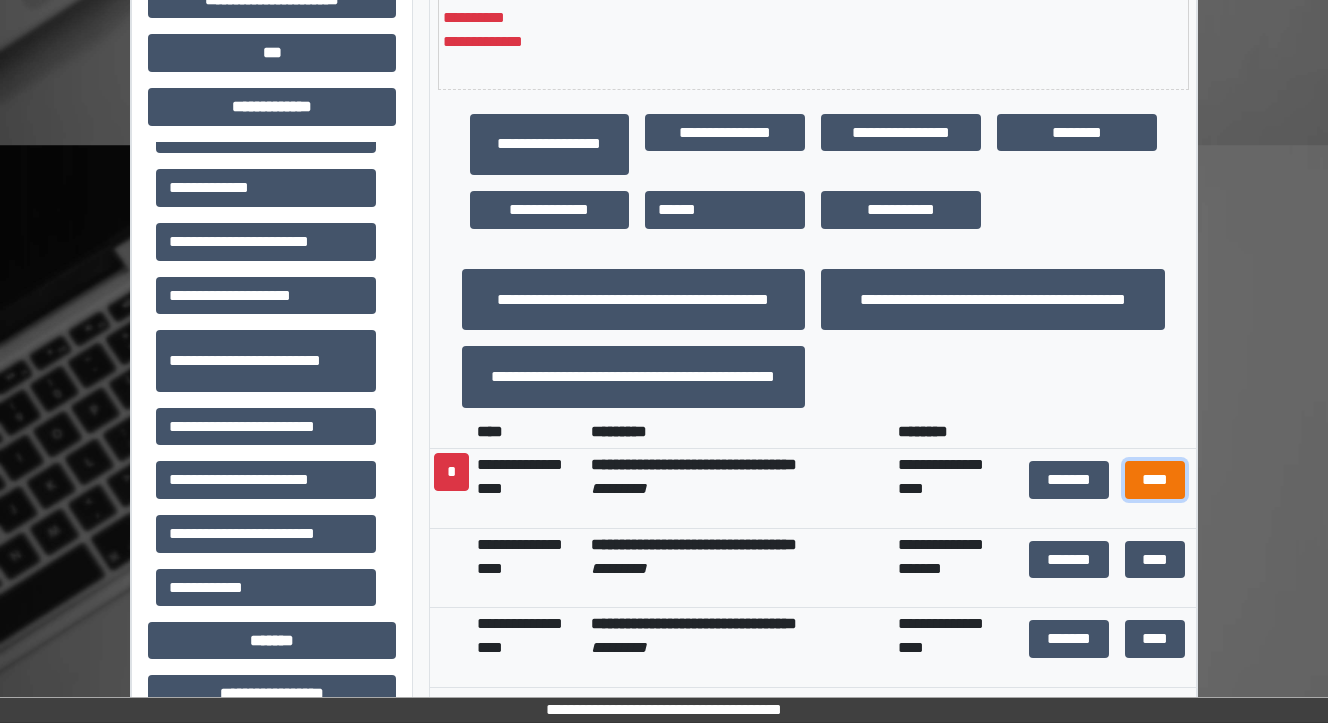 click on "****" at bounding box center [1154, 480] 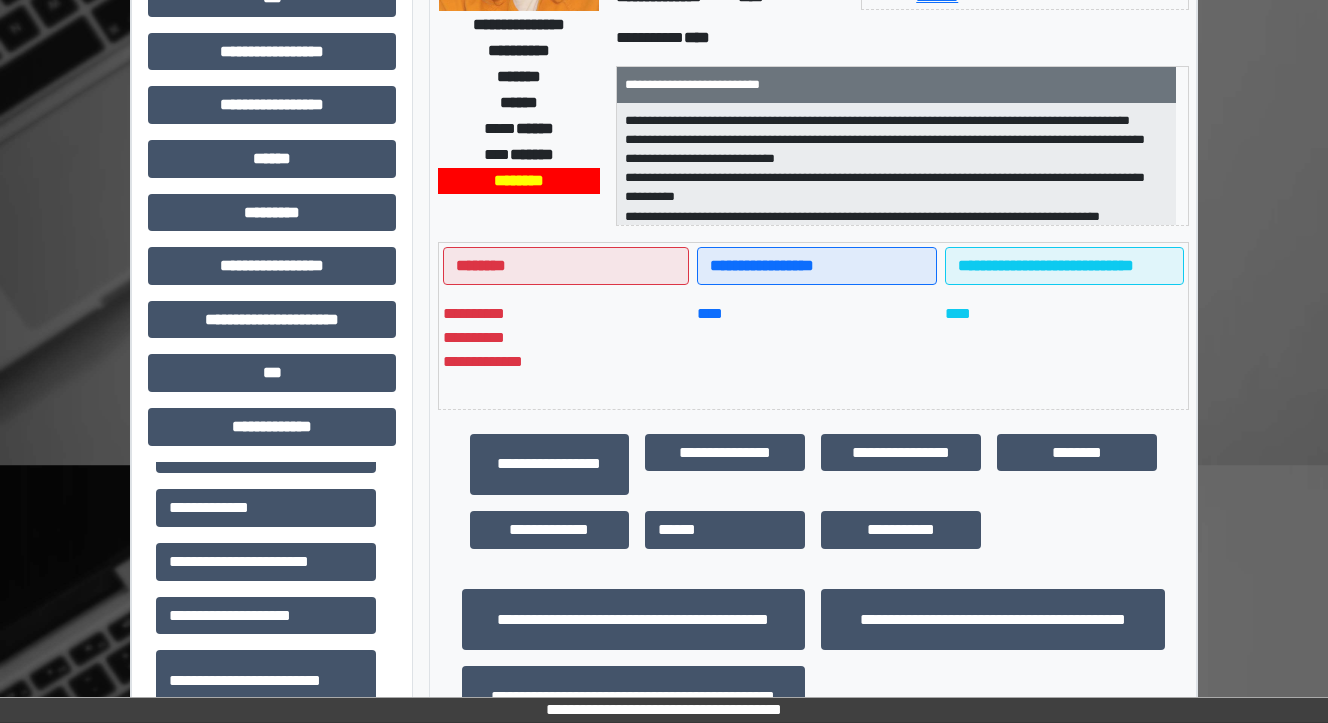 scroll, scrollTop: 0, scrollLeft: 0, axis: both 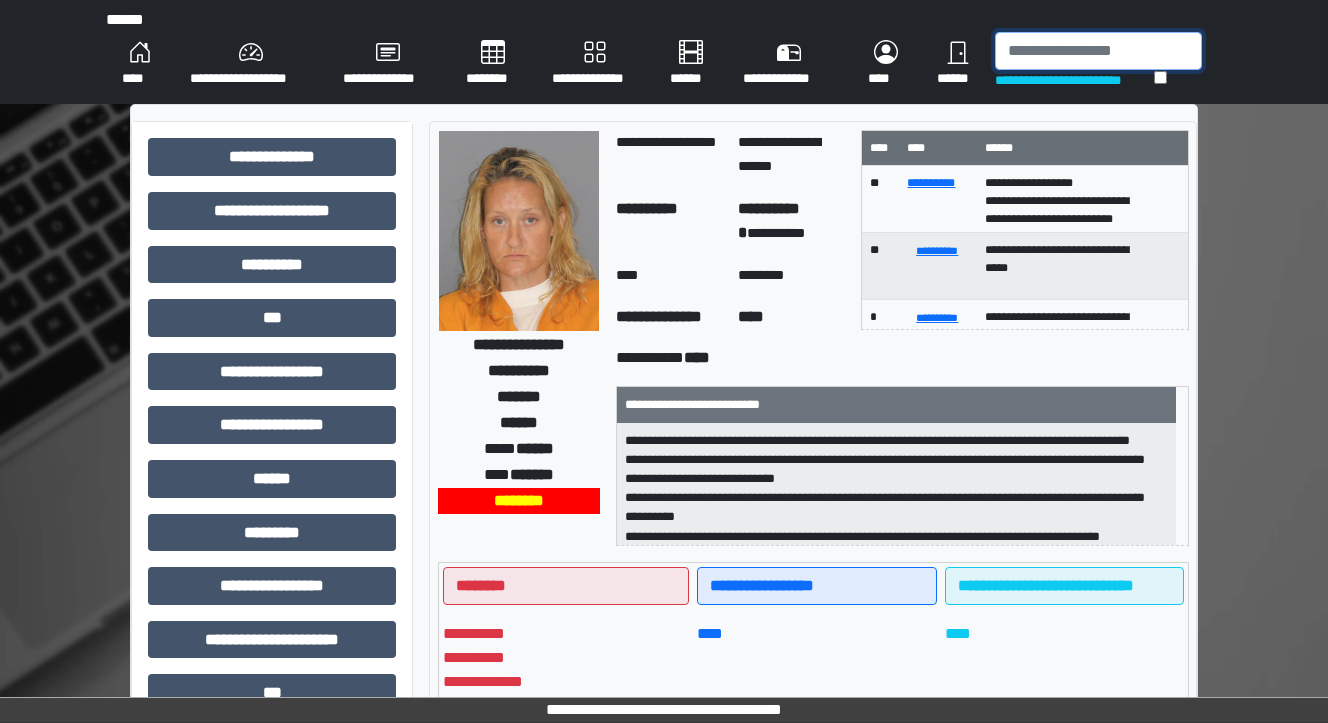 click at bounding box center [1098, 51] 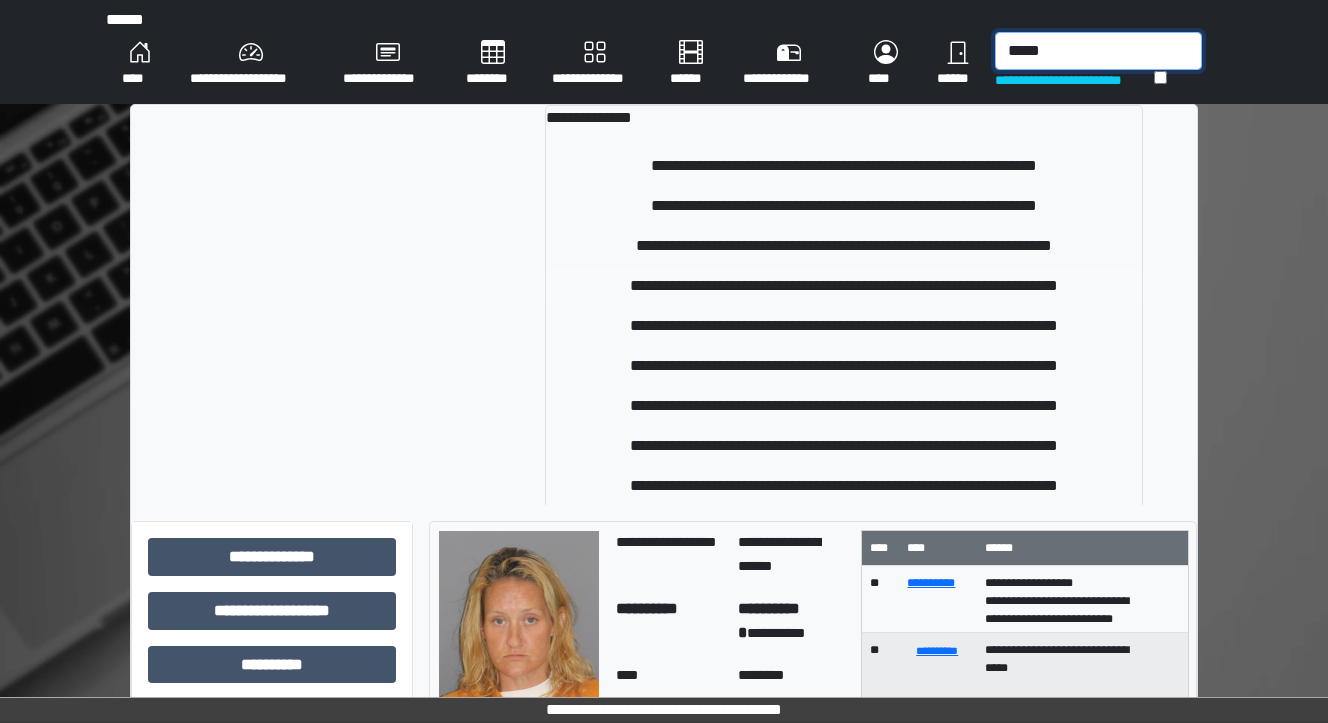 type on "*****" 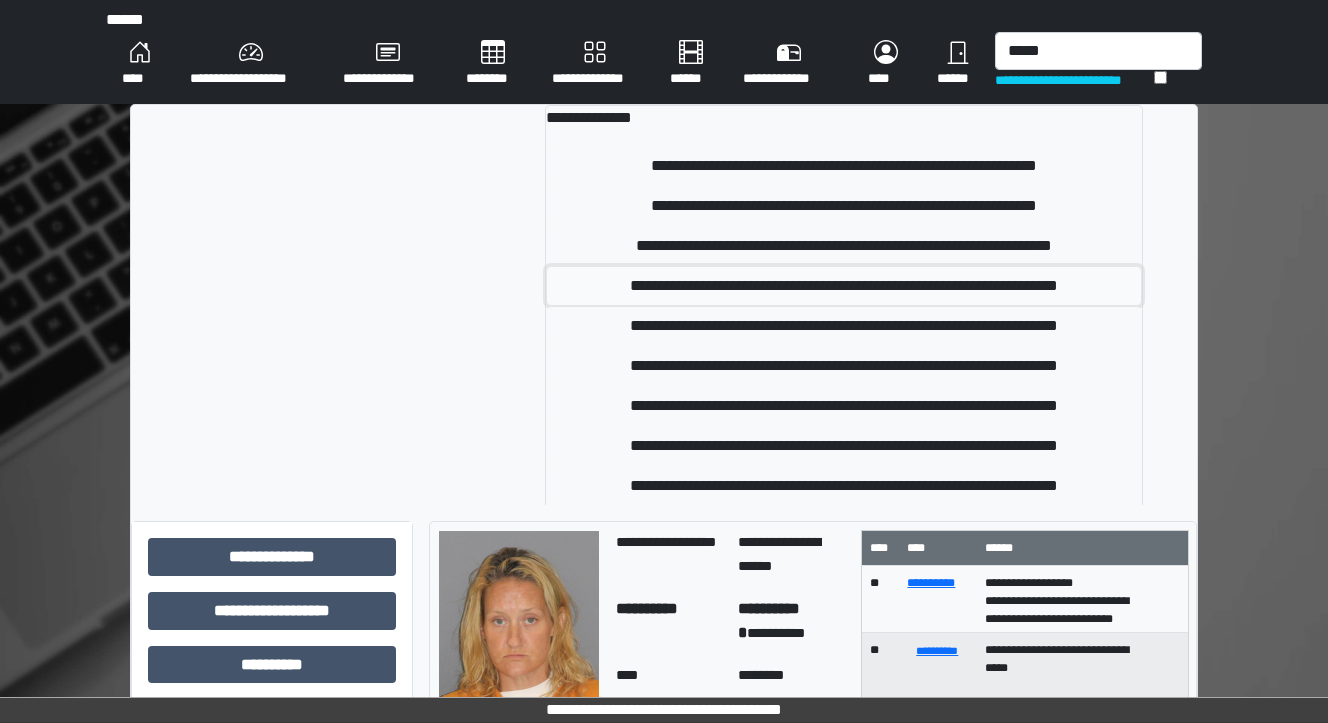 click on "**********" at bounding box center [844, 286] 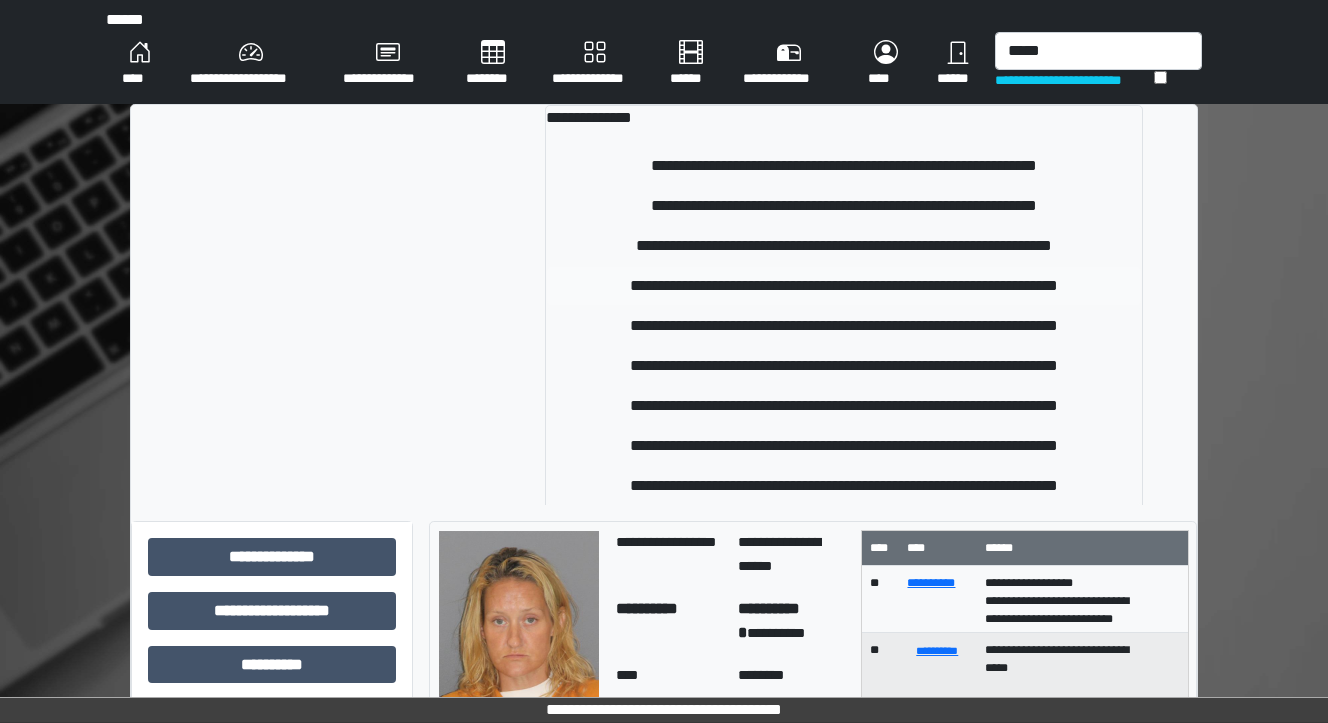 type 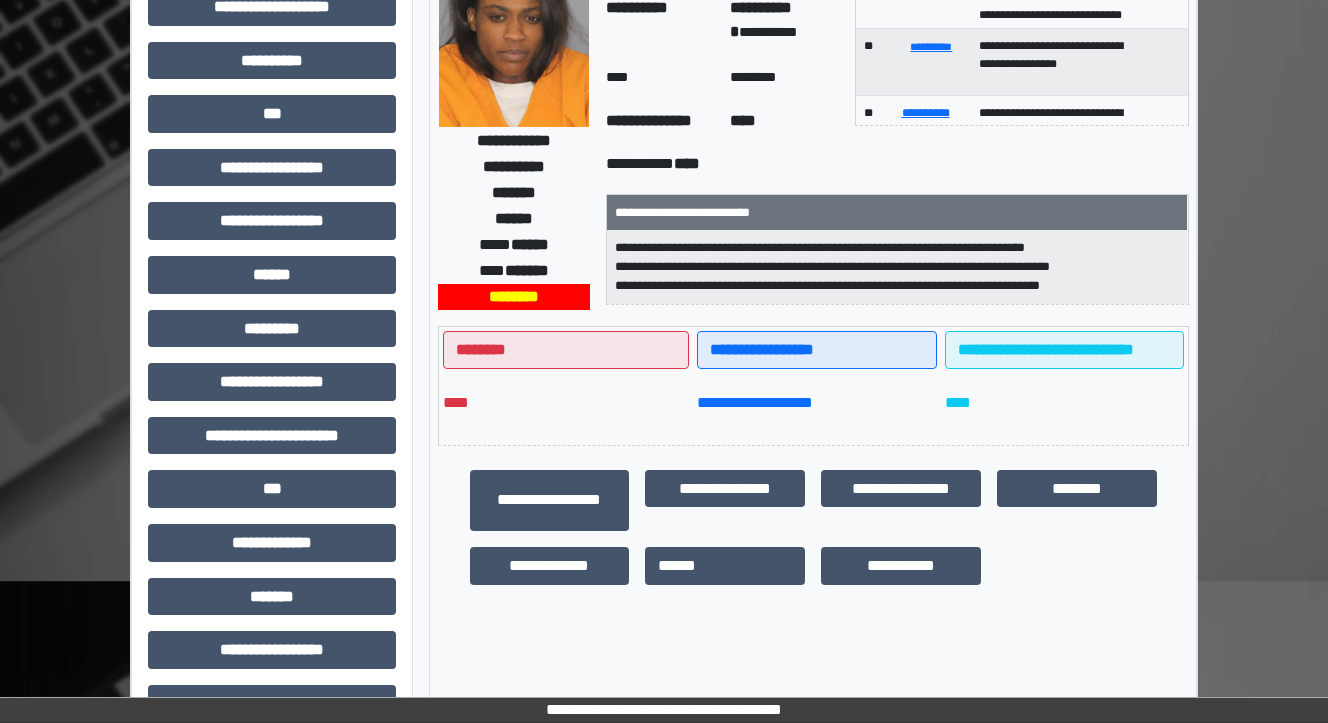scroll, scrollTop: 240, scrollLeft: 0, axis: vertical 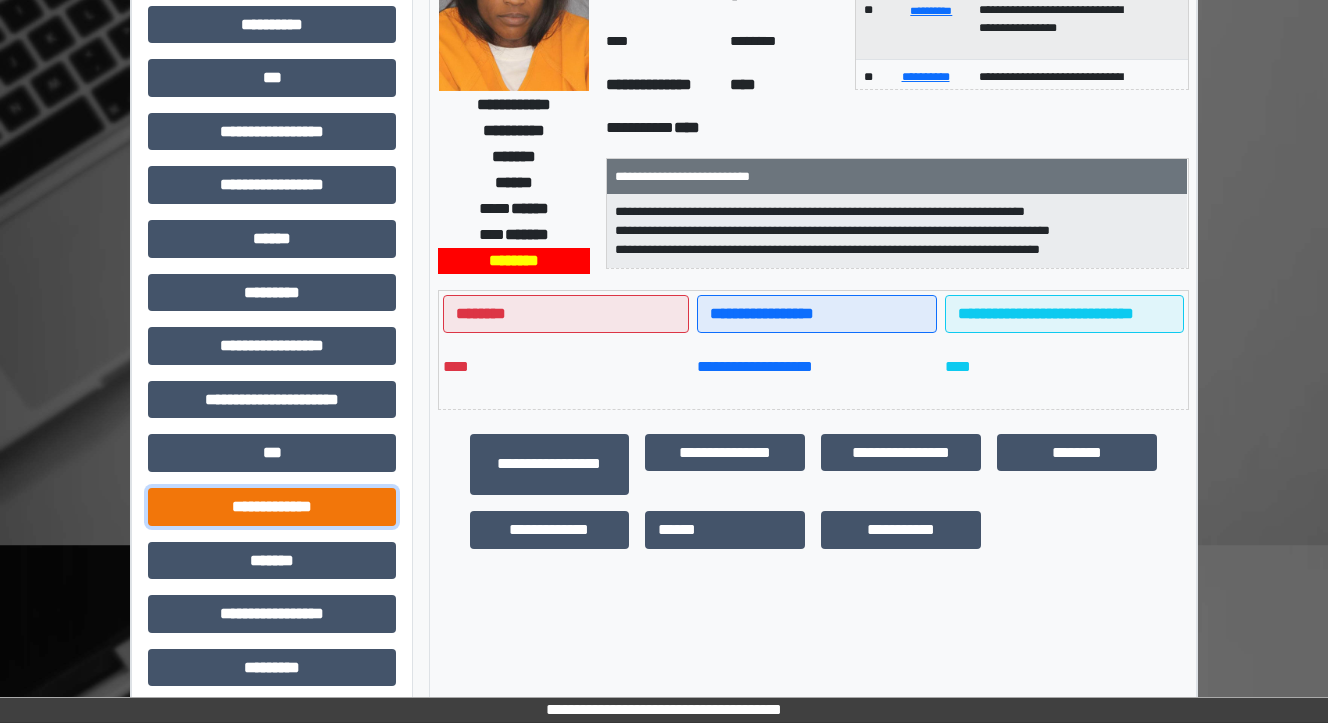 click on "**********" at bounding box center (272, 507) 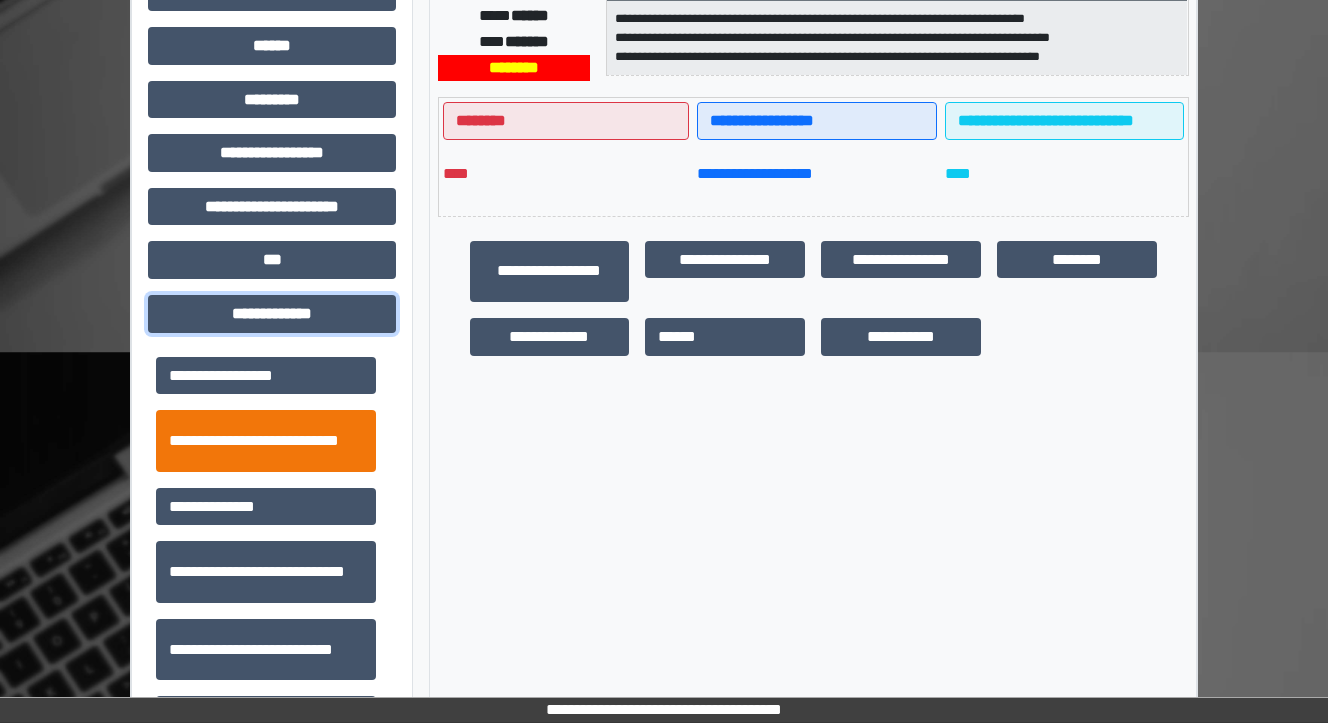 scroll, scrollTop: 400, scrollLeft: 0, axis: vertical 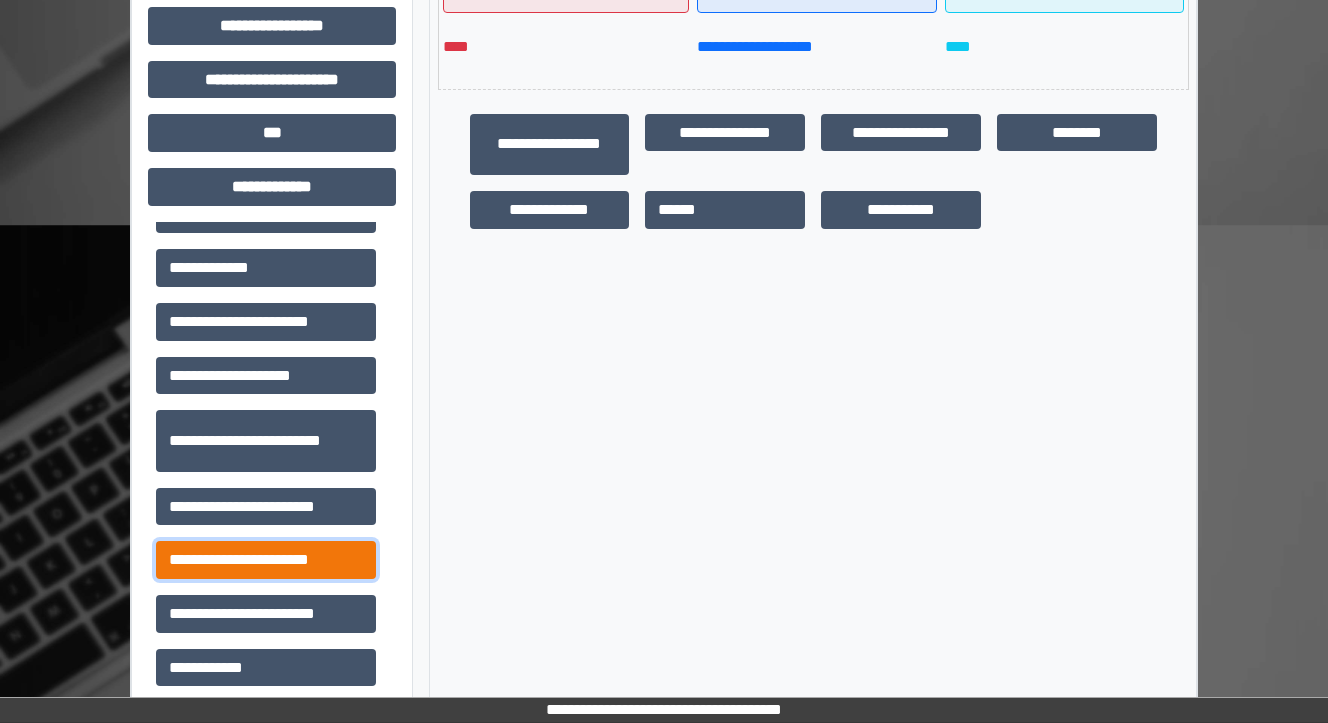 click on "**********" at bounding box center (266, 560) 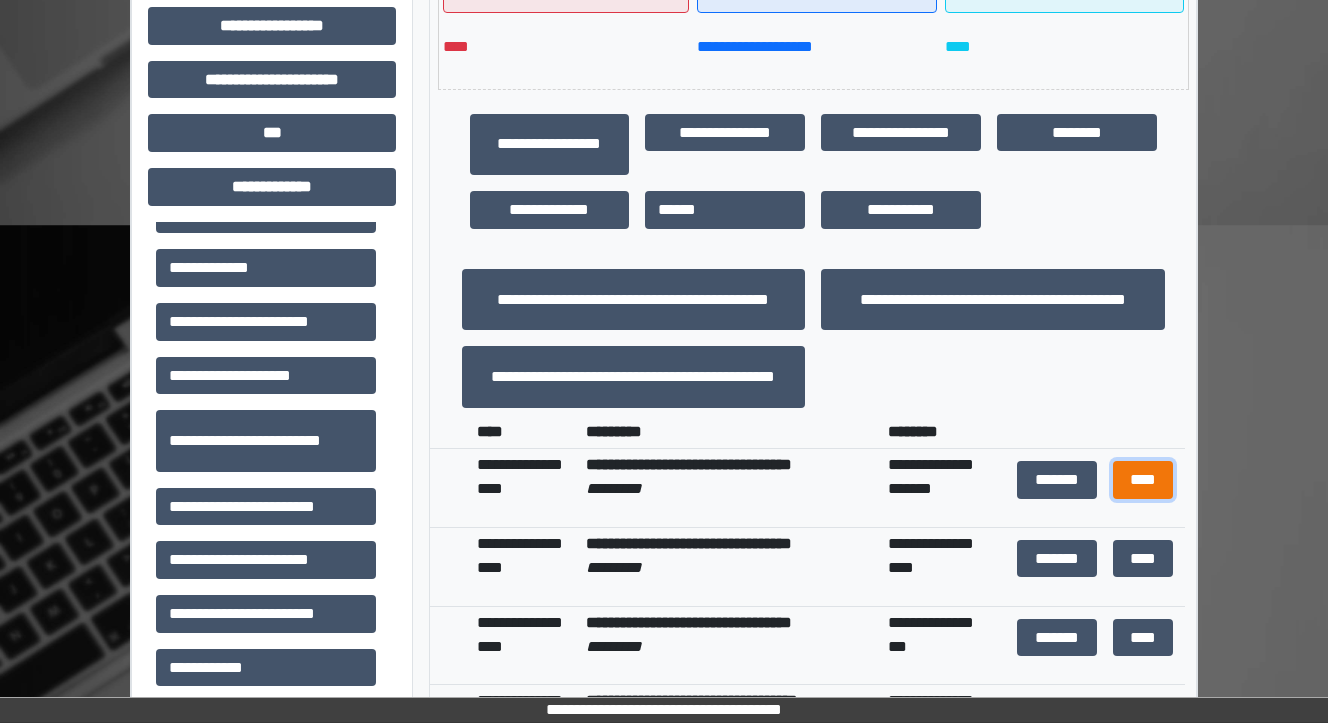 click on "****" at bounding box center [1142, 480] 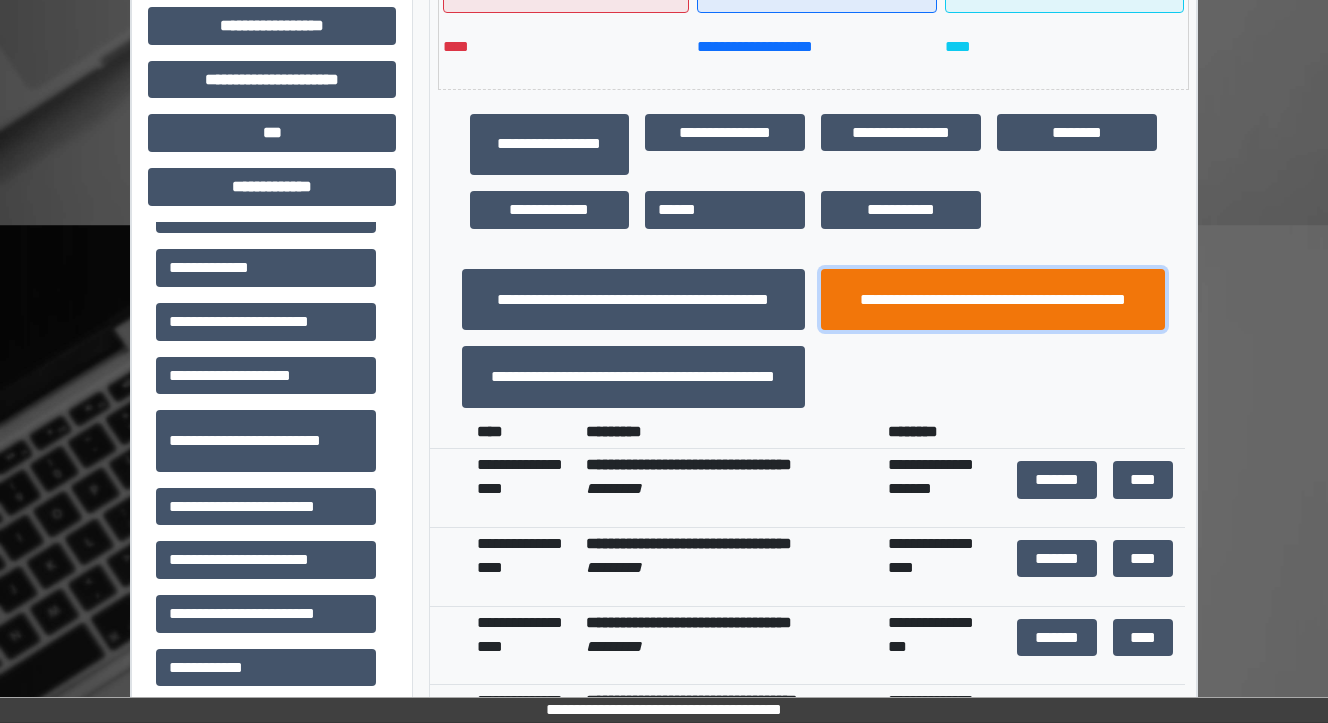 click on "**********" at bounding box center (993, 300) 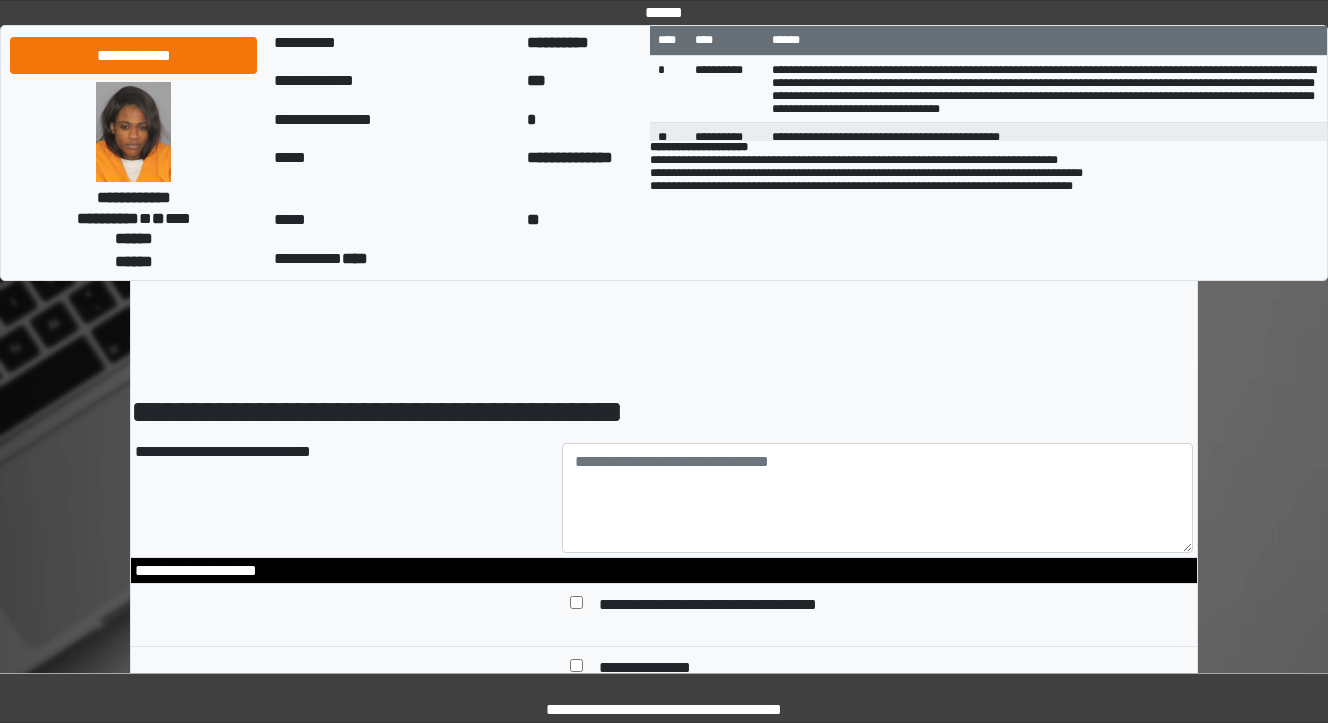 scroll, scrollTop: 0, scrollLeft: 0, axis: both 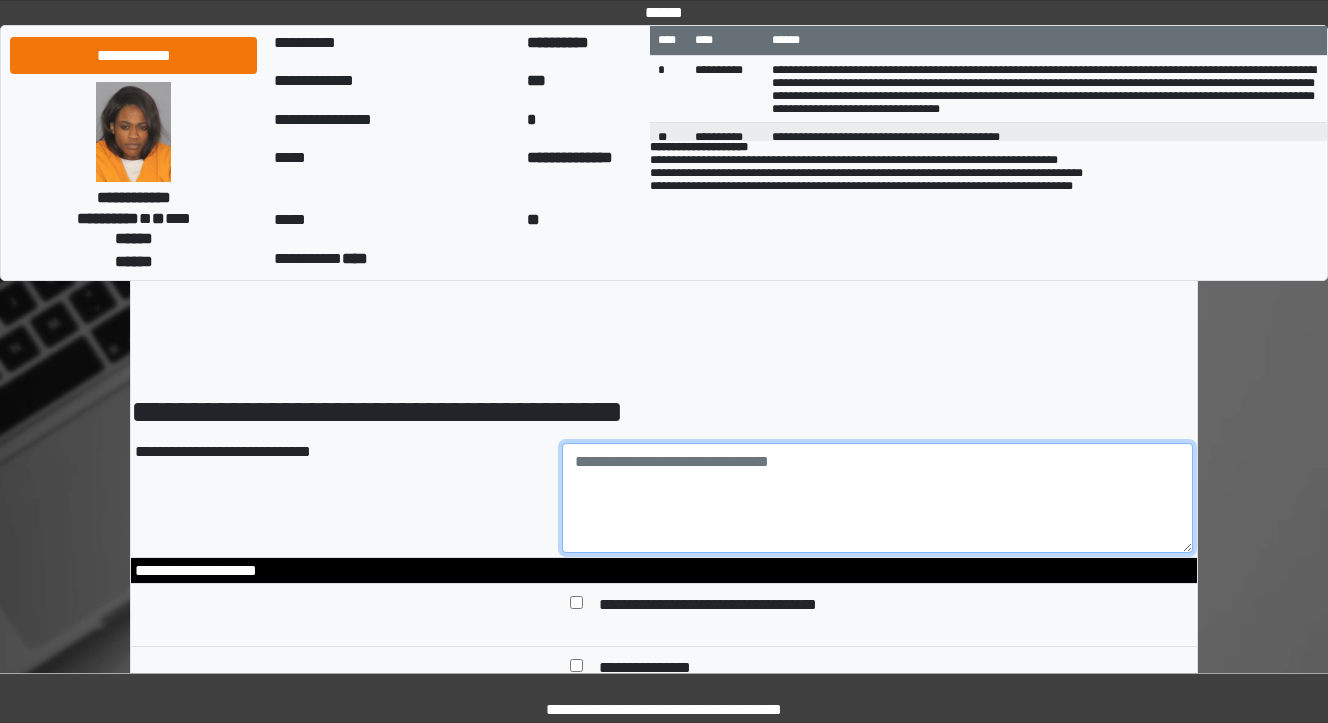 click at bounding box center (878, 498) 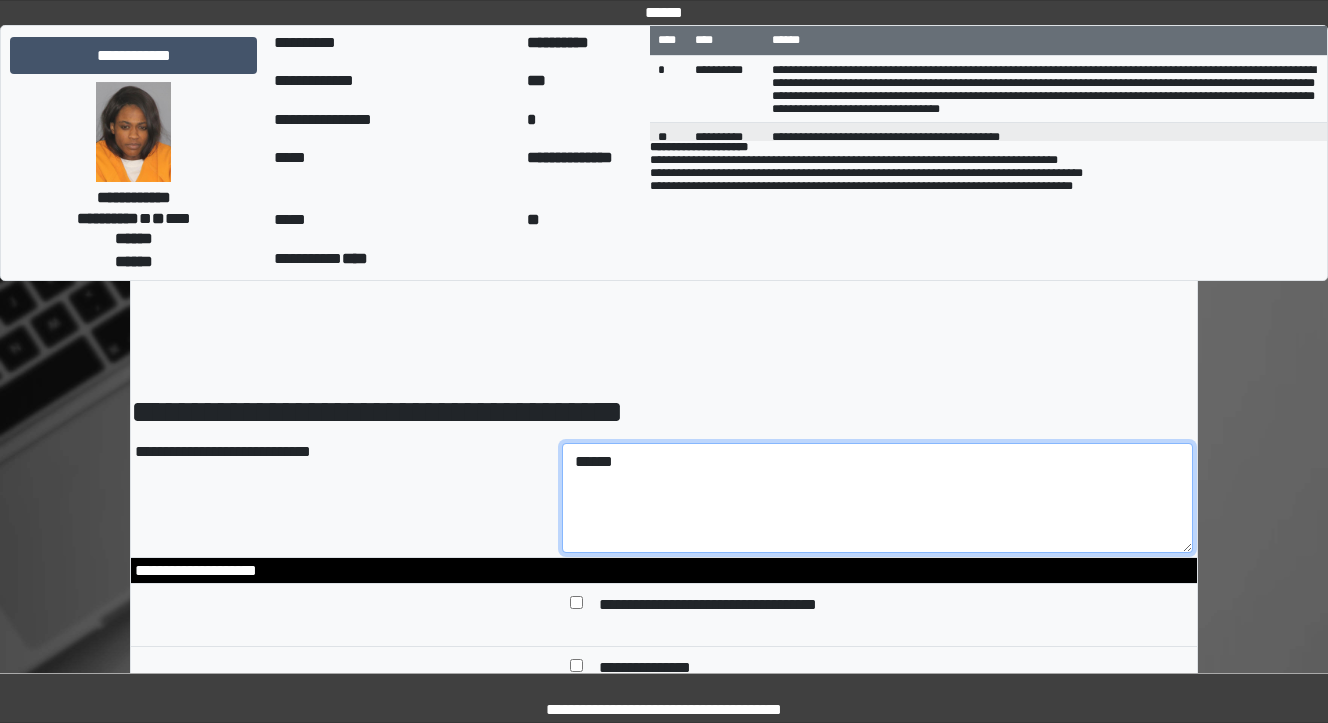 type on "*****" 